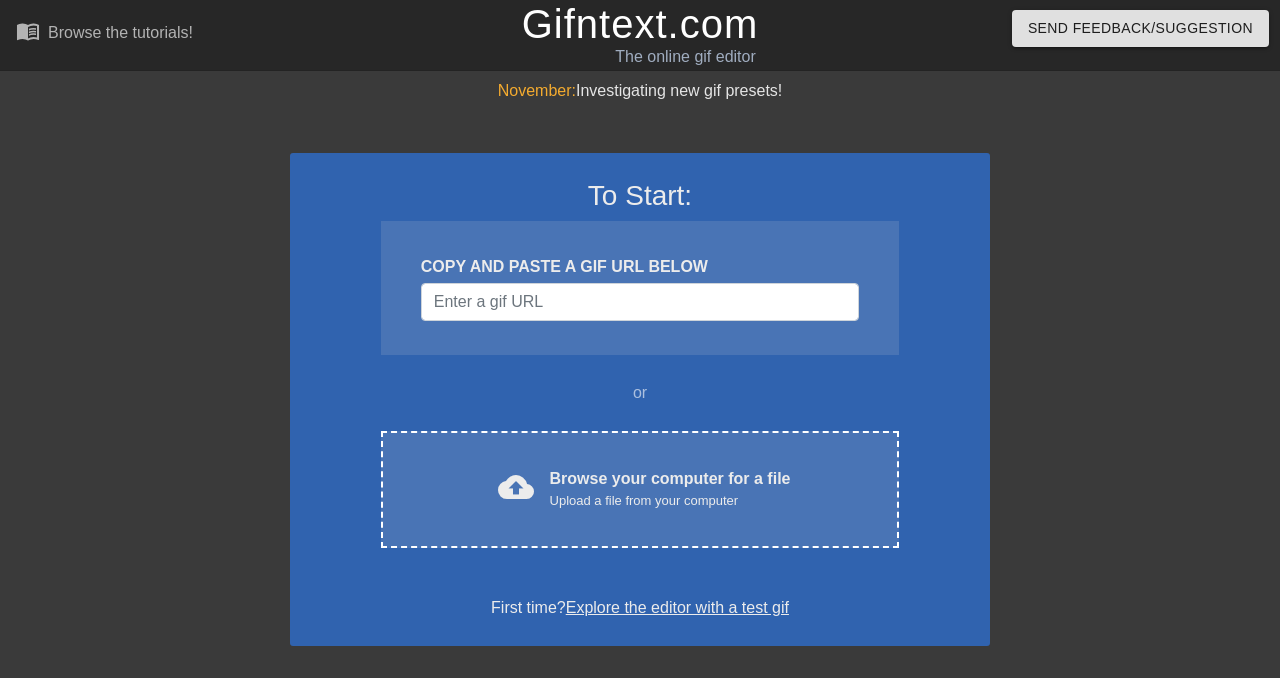 scroll, scrollTop: 0, scrollLeft: 0, axis: both 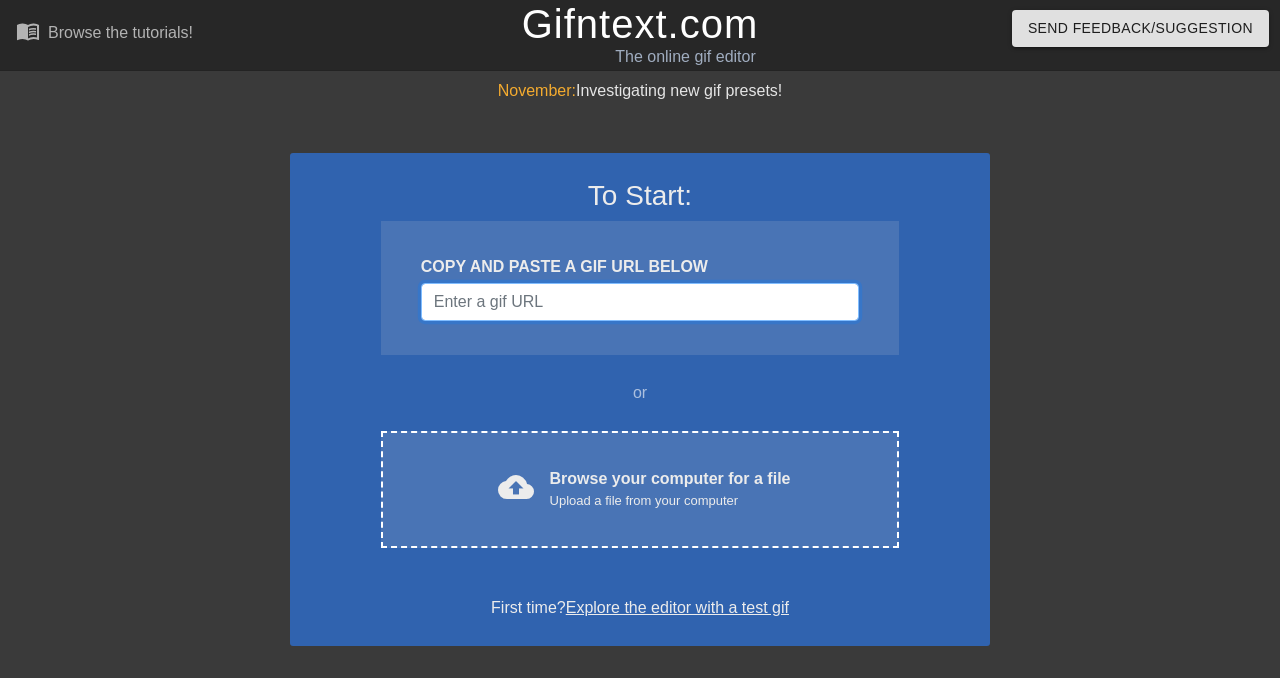 click at bounding box center (640, 302) 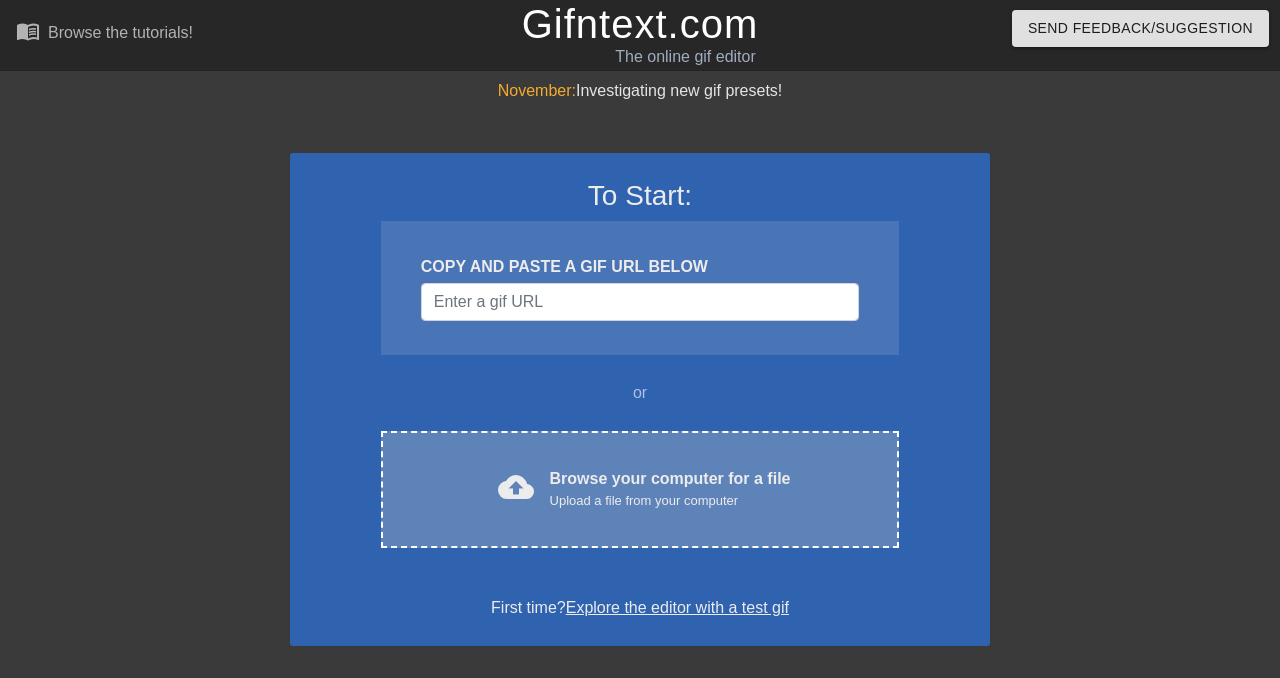 click on "Upload a file from your computer" at bounding box center [670, 501] 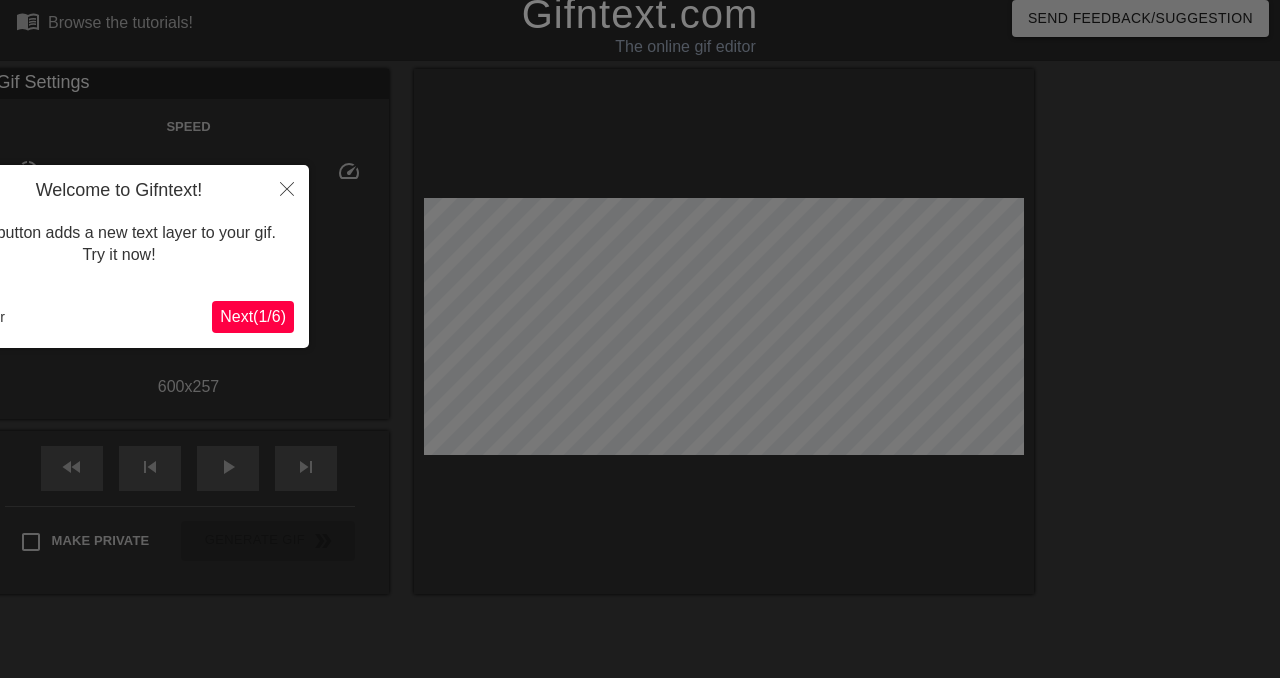 scroll, scrollTop: 49, scrollLeft: 0, axis: vertical 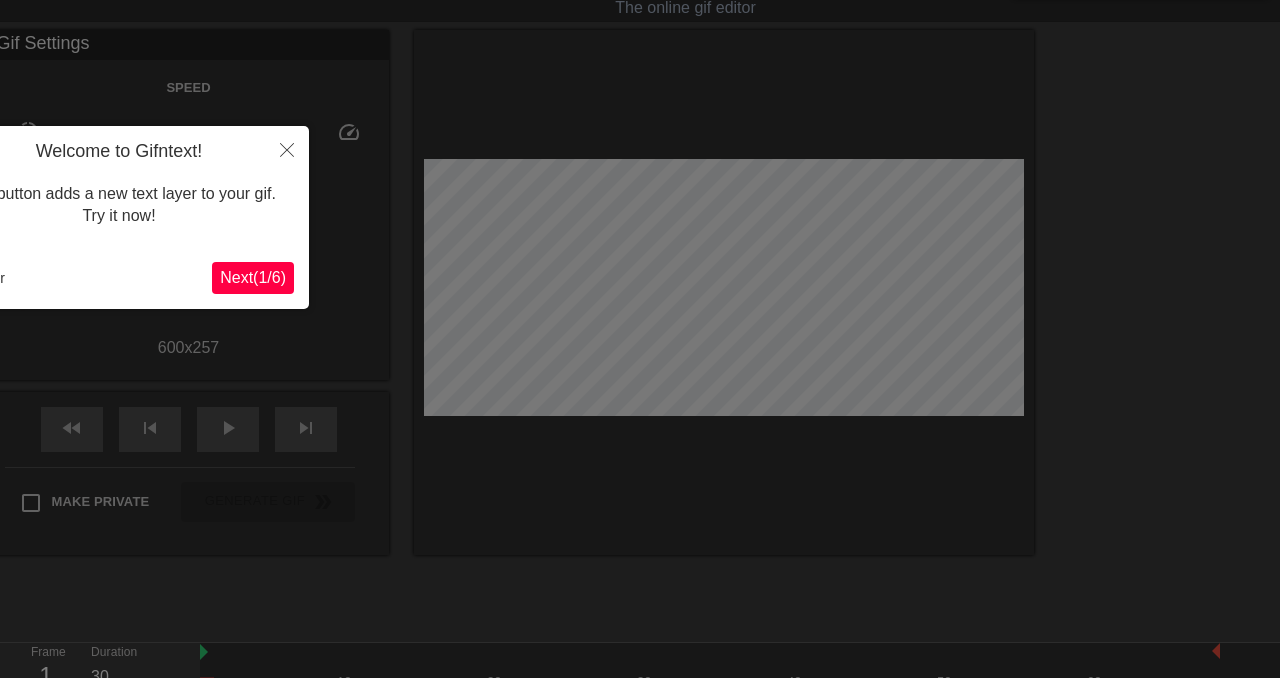 click on "Next  ( 1 / 6 )" at bounding box center (253, 277) 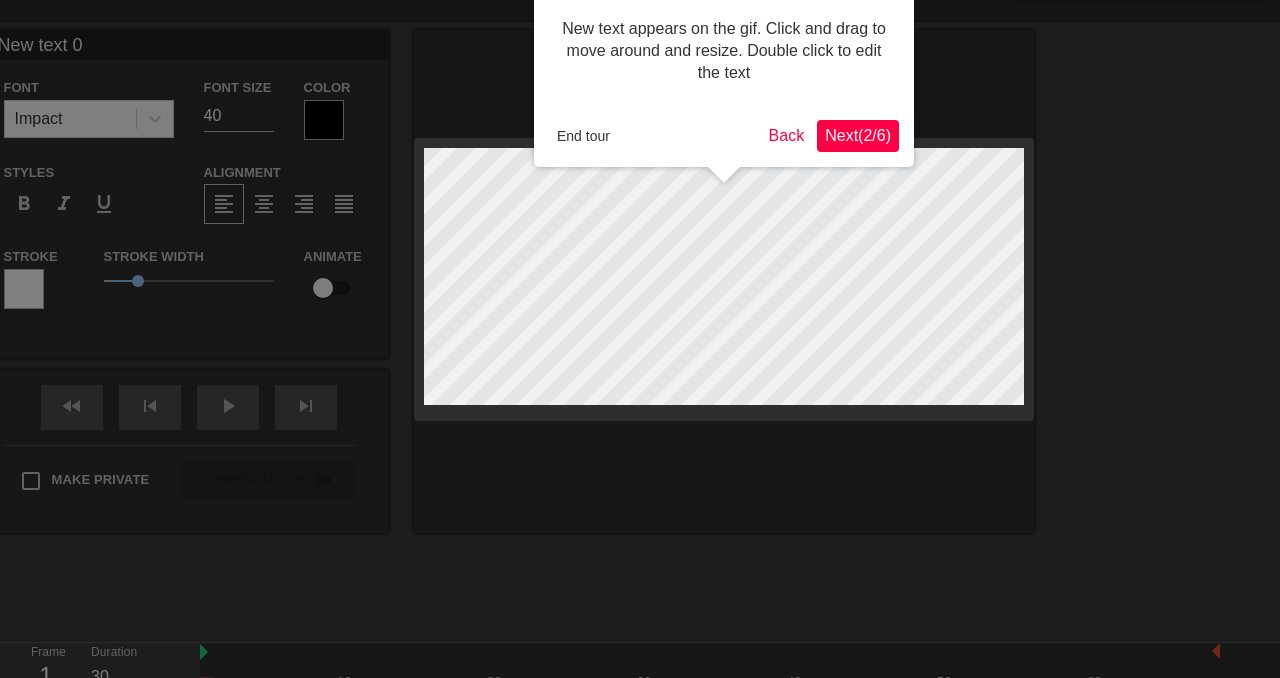 scroll, scrollTop: 0, scrollLeft: 0, axis: both 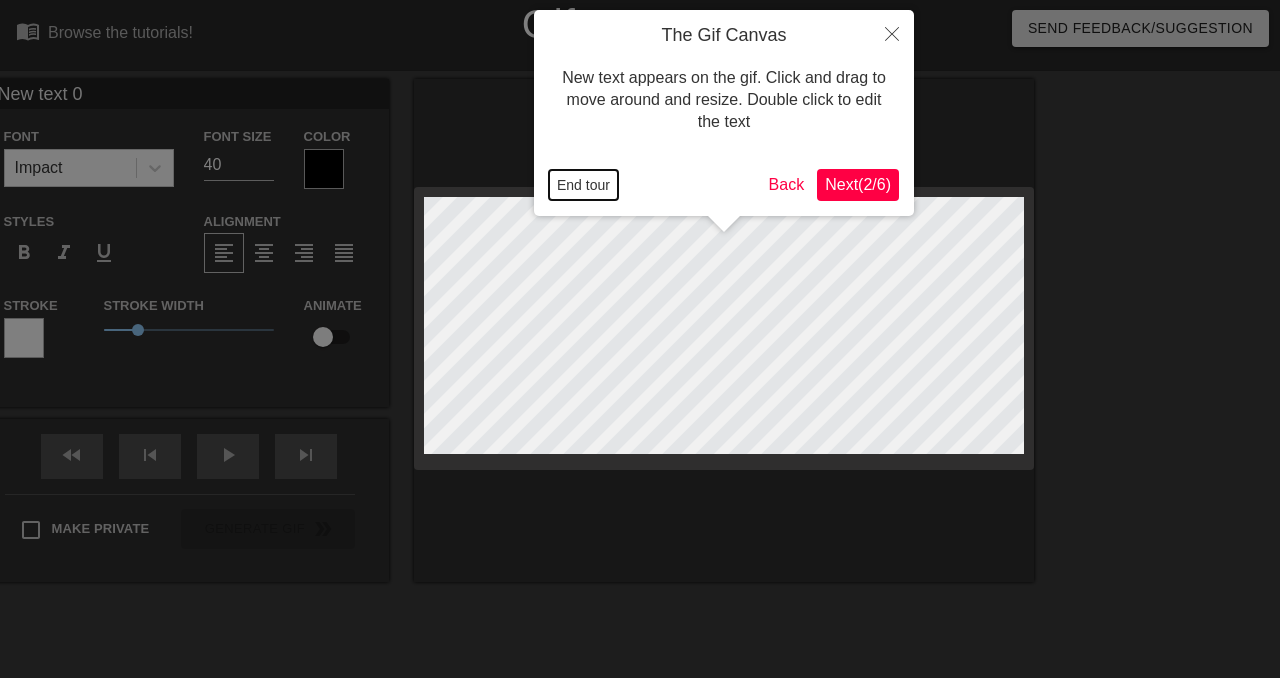 click on "End tour" at bounding box center [583, 185] 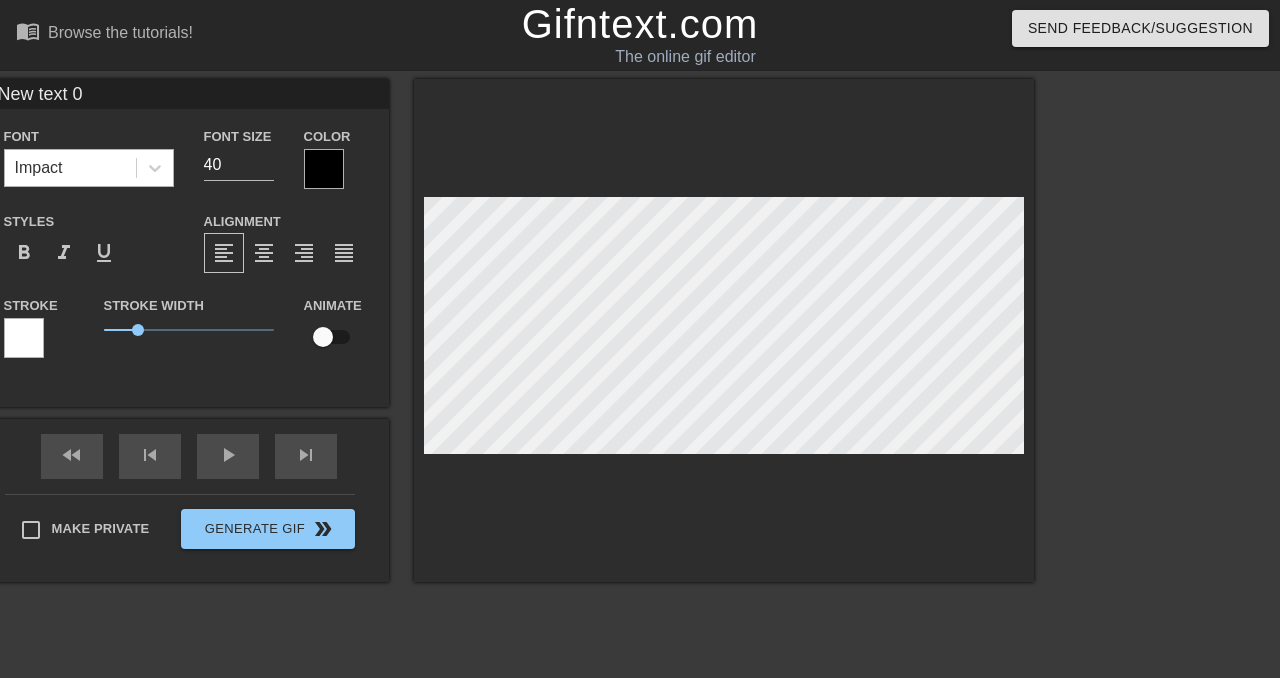 click on "Impact" at bounding box center (70, 168) 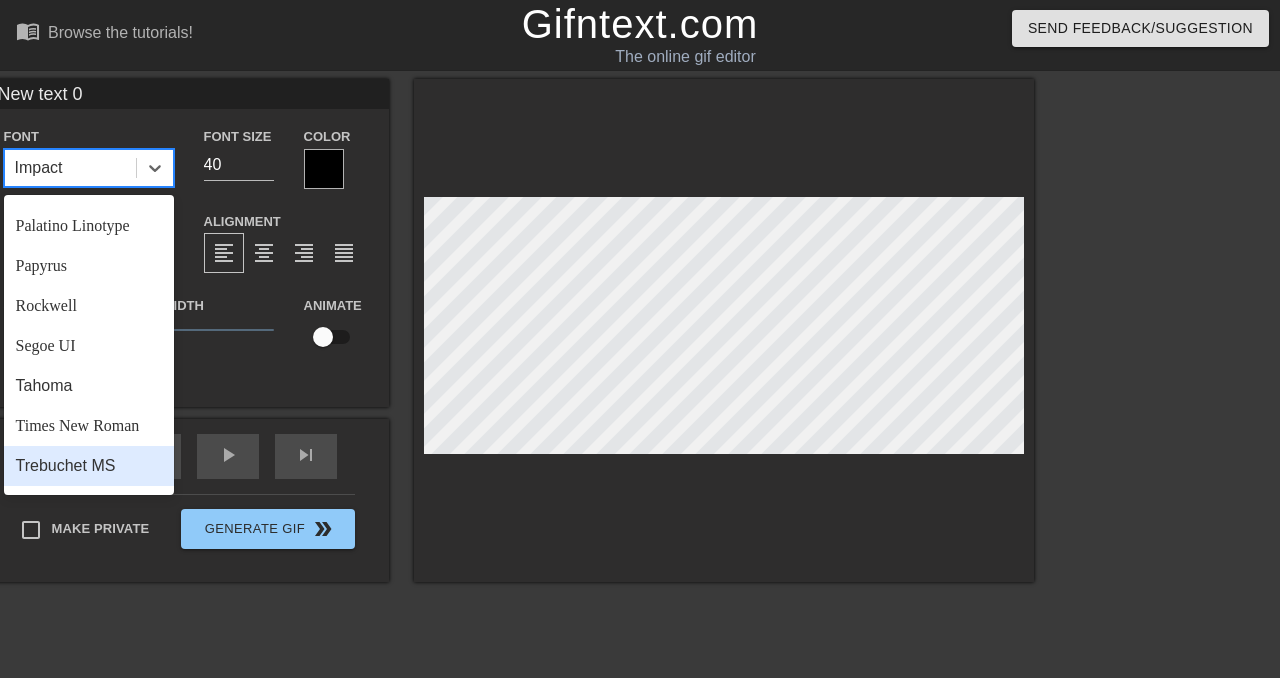 scroll, scrollTop: 692, scrollLeft: 0, axis: vertical 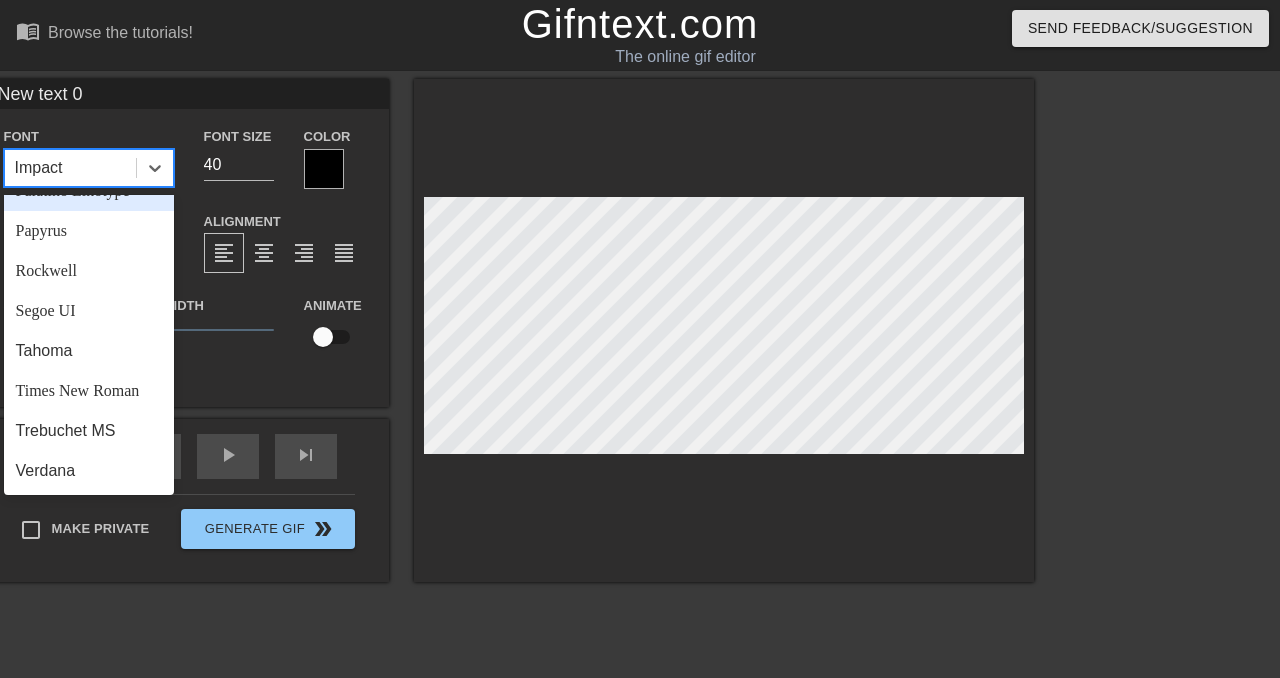 click on "Impact" at bounding box center (70, 168) 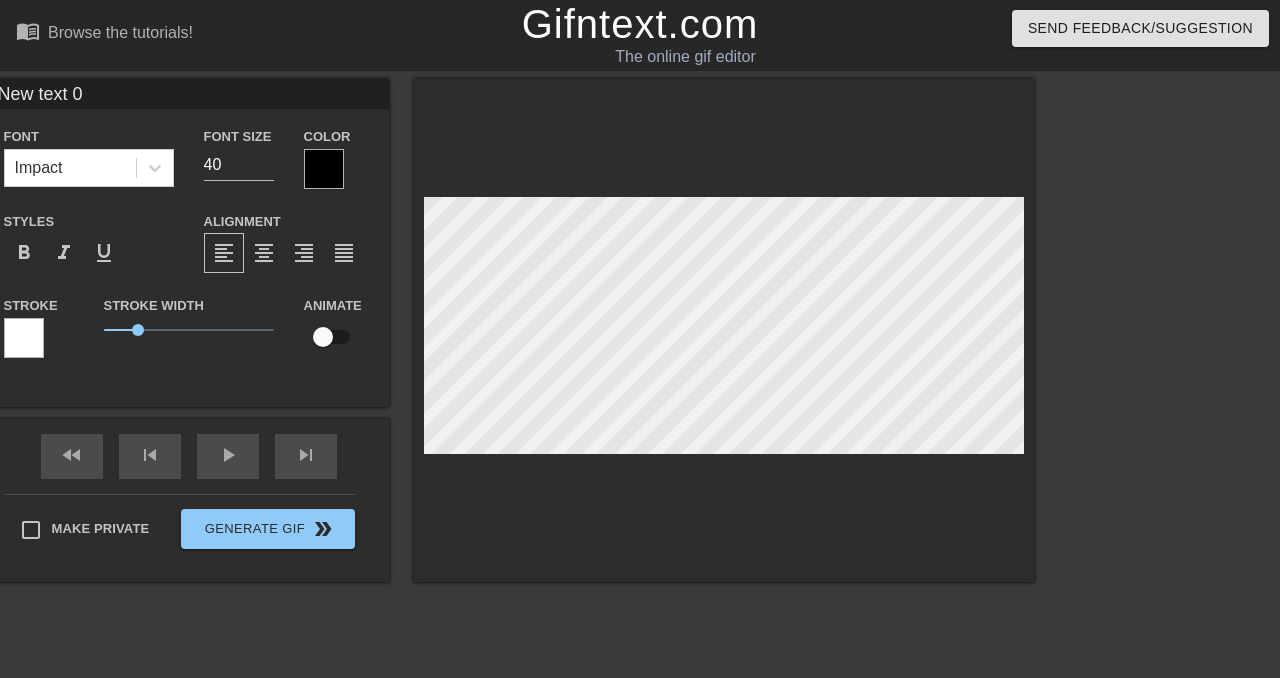 scroll, scrollTop: 0, scrollLeft: 3, axis: horizontal 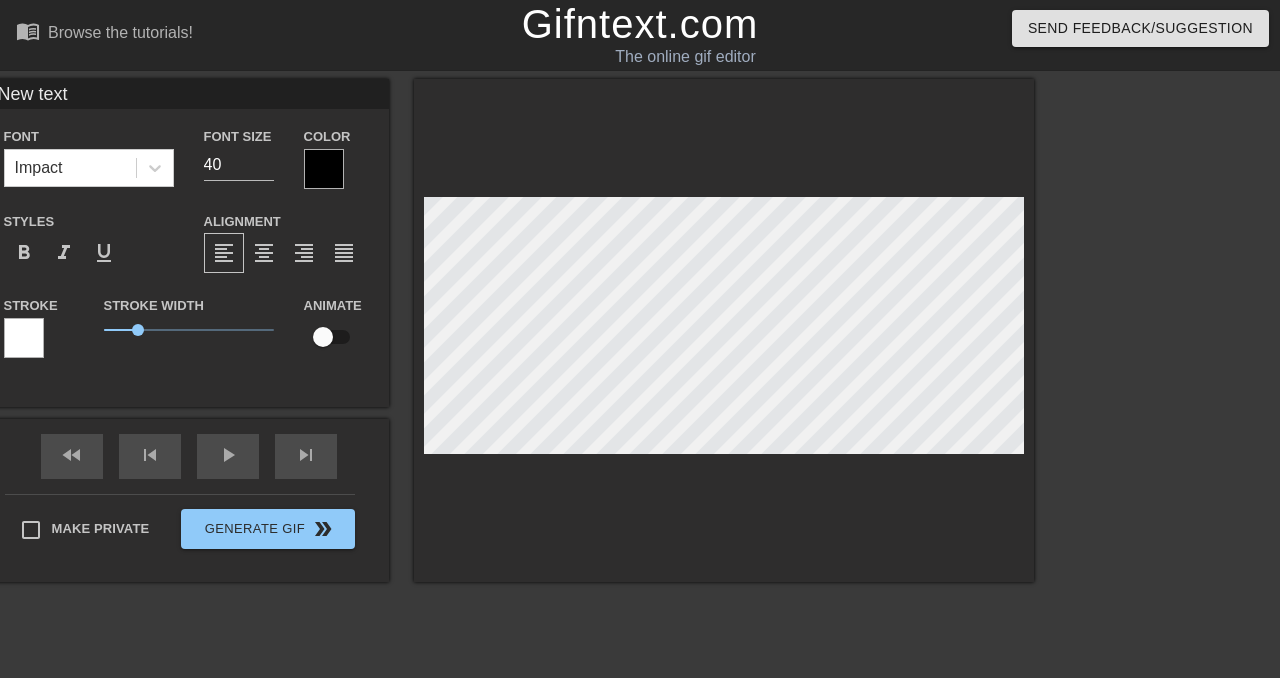 type on "New text" 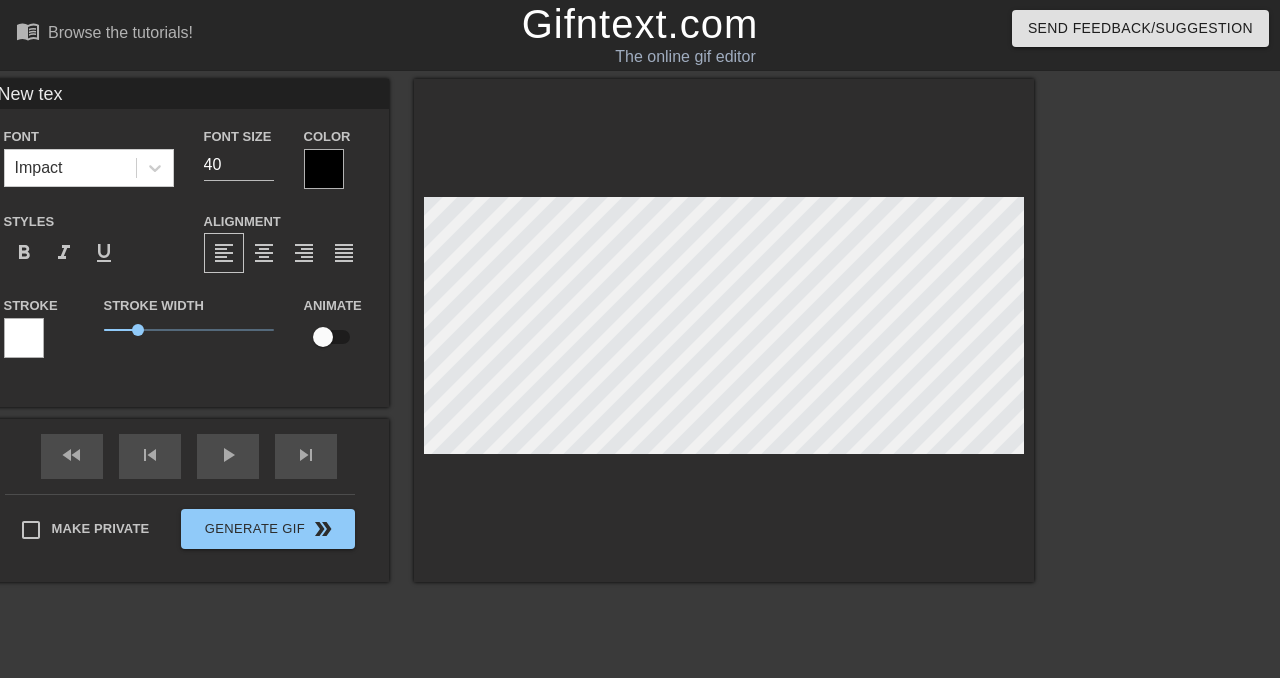 type on "New te" 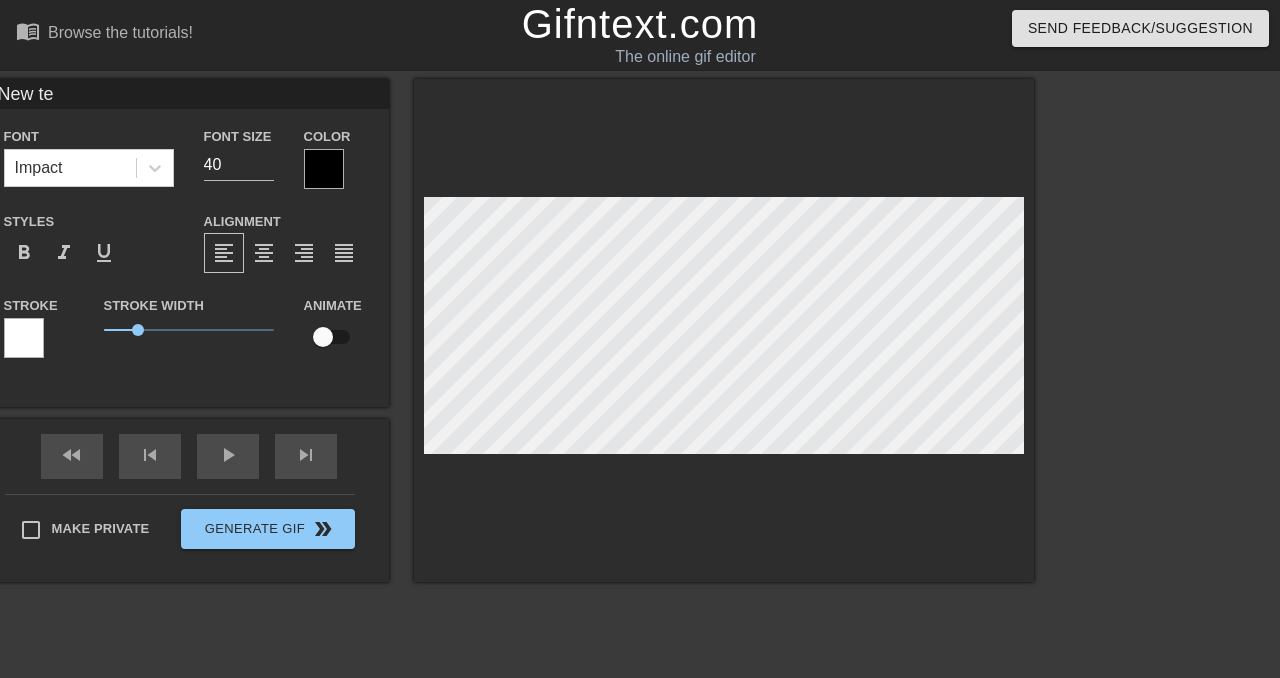 type on "New t" 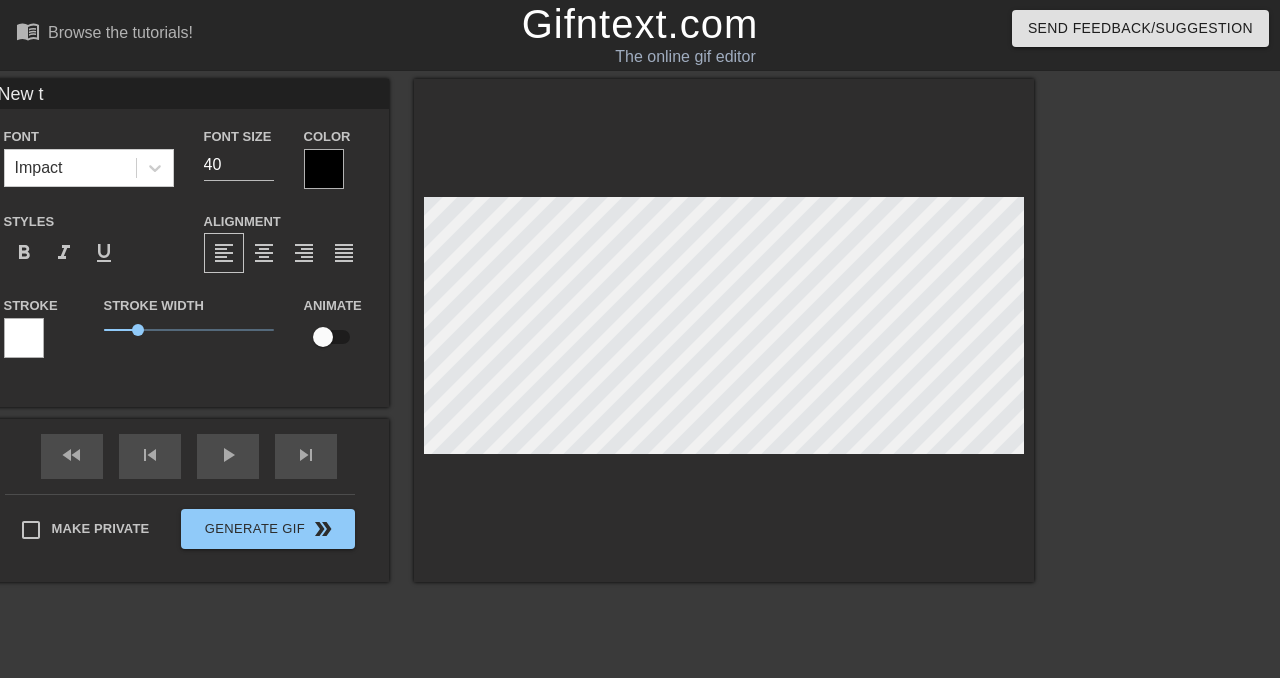 scroll, scrollTop: 0, scrollLeft: 1, axis: horizontal 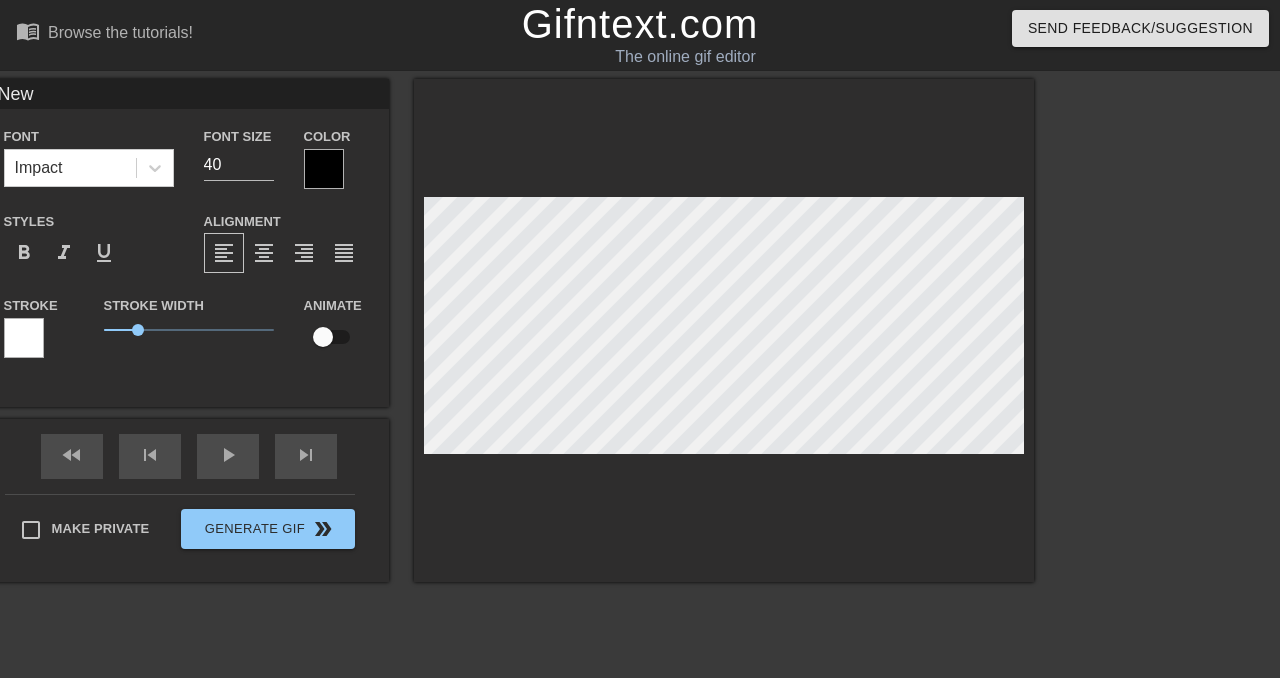 type on "New" 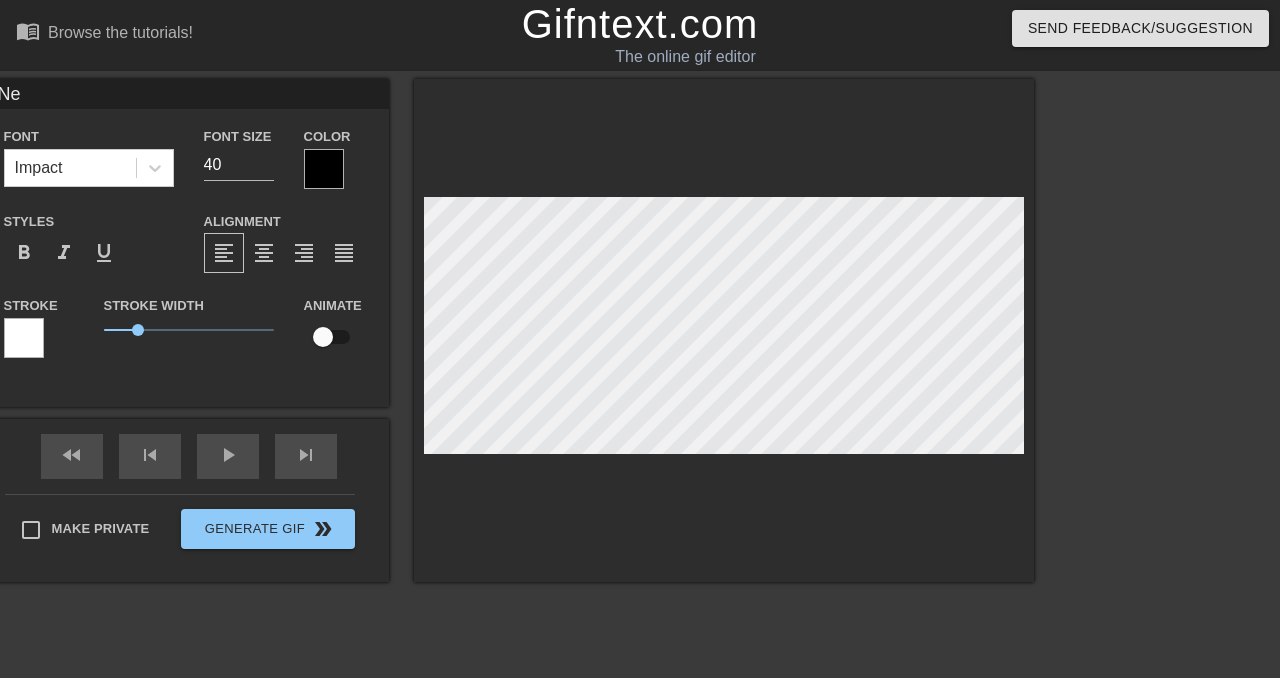 type on "N" 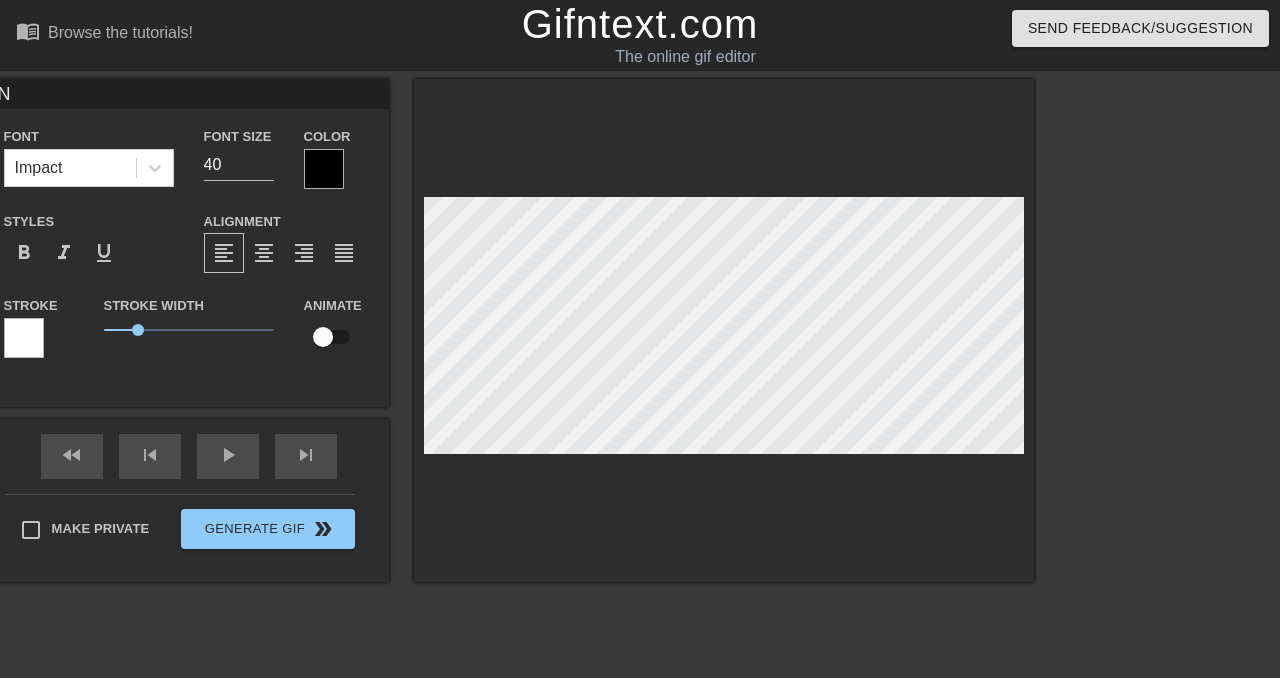 type 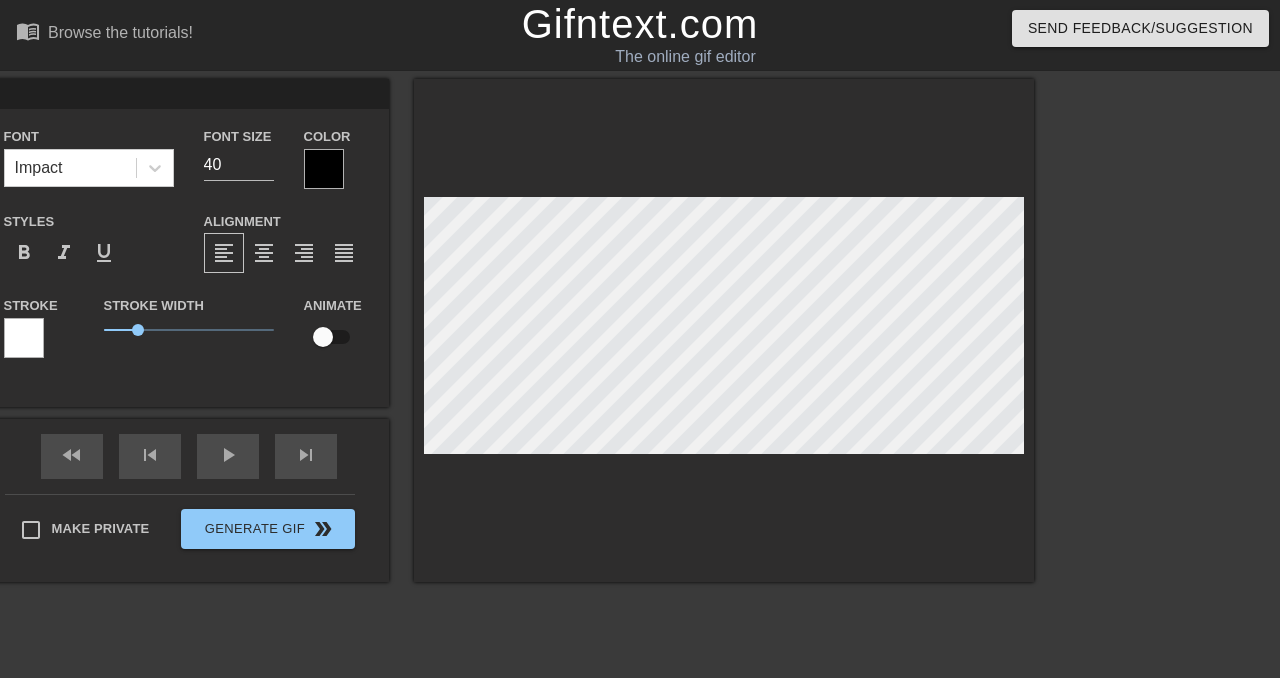 type on "R" 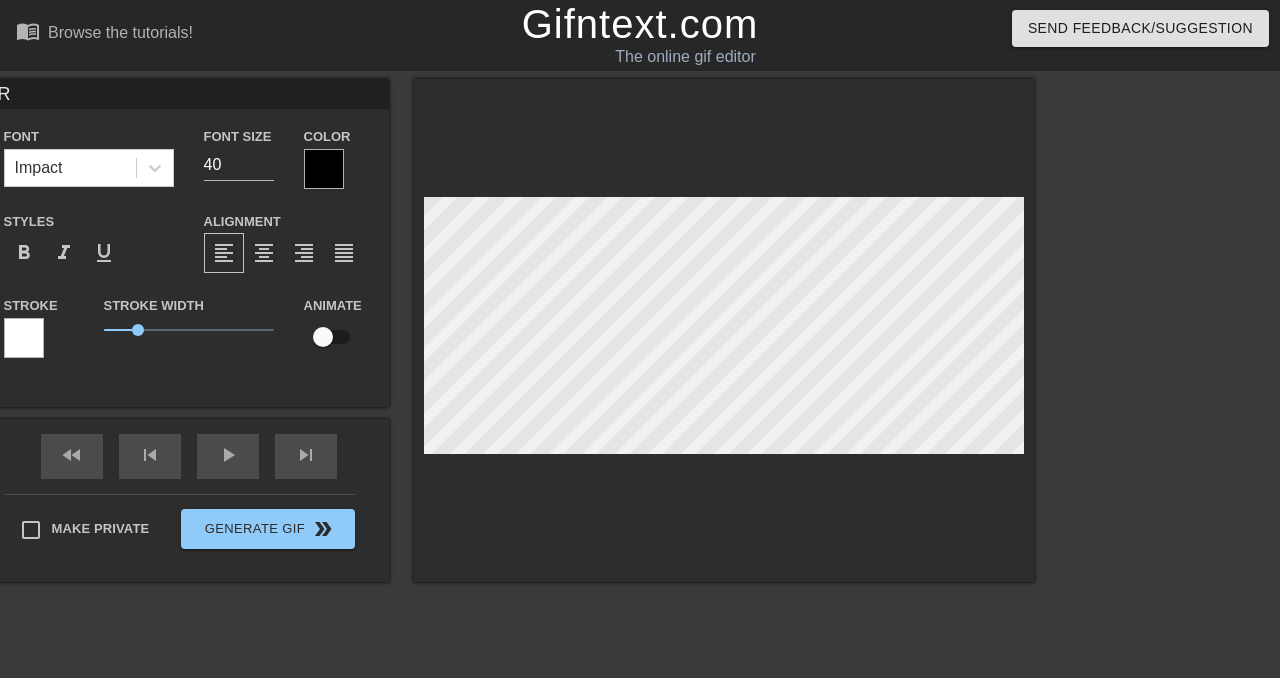 type on "RU" 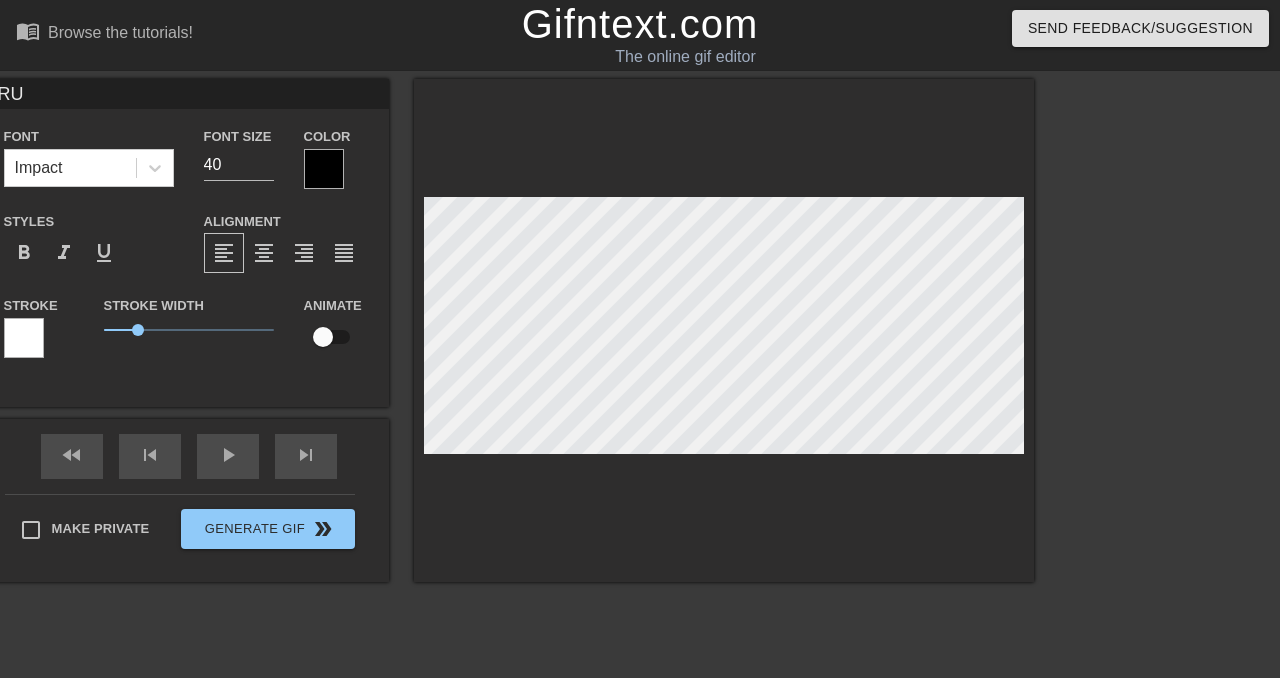 type on "RUL" 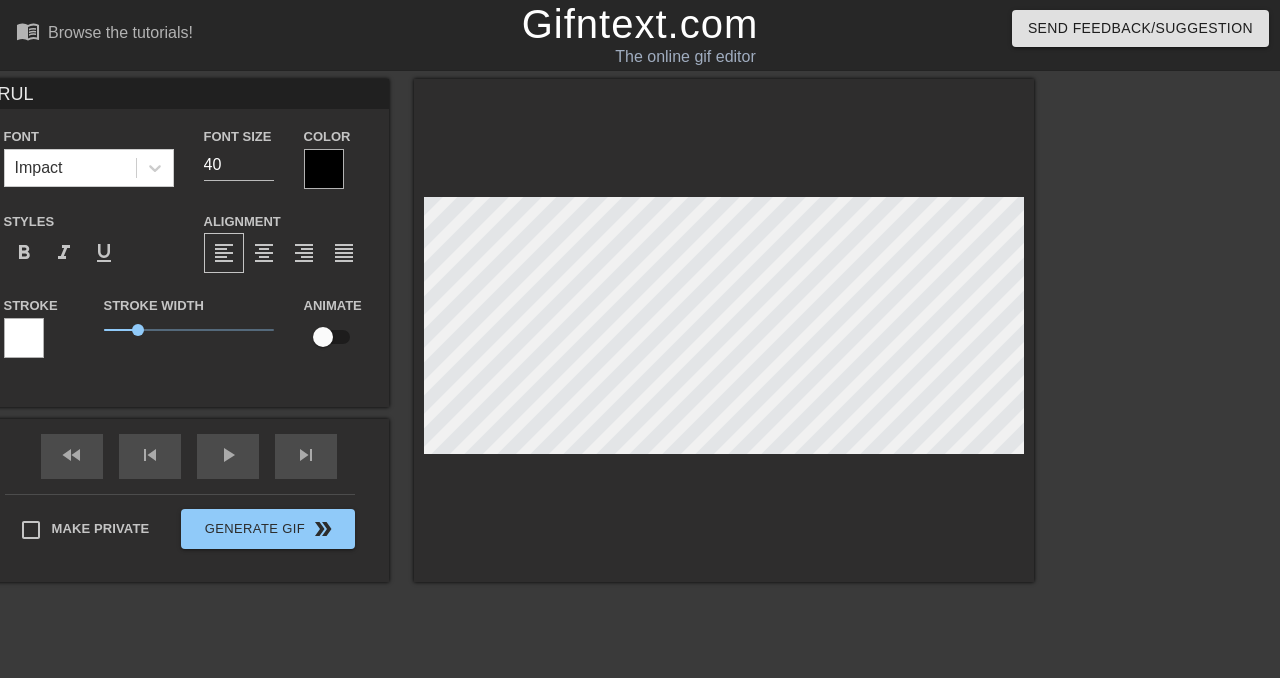 type on "RULE" 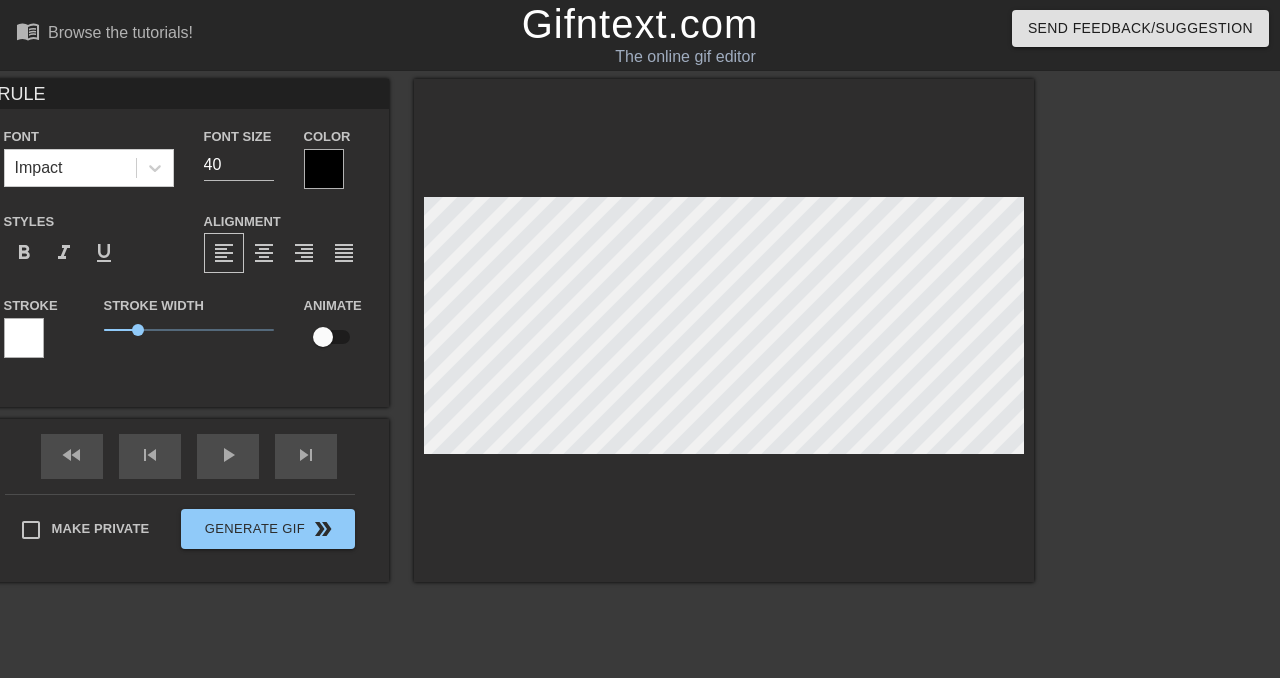 scroll, scrollTop: 0, scrollLeft: 0, axis: both 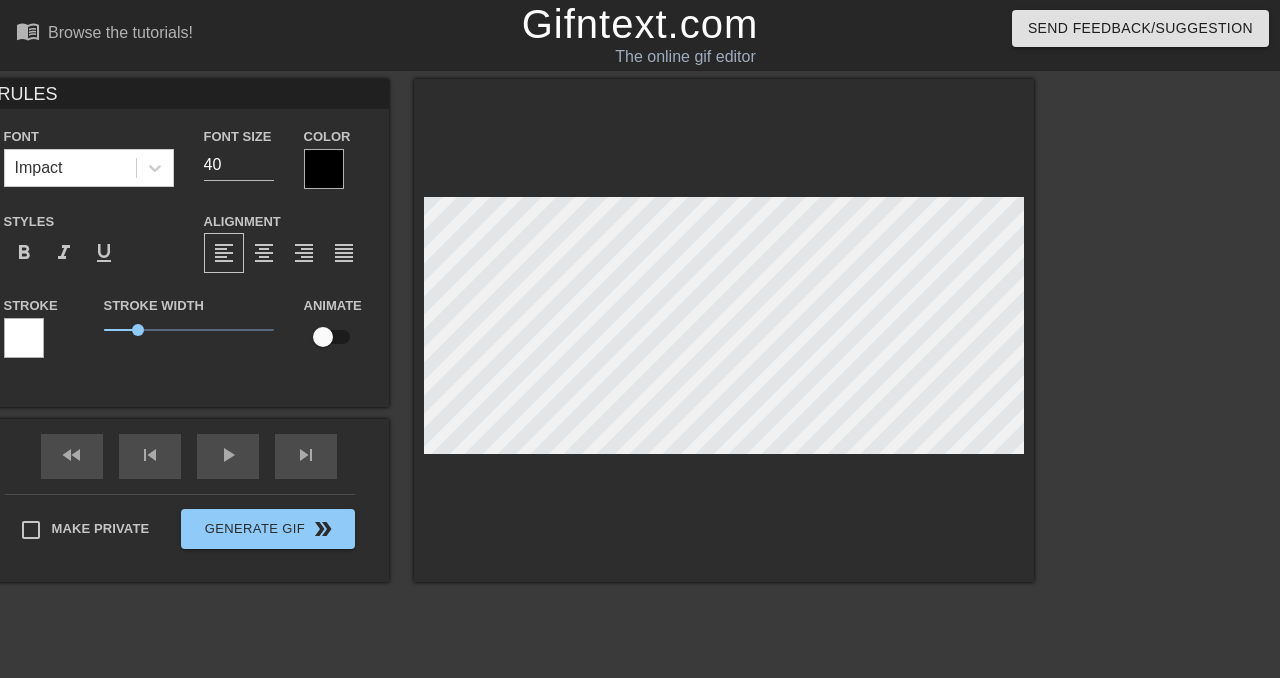 type on "RULES" 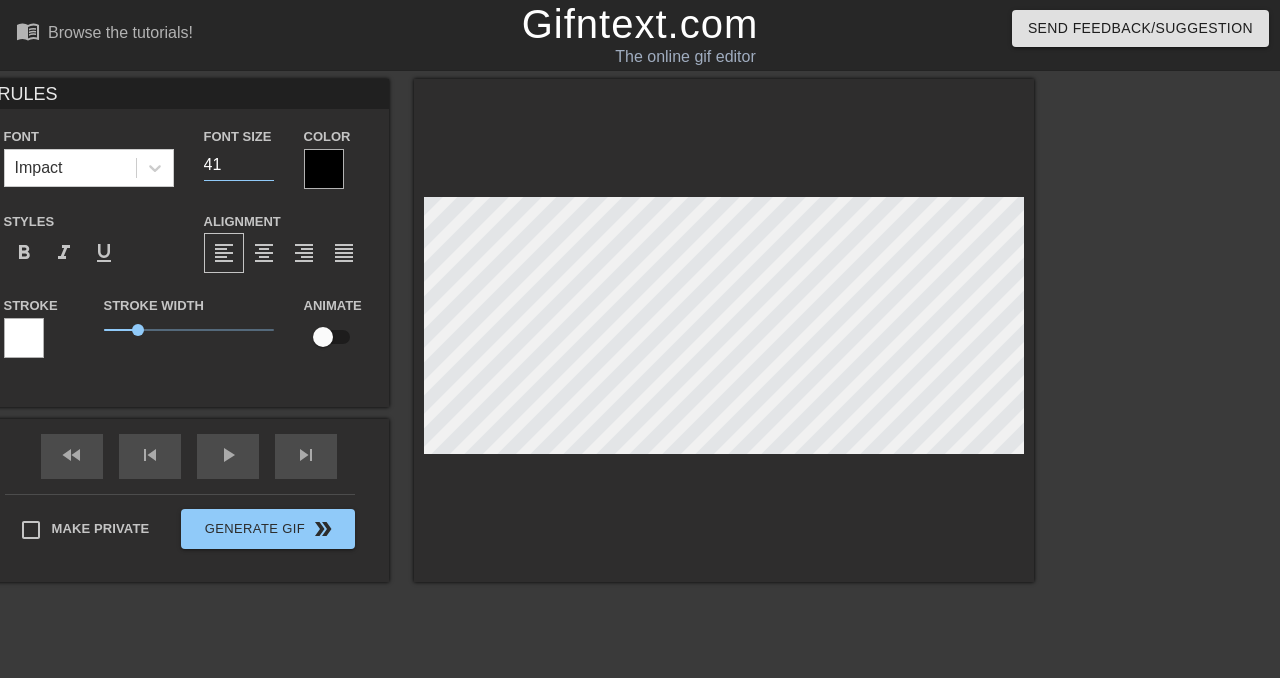 click on "41" at bounding box center [239, 165] 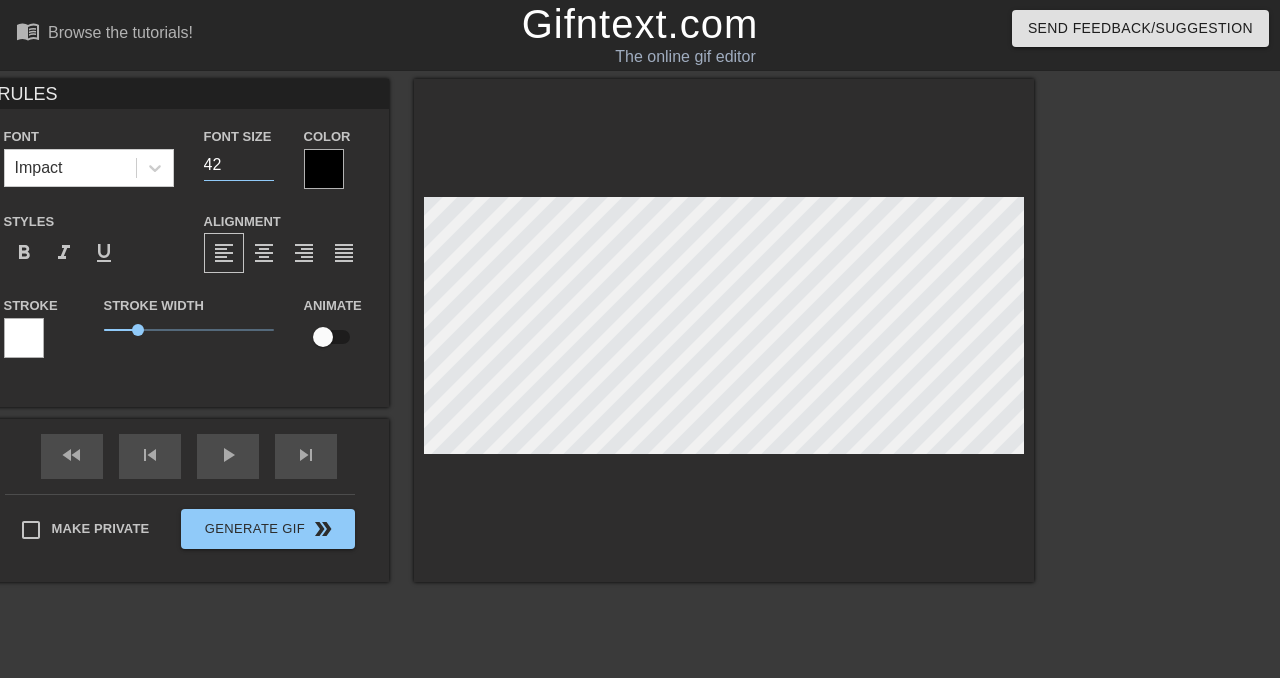 click on "42" at bounding box center (239, 165) 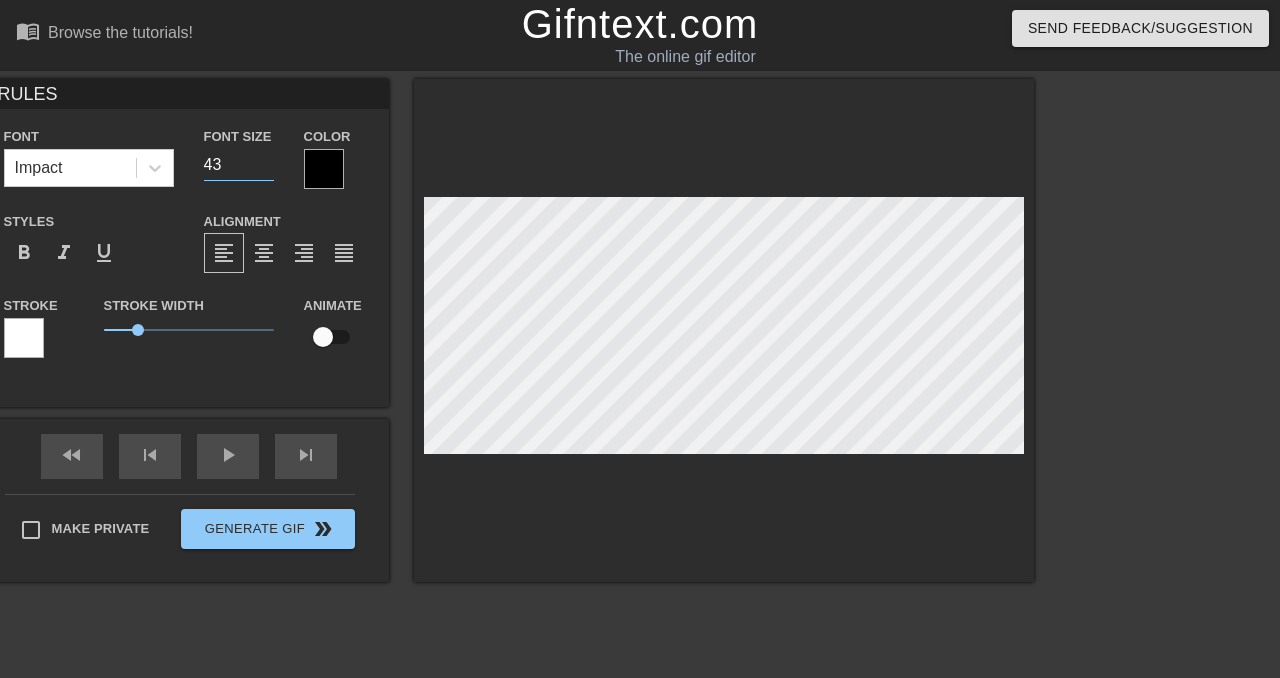 click on "43" at bounding box center [239, 165] 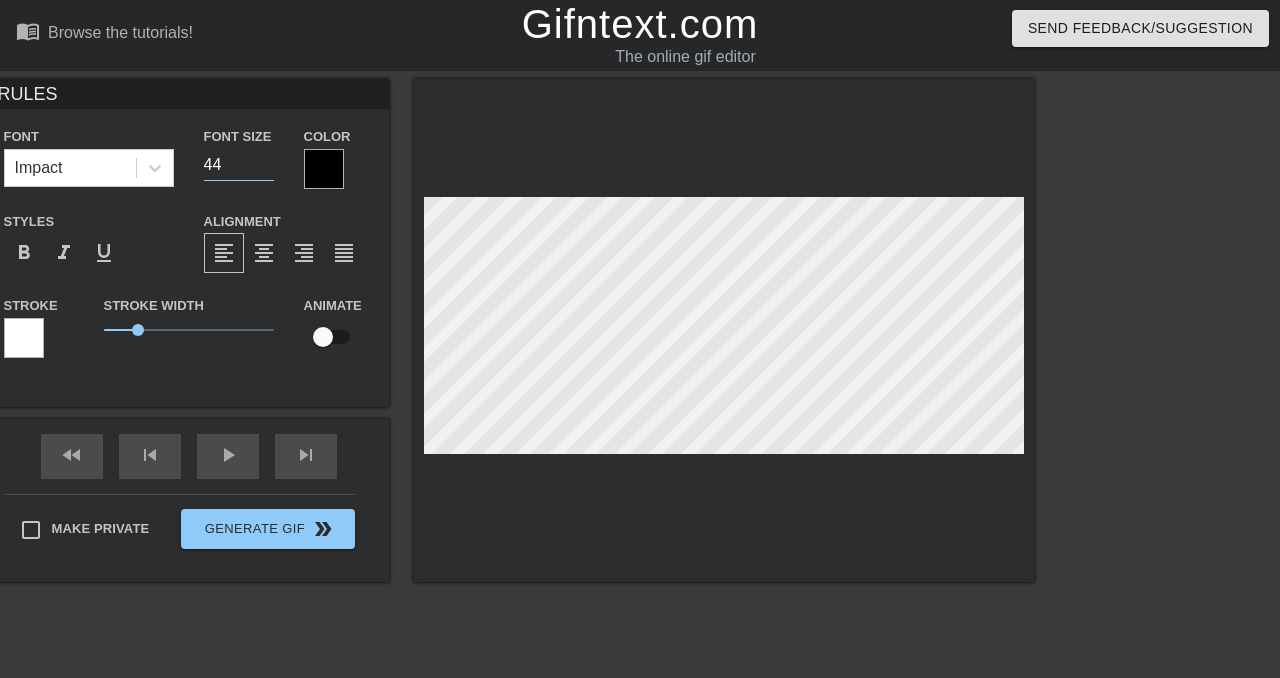 type on "44" 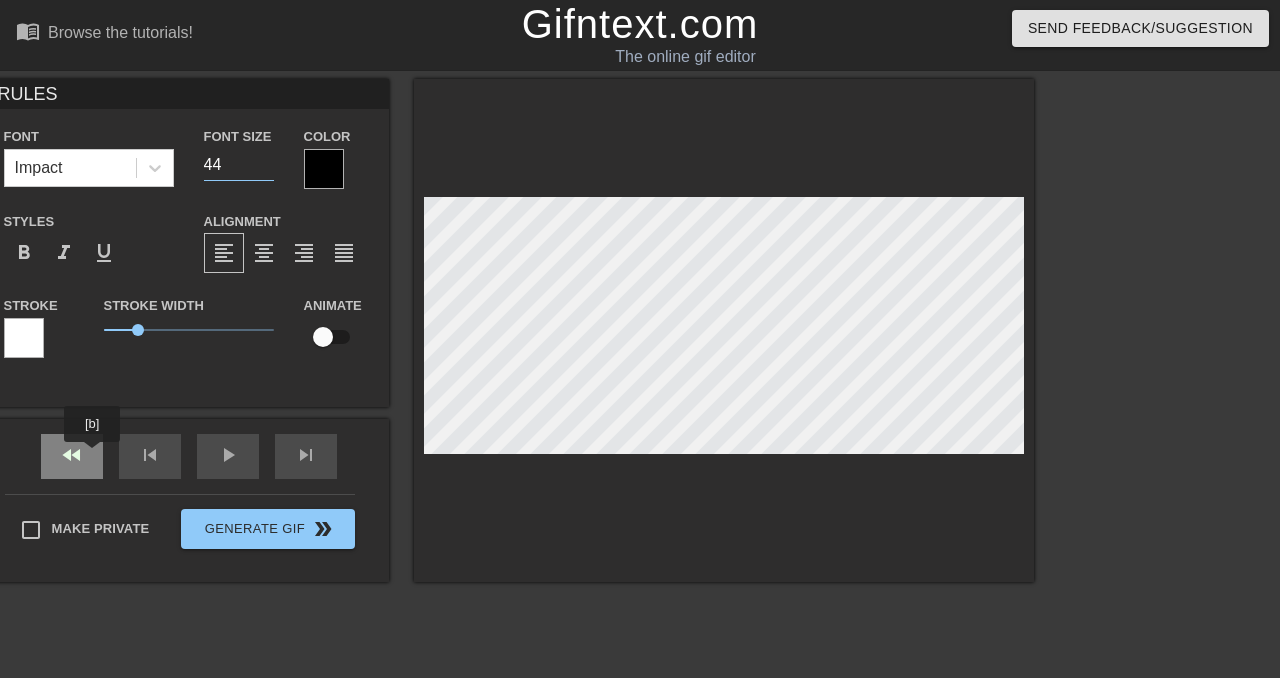 click on "fast_rewind" at bounding box center (72, 456) 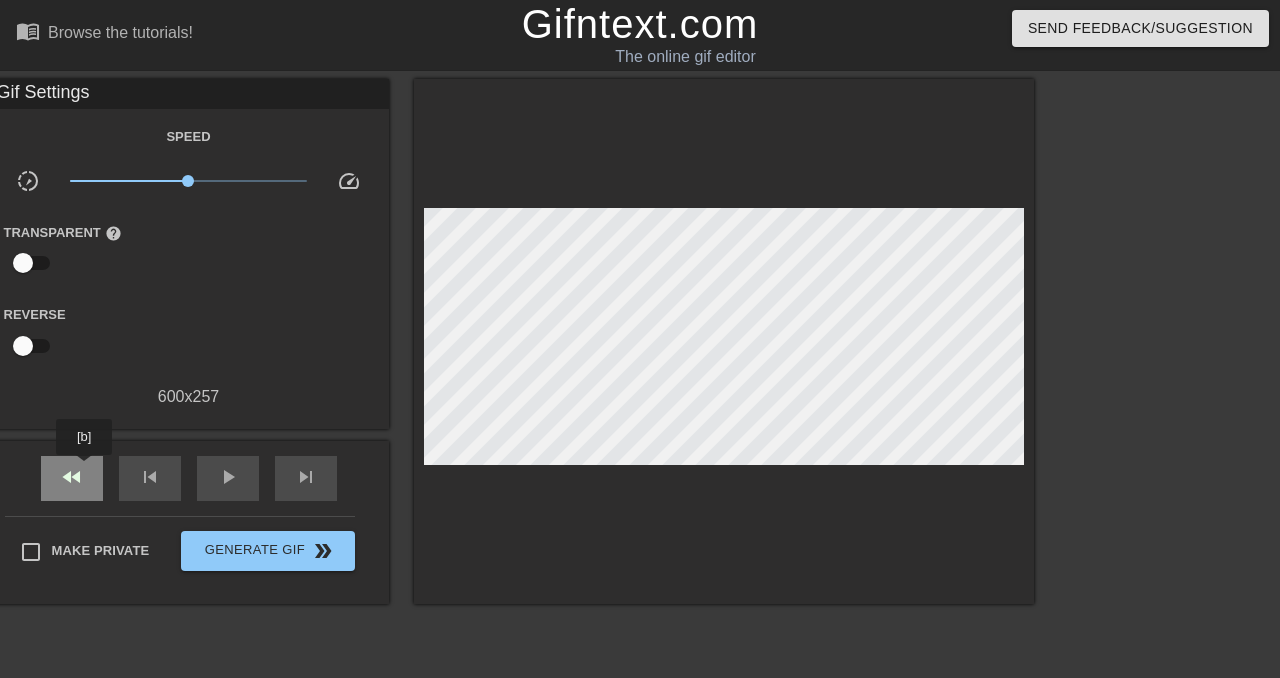 click on "fast_rewind" at bounding box center (72, 478) 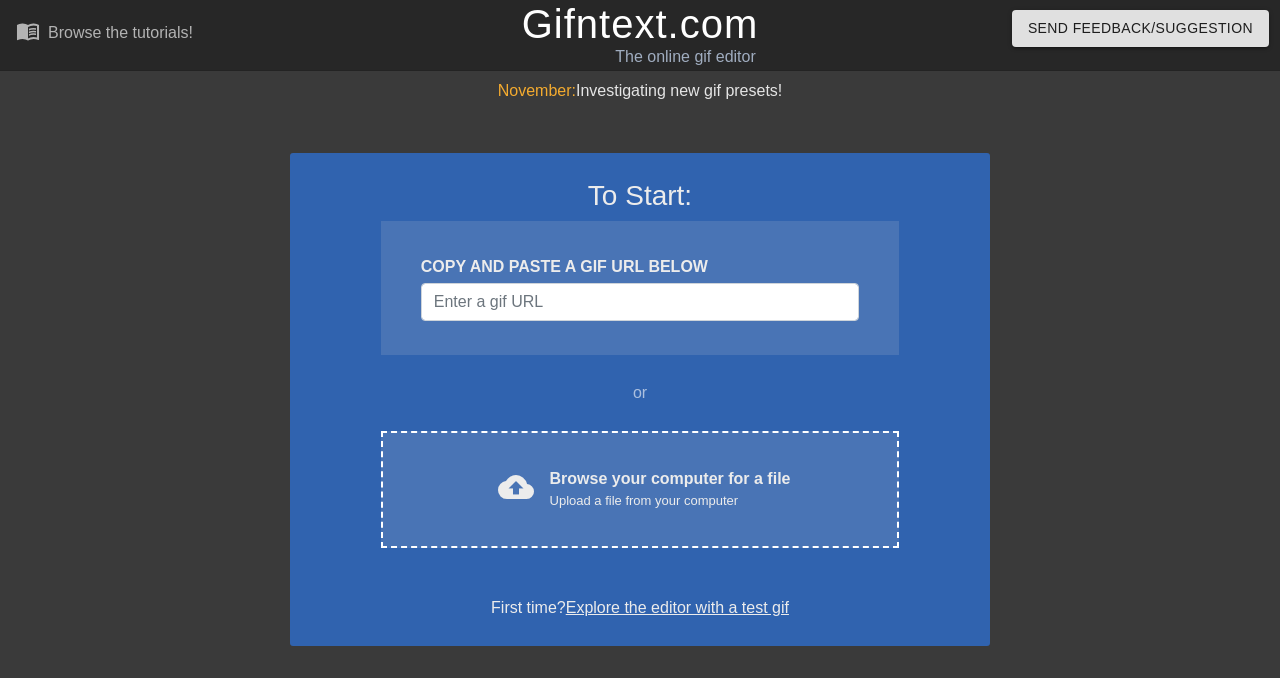 scroll, scrollTop: 0, scrollLeft: 0, axis: both 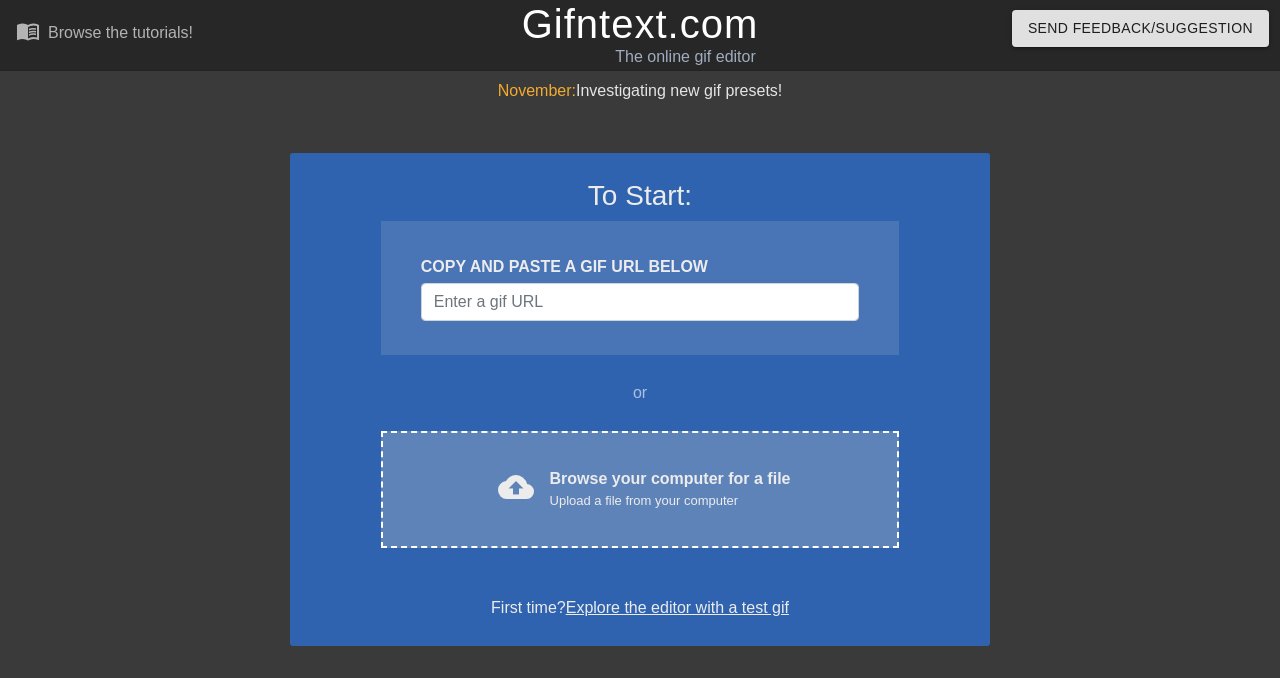 click on "Browse your computer for a file Upload a file from your computer" at bounding box center [670, 489] 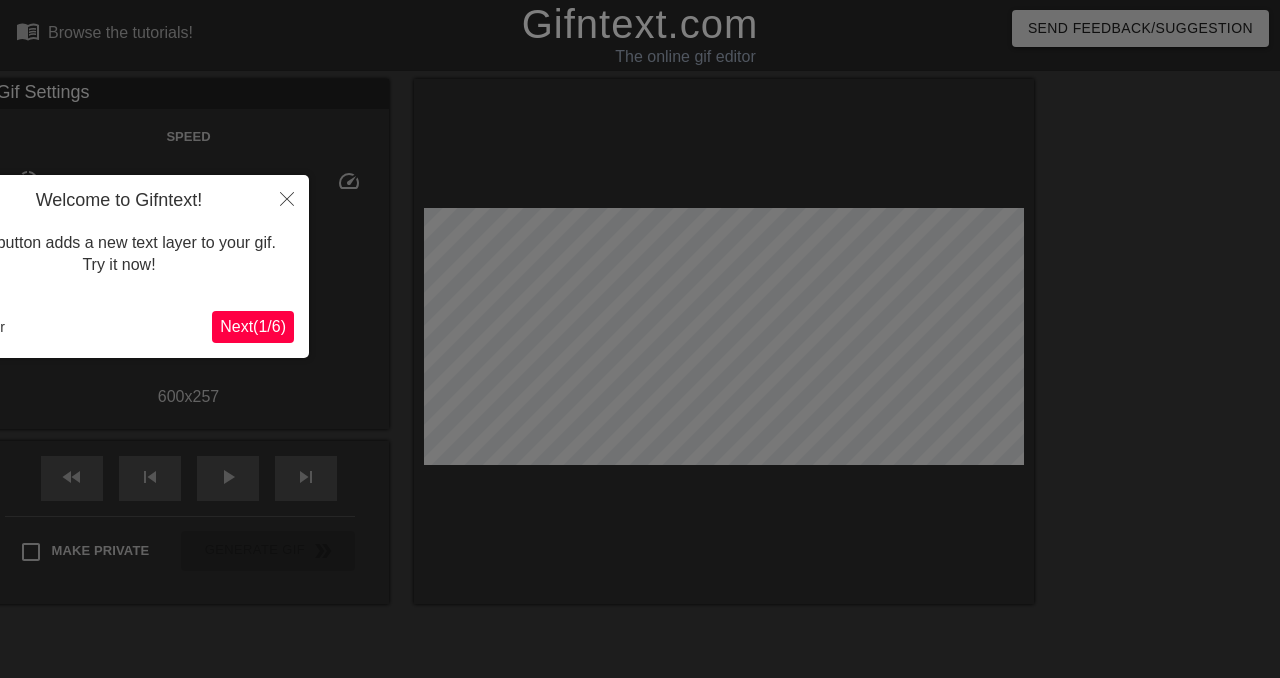 scroll, scrollTop: 49, scrollLeft: 0, axis: vertical 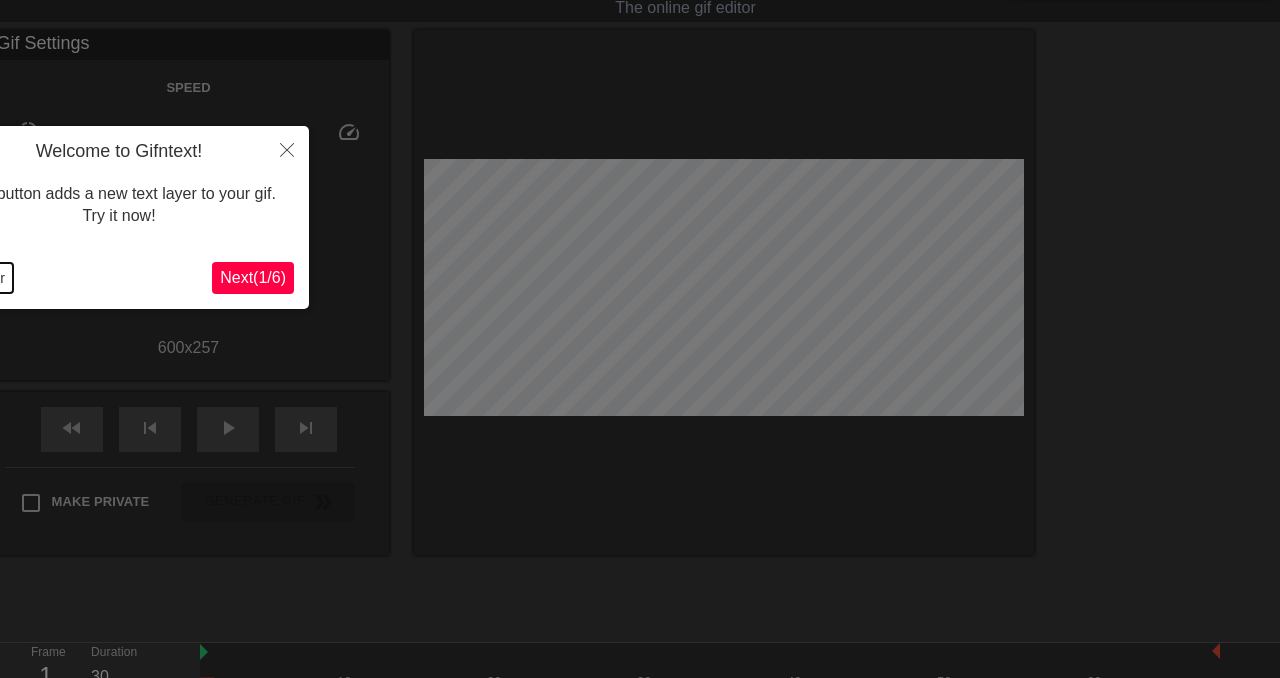 click on "End tour" at bounding box center (-22, 278) 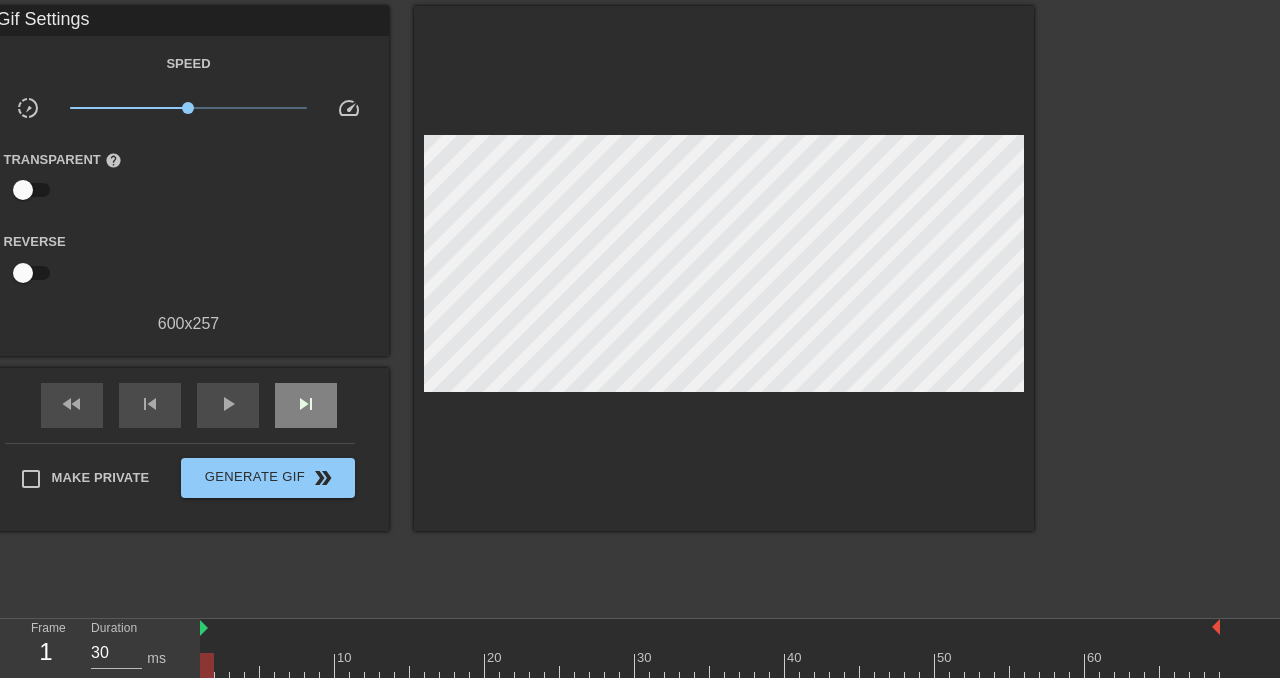 scroll, scrollTop: 213, scrollLeft: 0, axis: vertical 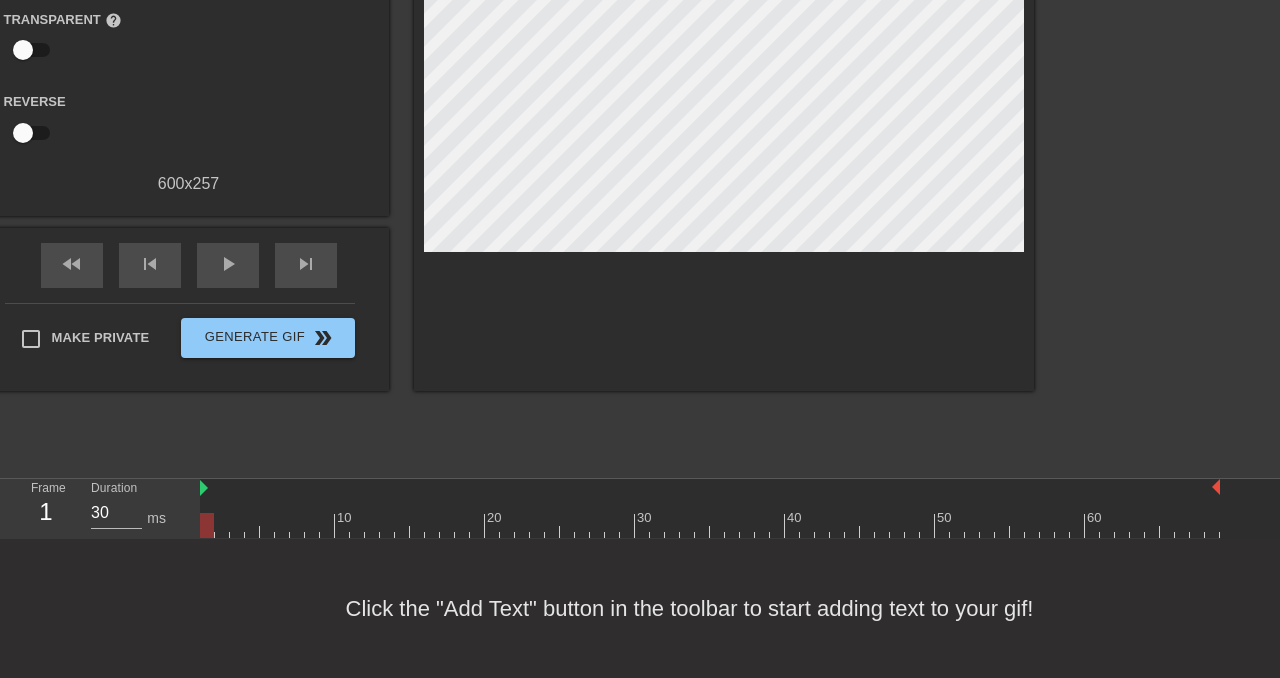 click on "Click the "Add Text" button in the toolbar to start adding text to your gif!" at bounding box center [640, 608] 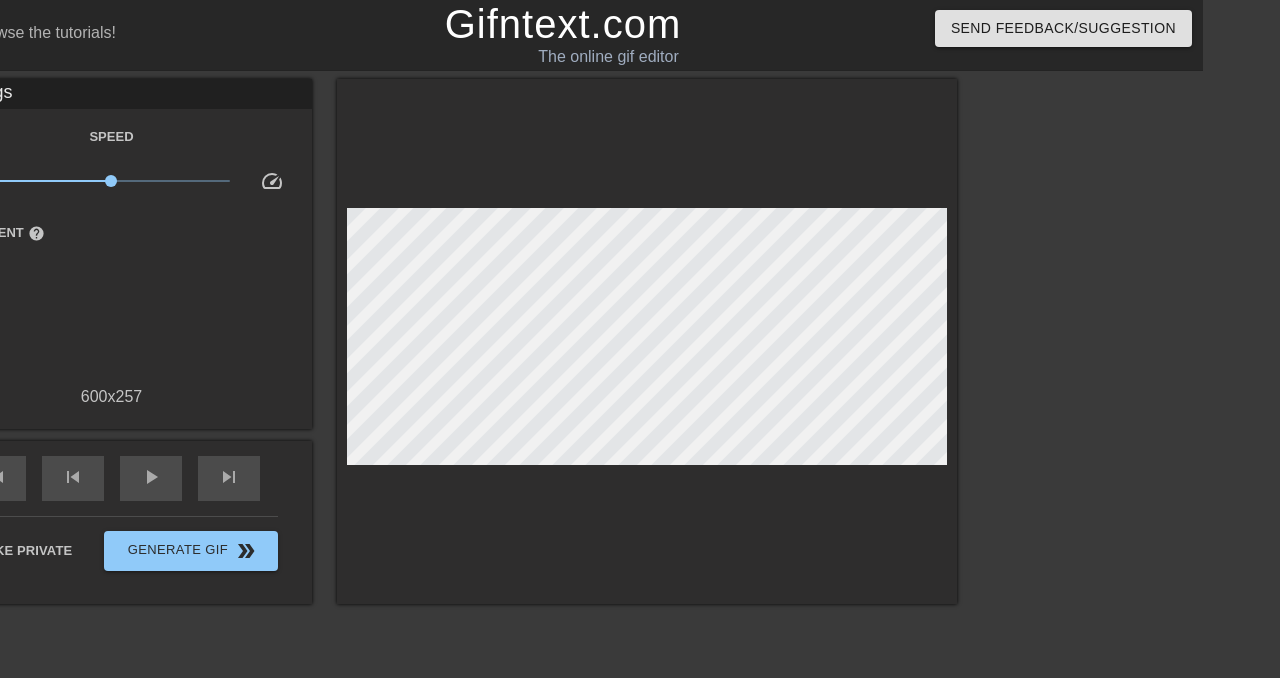 scroll, scrollTop: 0, scrollLeft: 0, axis: both 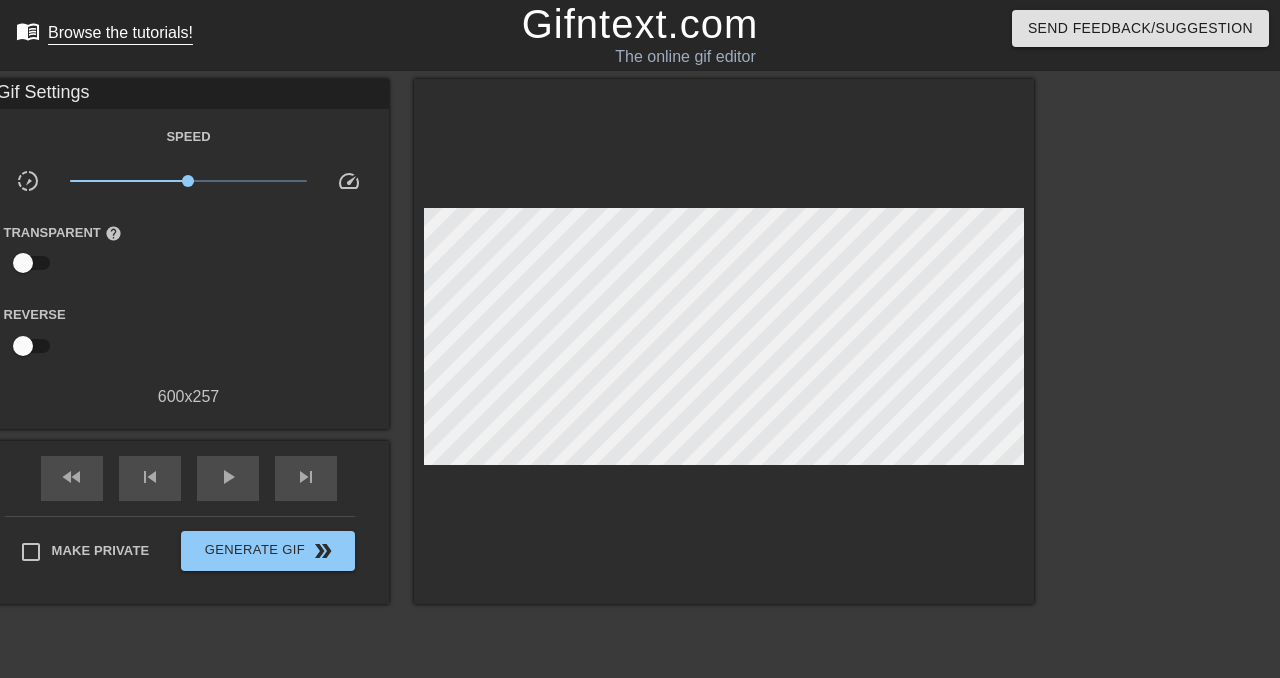 click on "Browse the tutorials!" at bounding box center (120, 32) 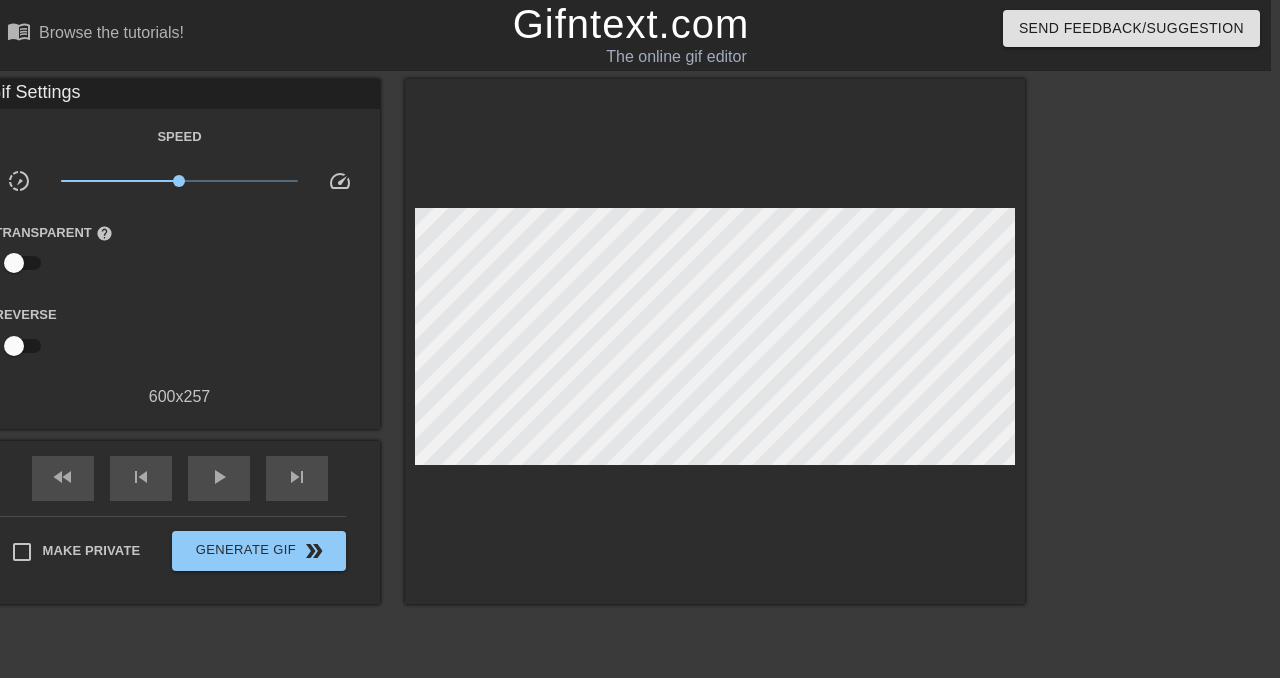 scroll, scrollTop: 0, scrollLeft: 0, axis: both 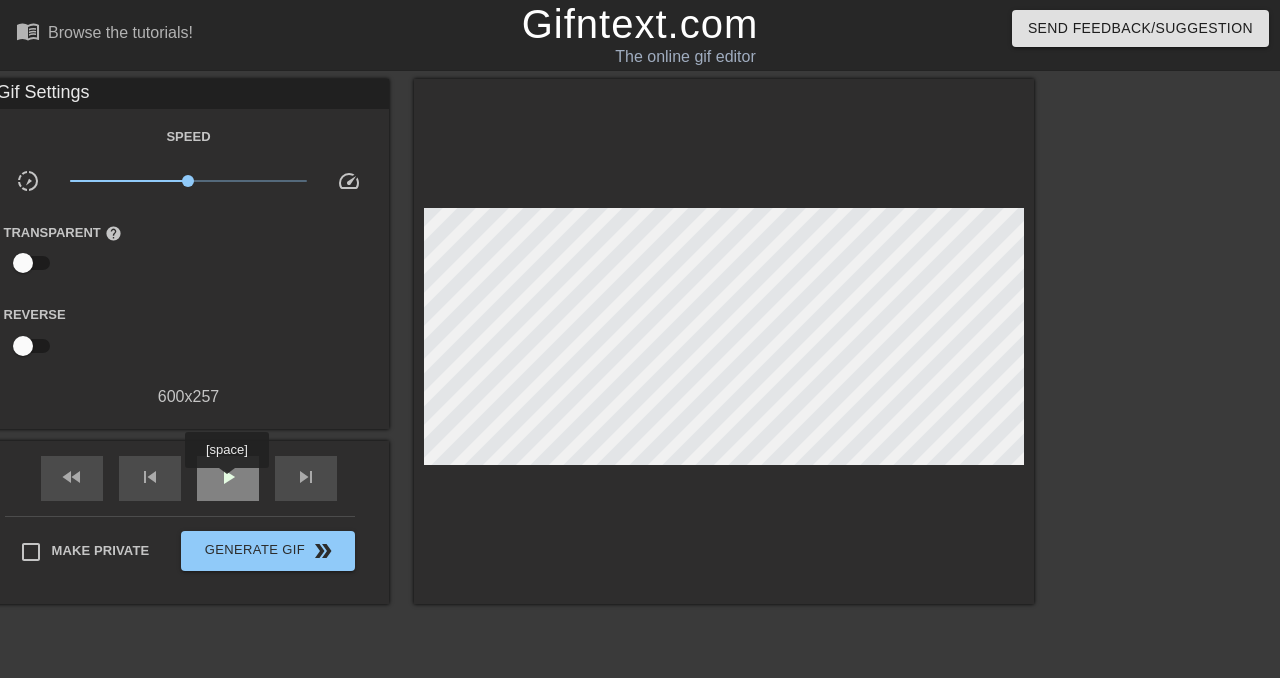 click on "play_arrow" at bounding box center [228, 477] 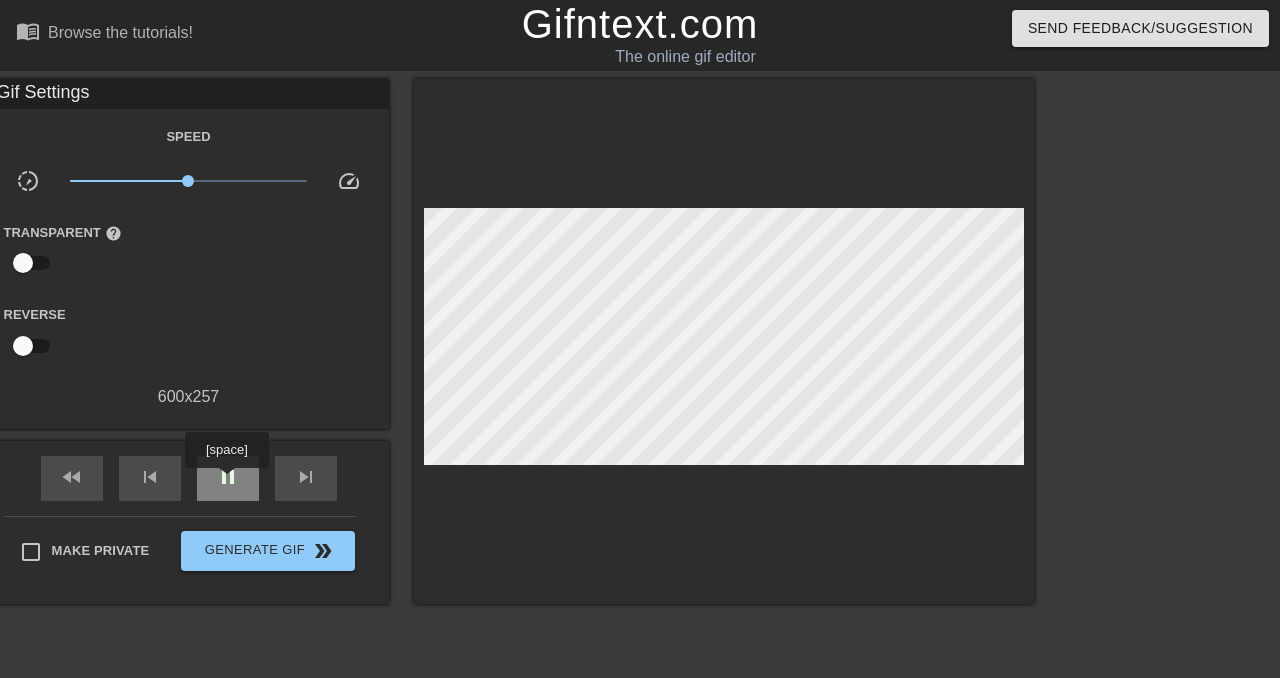 click on "pause" at bounding box center [228, 477] 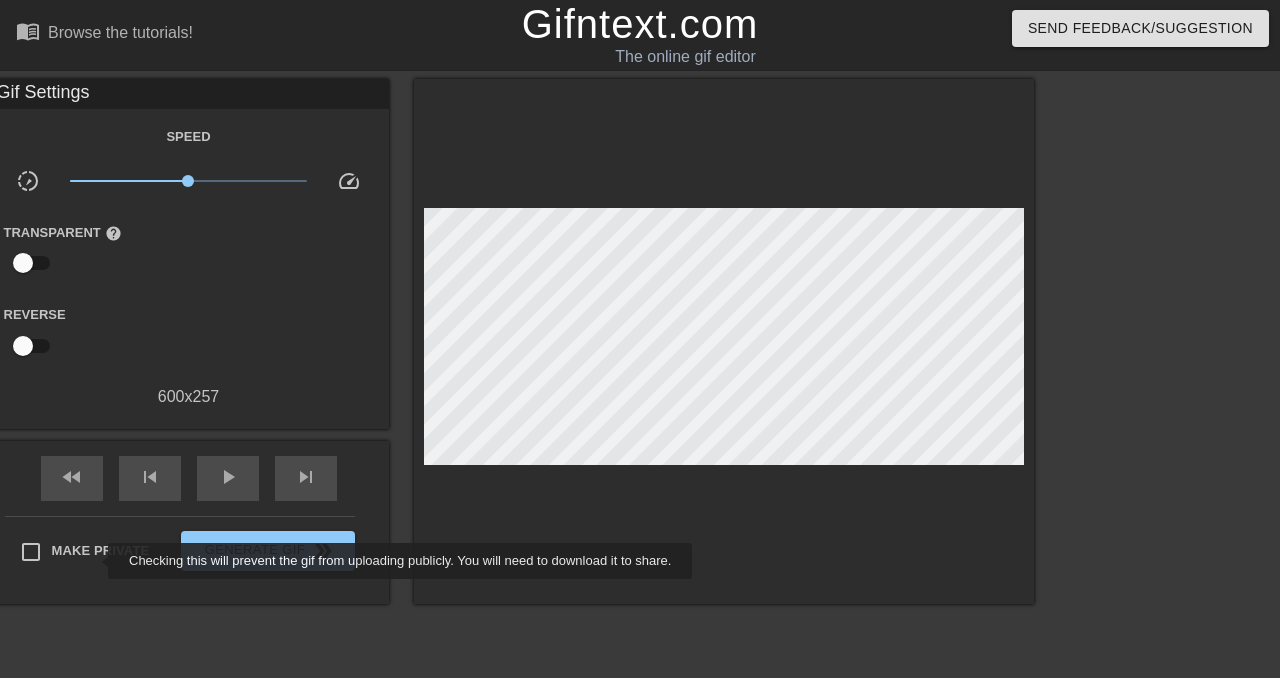 click on "Make Private" at bounding box center [80, 552] 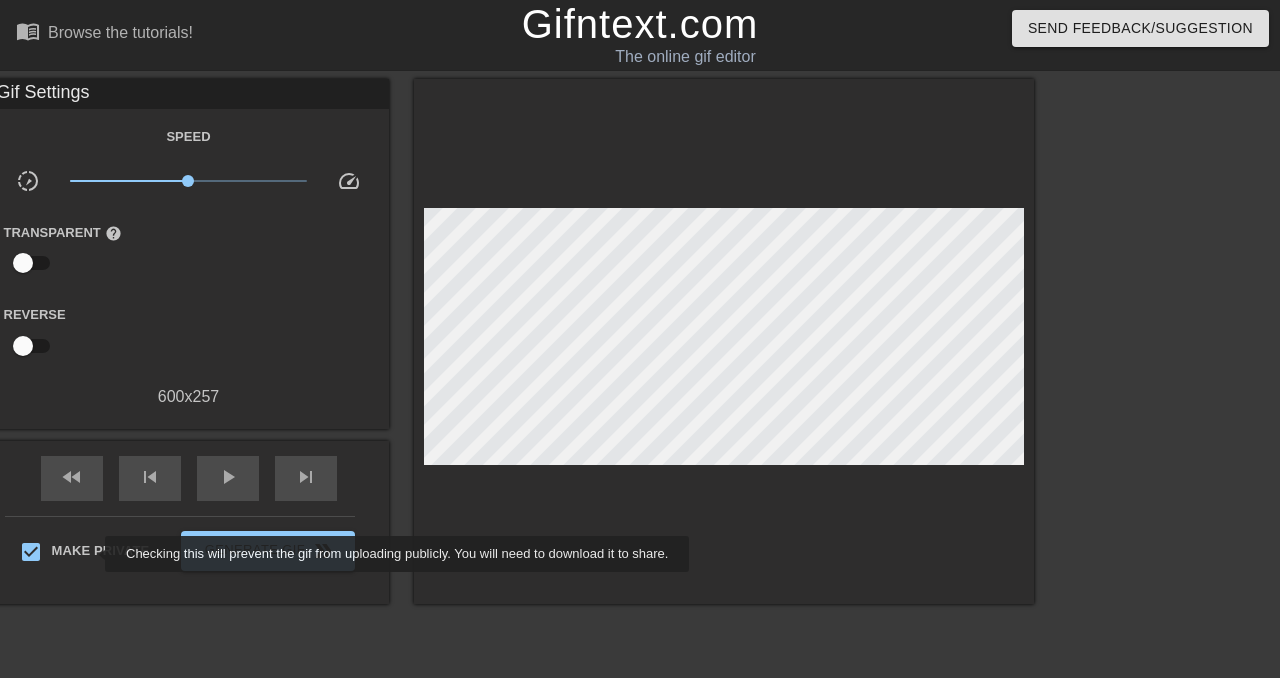 click on "Make Private" at bounding box center (101, 551) 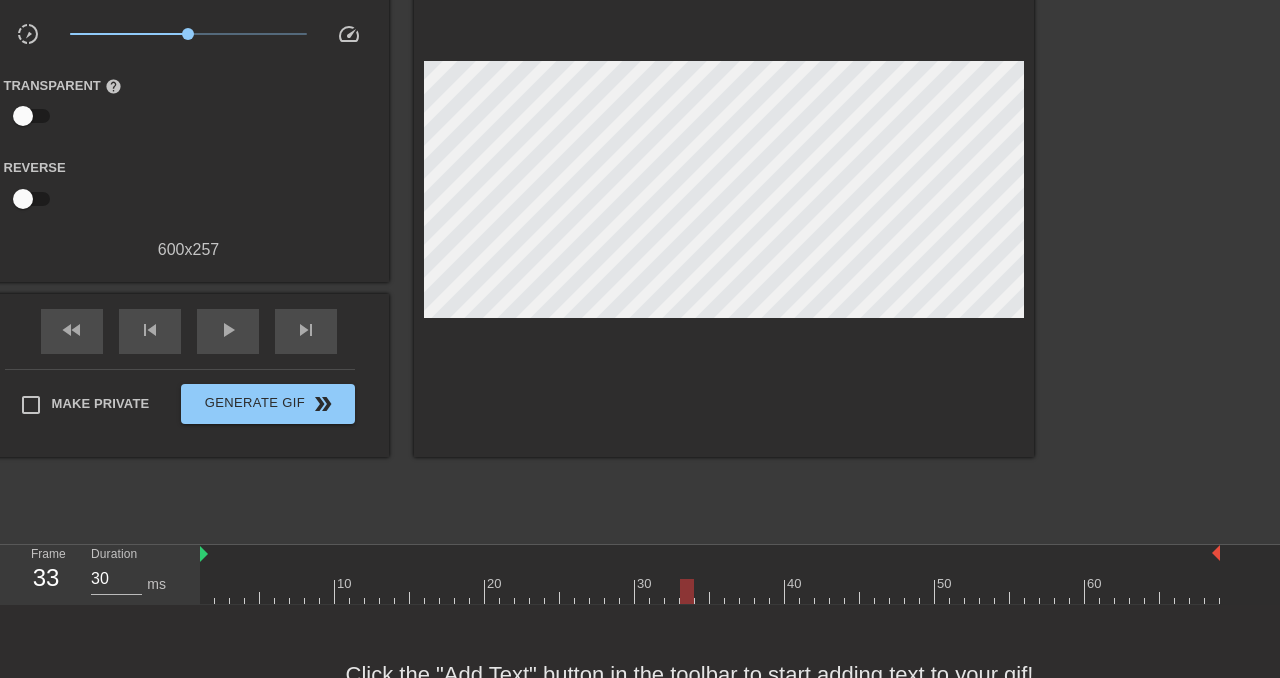 scroll, scrollTop: 213, scrollLeft: 0, axis: vertical 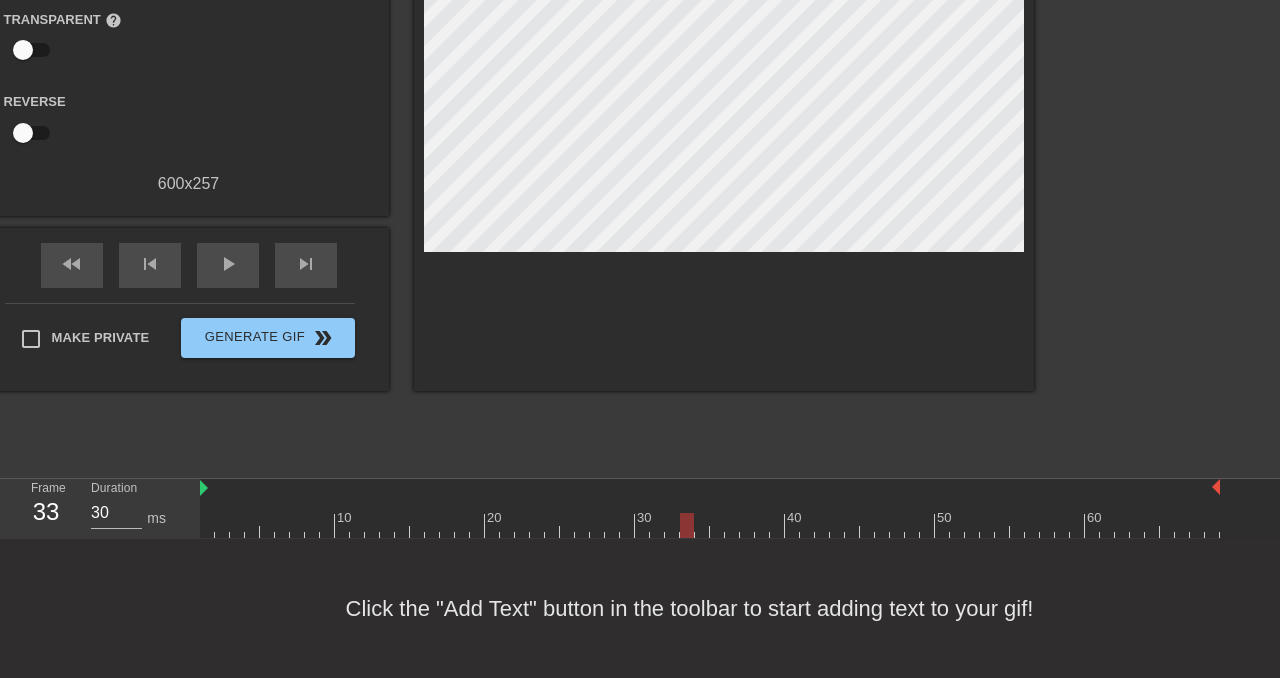 click on "Click the "Add Text" button in the toolbar to start adding text to your gif!" at bounding box center [640, 608] 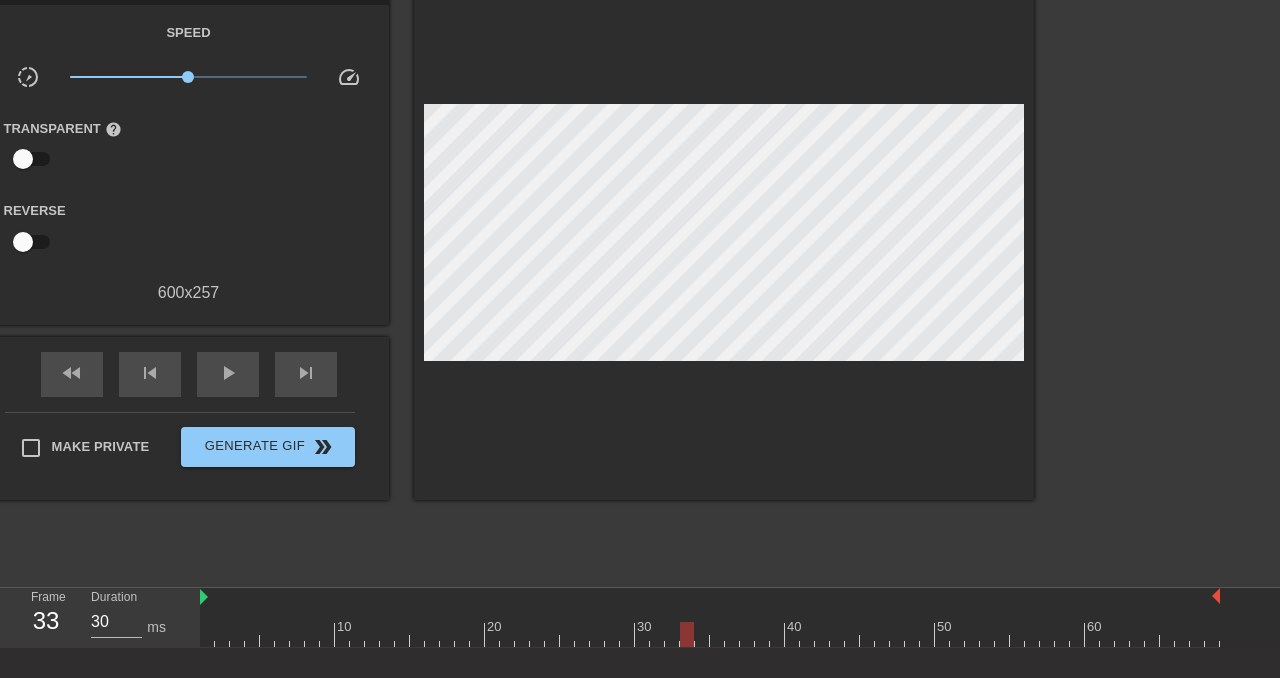 scroll, scrollTop: 0, scrollLeft: 0, axis: both 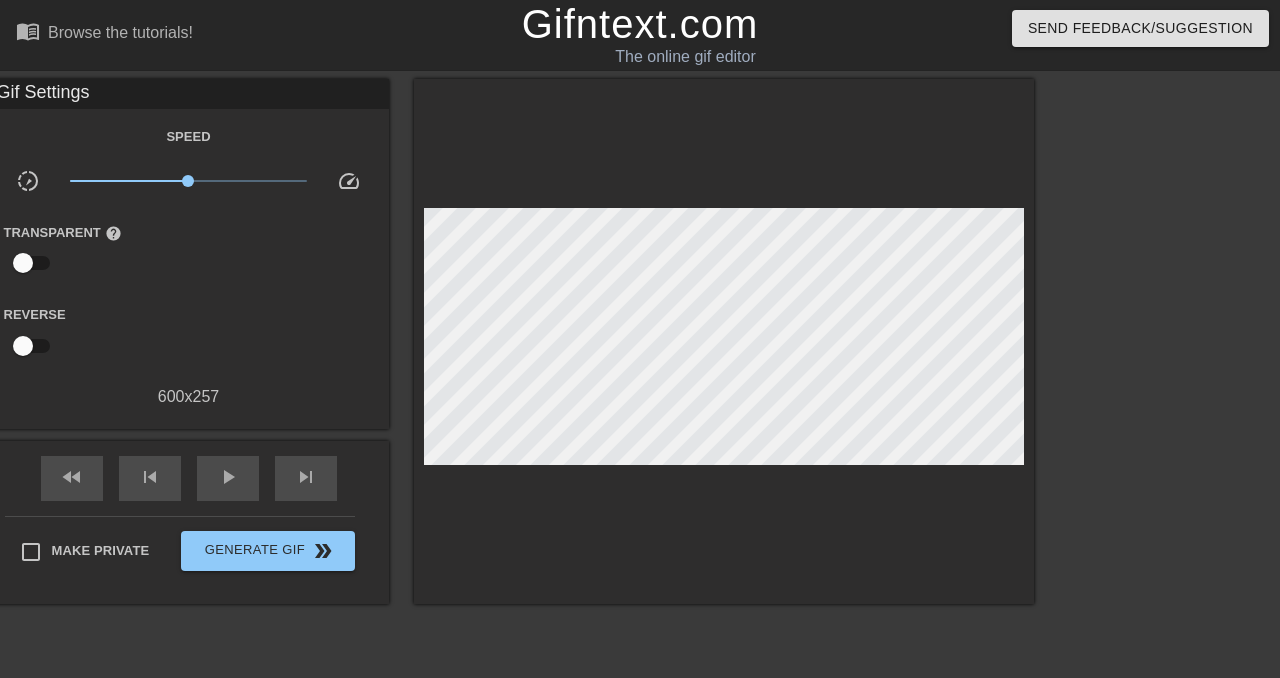 click on "Gif Settings" at bounding box center (189, 94) 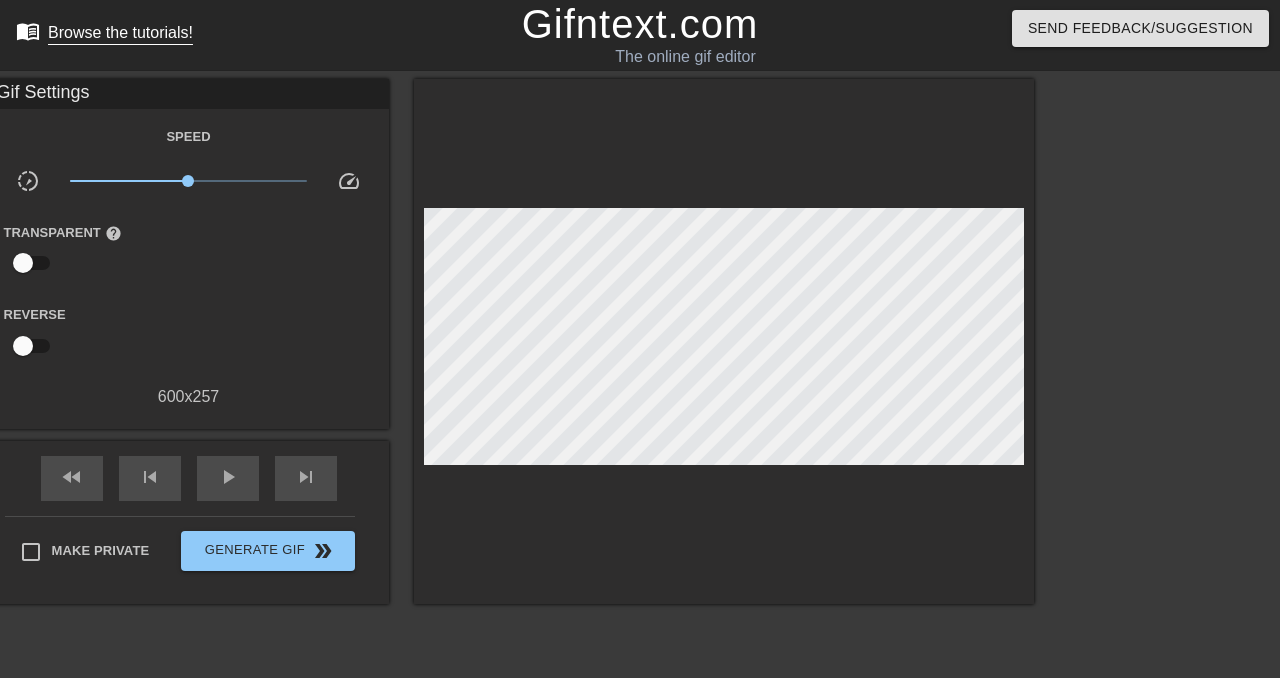 click on "menu_book Browse the tutorials!" at bounding box center [104, 34] 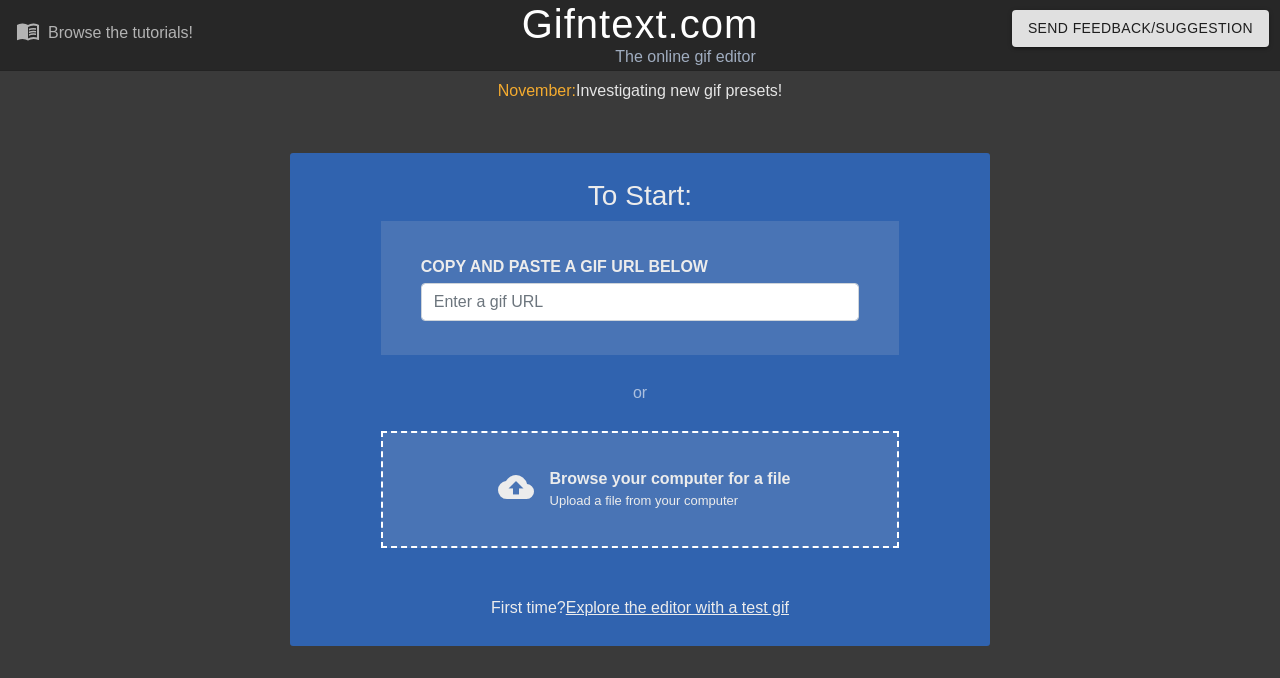 scroll, scrollTop: 0, scrollLeft: 0, axis: both 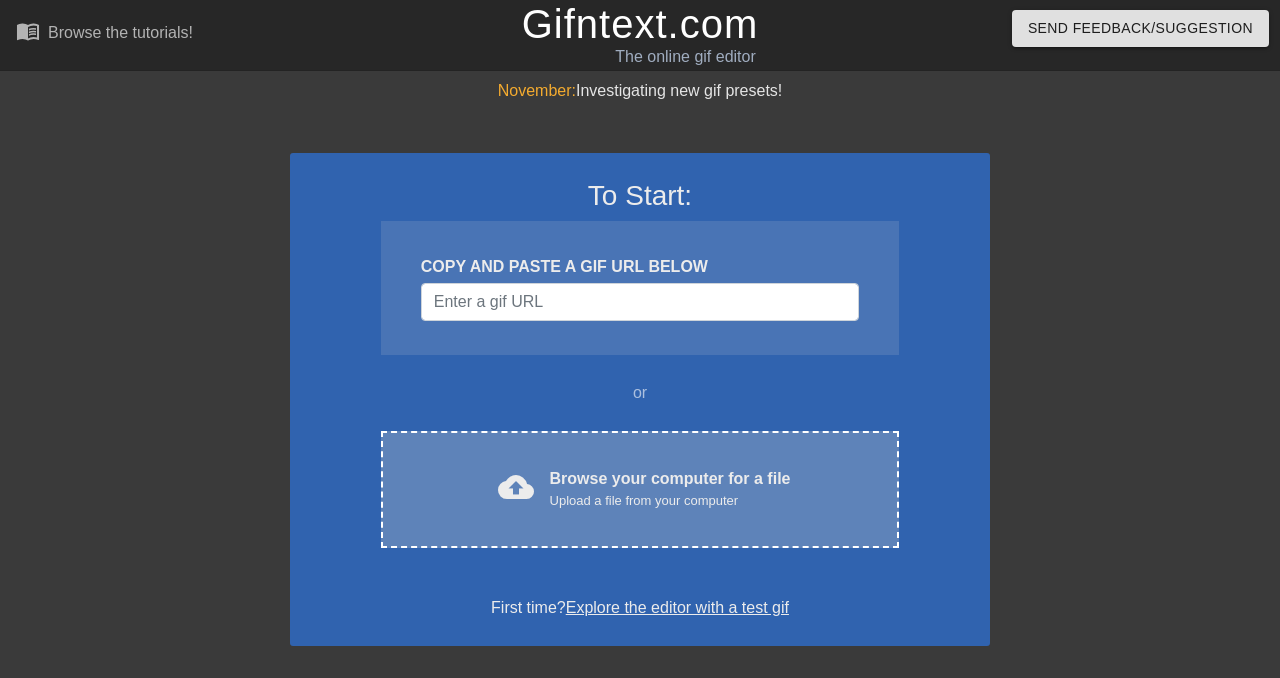 click on "cloud_upload Browse your computer for a file Upload a file from your computer Choose files" at bounding box center [640, 489] 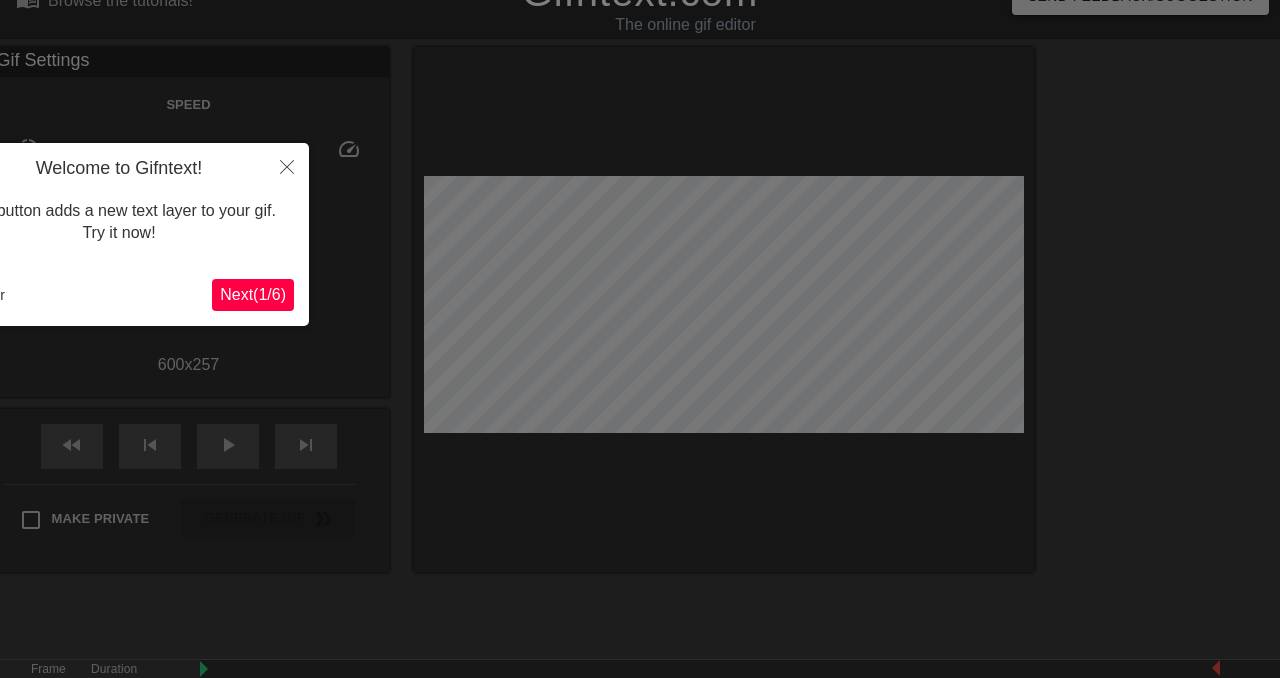 scroll, scrollTop: 49, scrollLeft: 0, axis: vertical 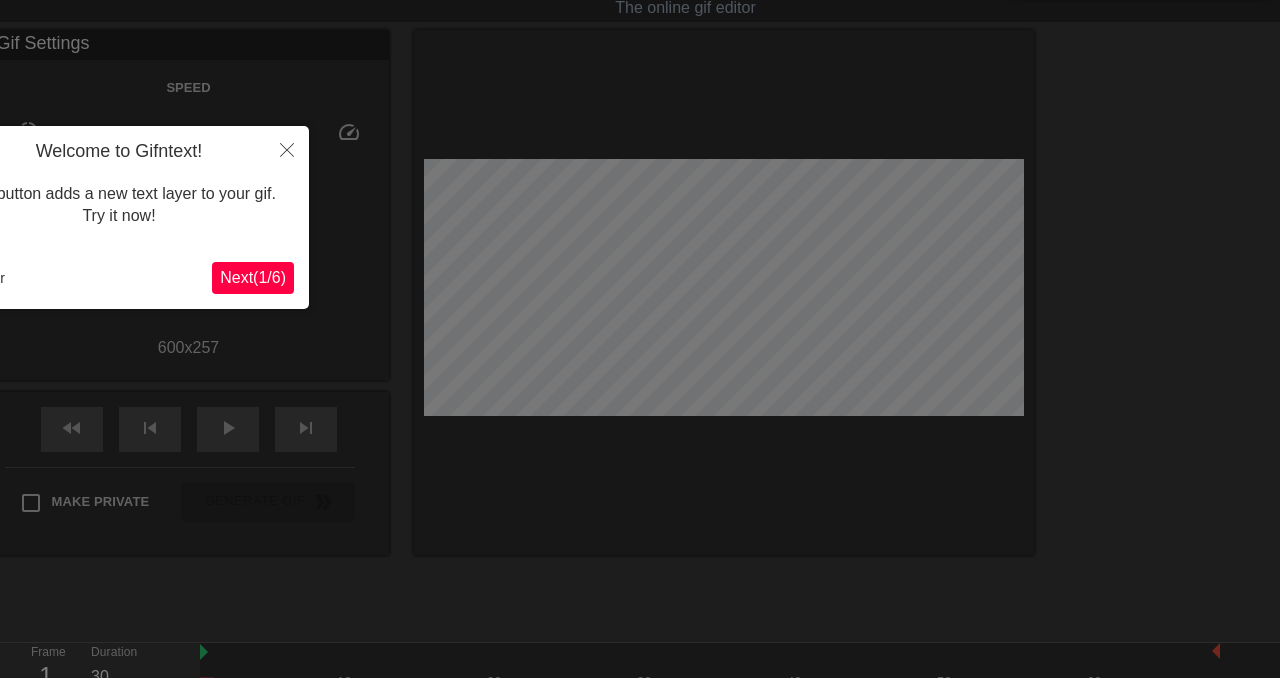 click on "Next  ( 1 / 6 )" at bounding box center [253, 277] 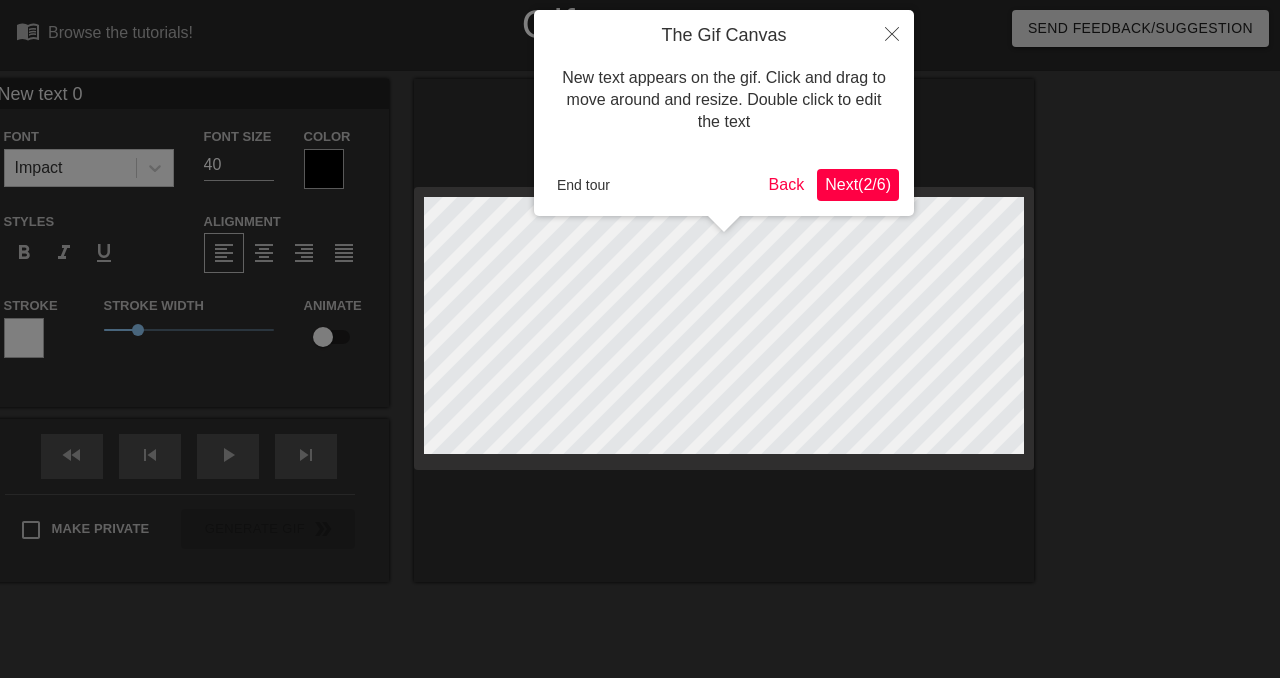 click on "Next  ( 2 / 6 )" at bounding box center (858, 184) 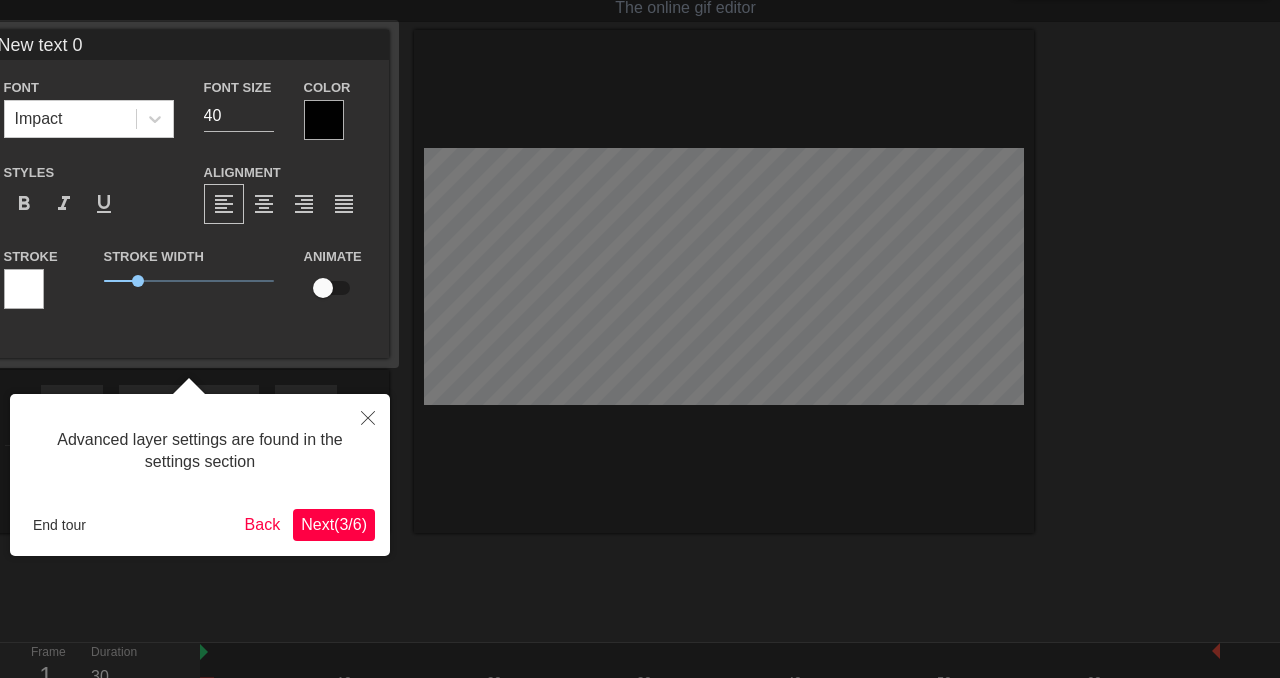 click on "Next  ( 3 / 6 )" at bounding box center [334, 524] 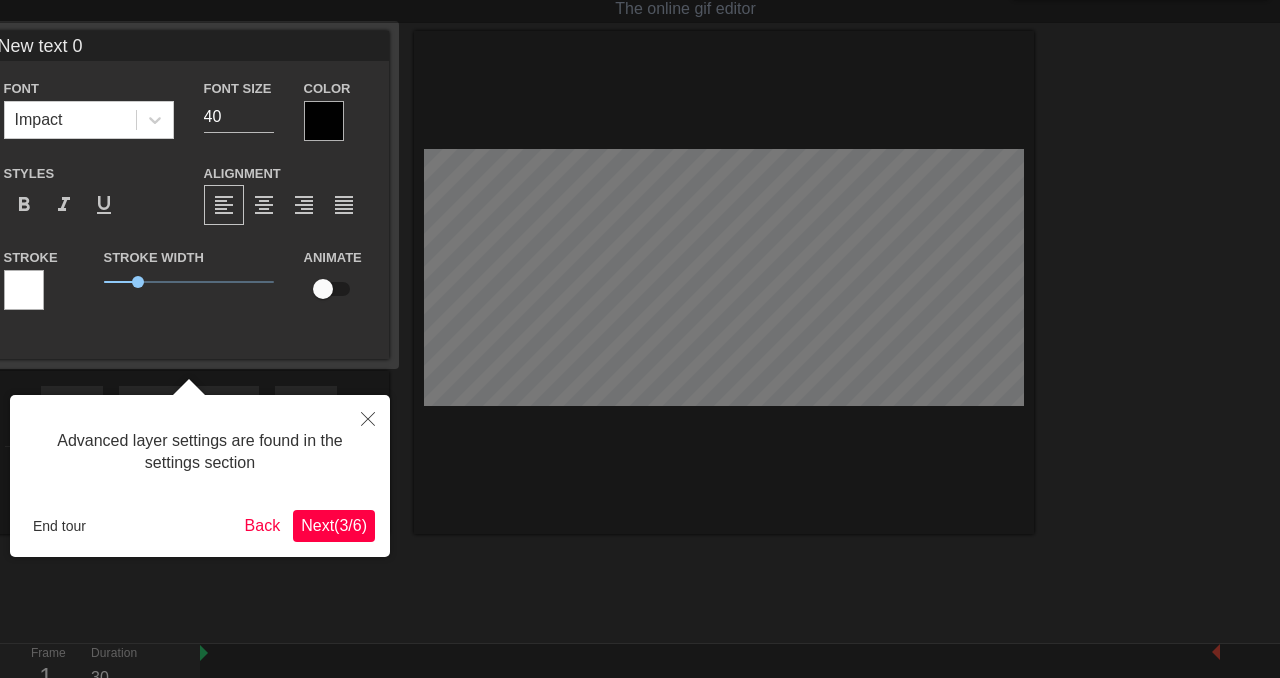 scroll, scrollTop: 0, scrollLeft: 0, axis: both 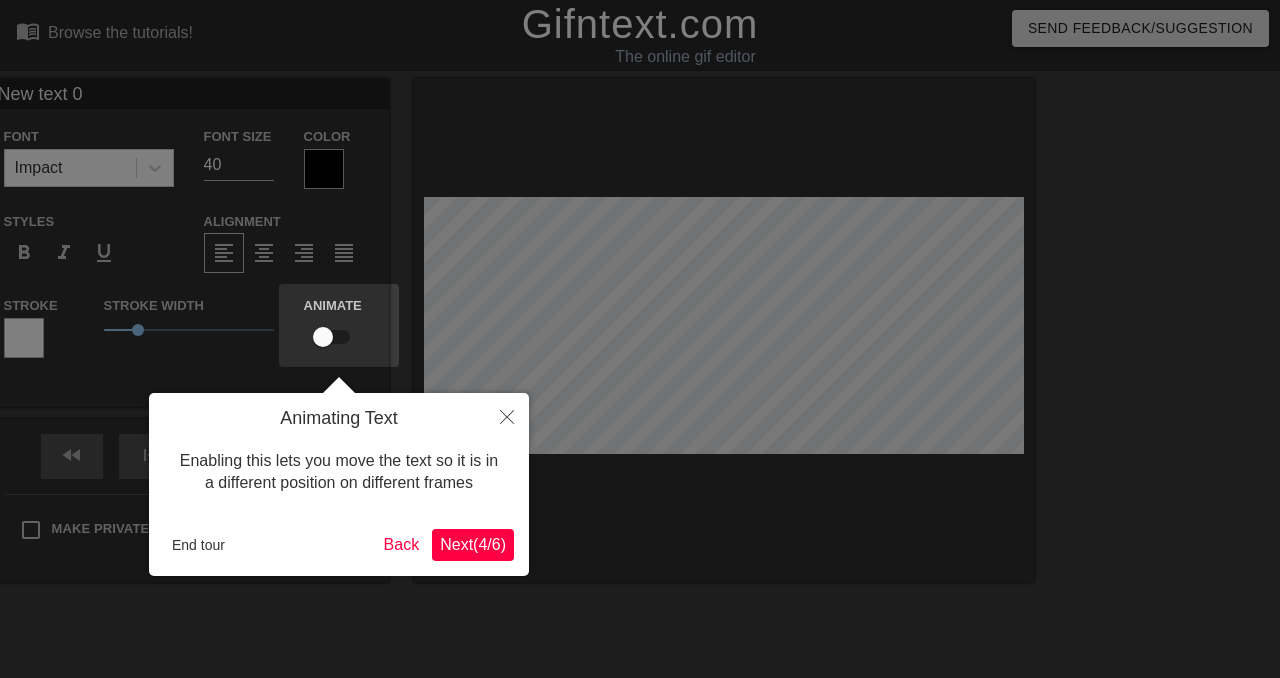 click on "Next  ( 4 / 6 )" at bounding box center (473, 544) 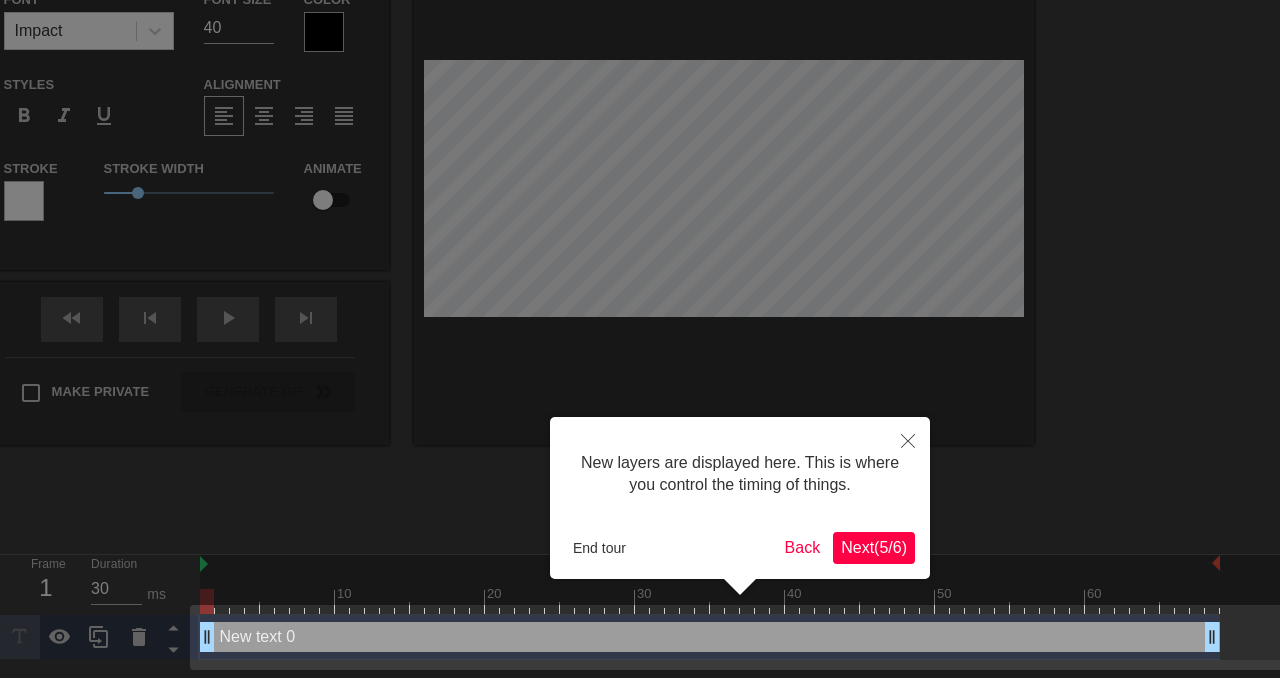 click on "Next  ( 5 / 6 )" at bounding box center (874, 547) 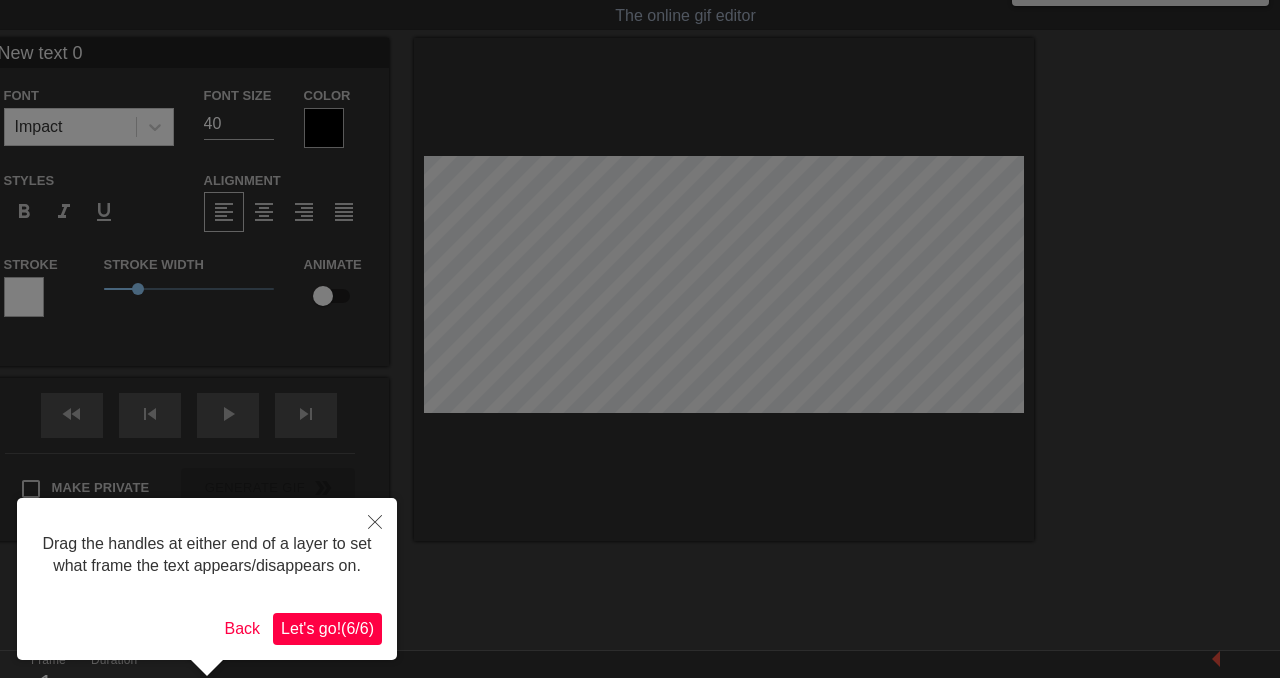 scroll, scrollTop: 0, scrollLeft: 0, axis: both 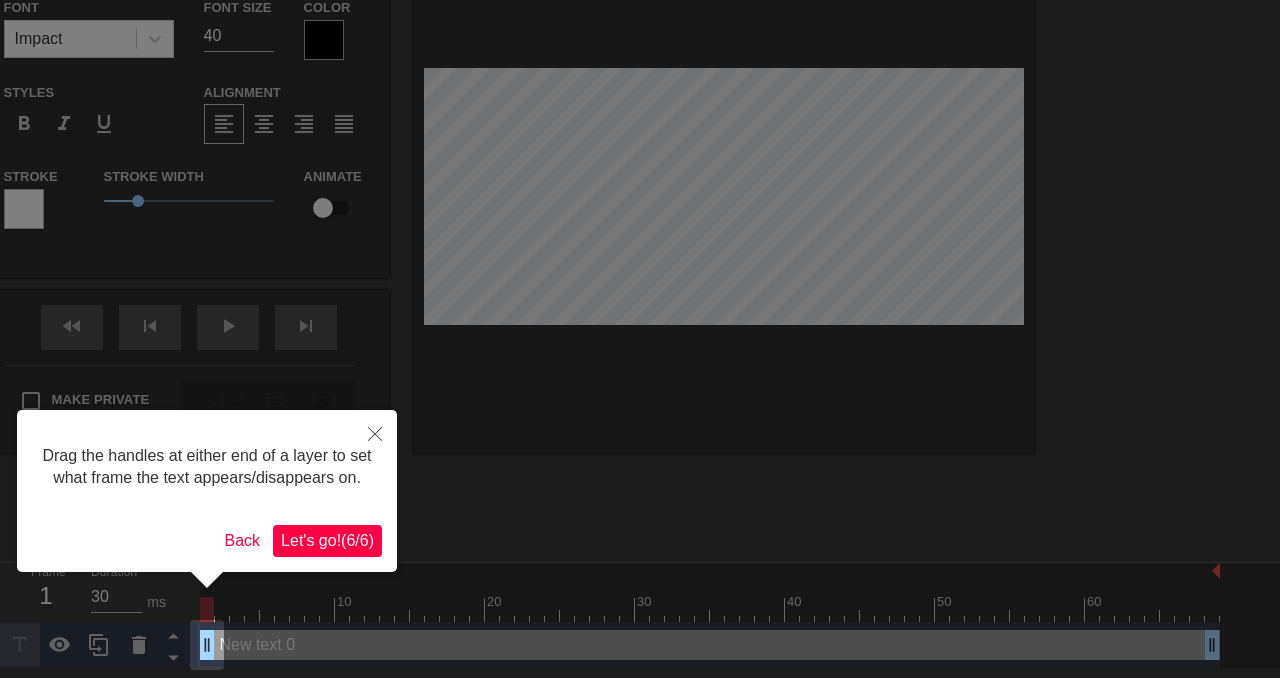 click on "Let's go!  ( 6 / 6 )" at bounding box center [327, 540] 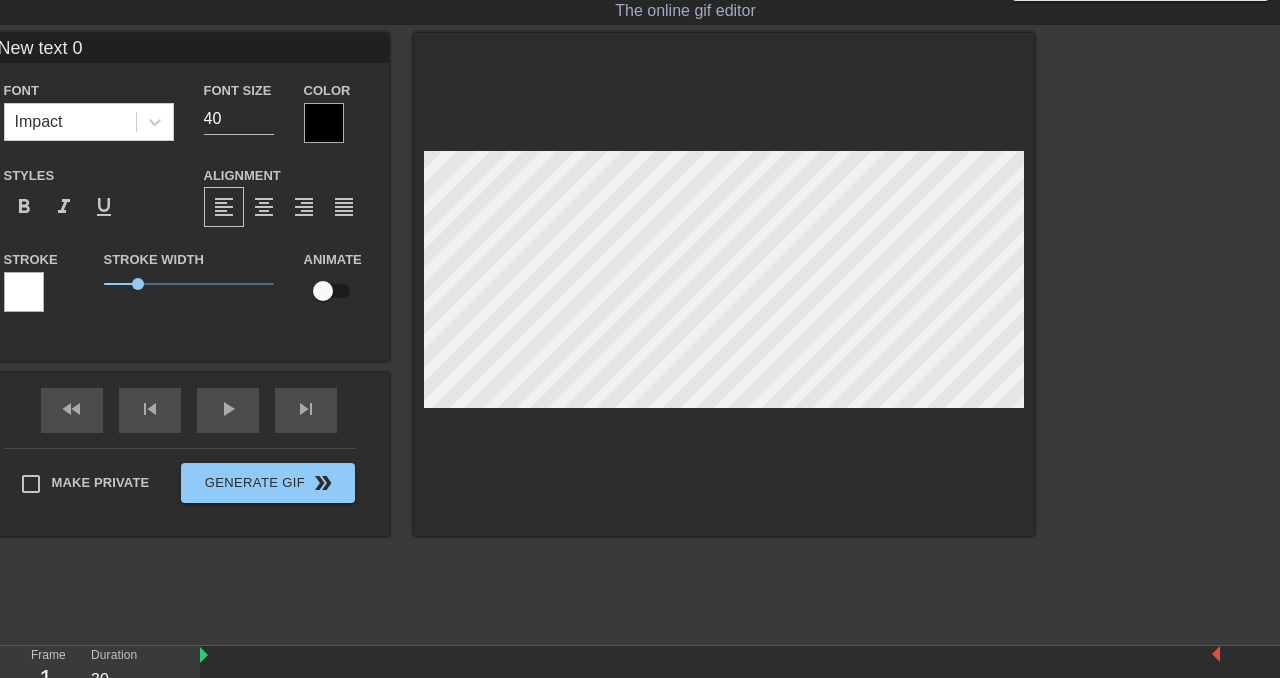 scroll, scrollTop: 0, scrollLeft: 0, axis: both 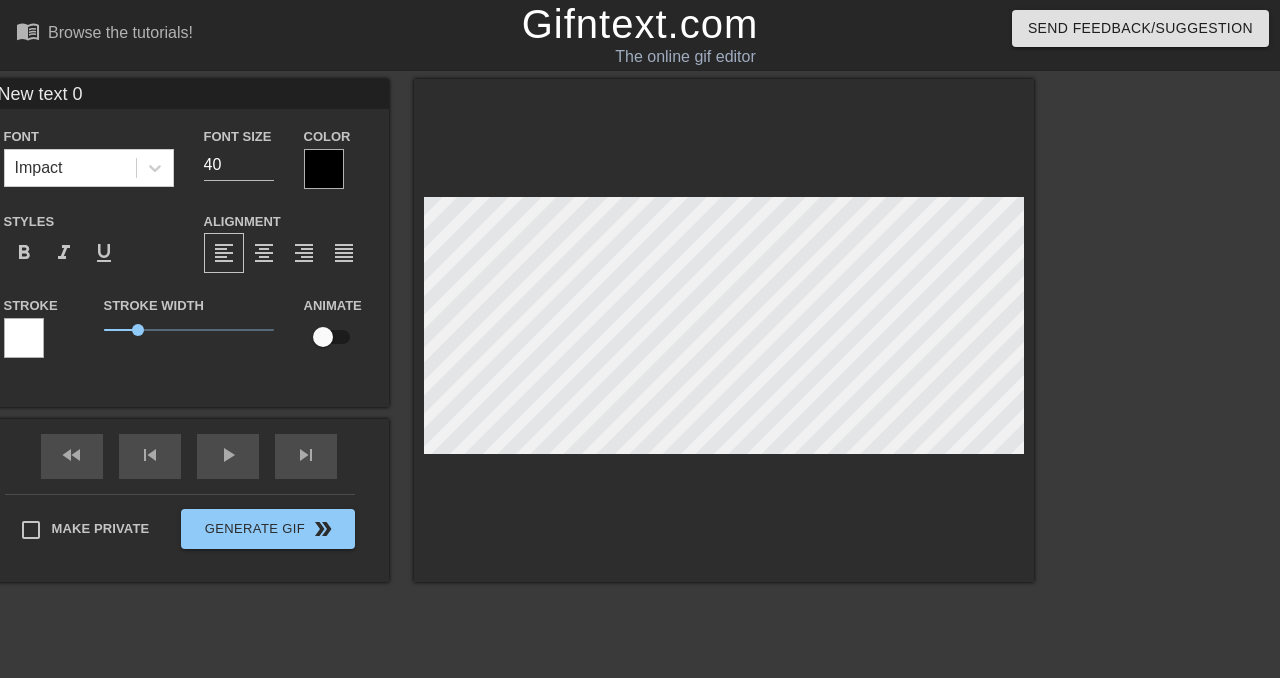 type on "R" 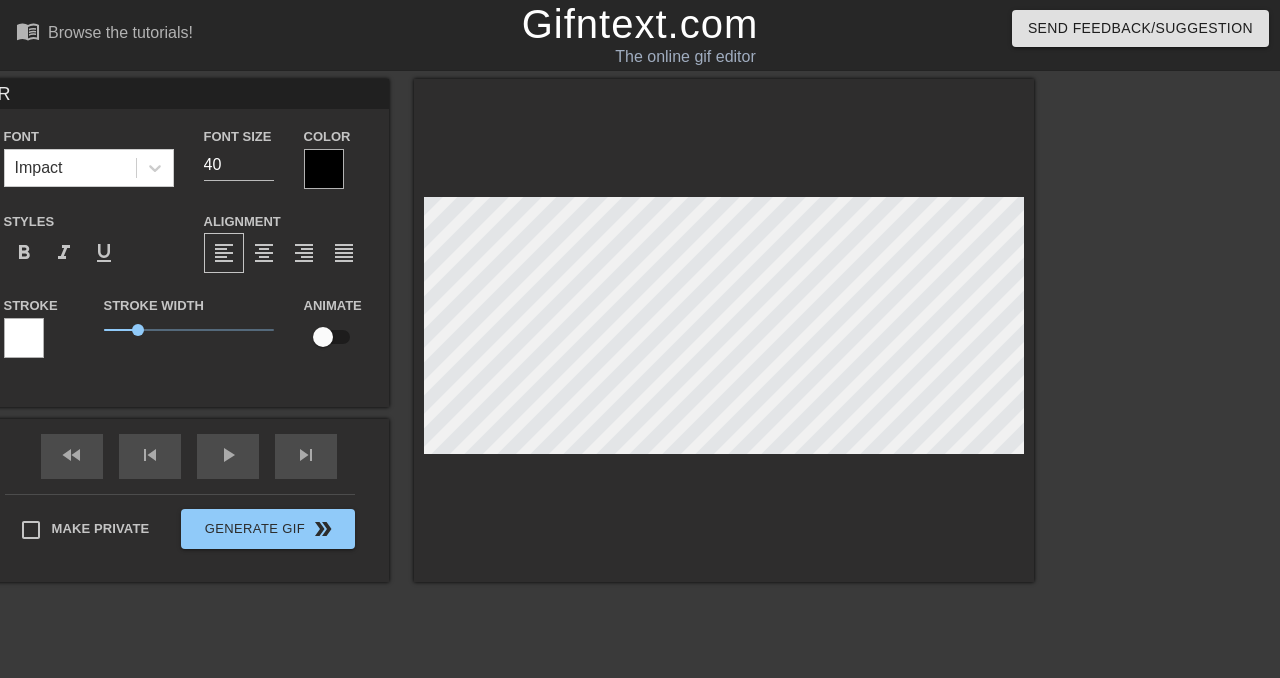 scroll, scrollTop: 0, scrollLeft: 0, axis: both 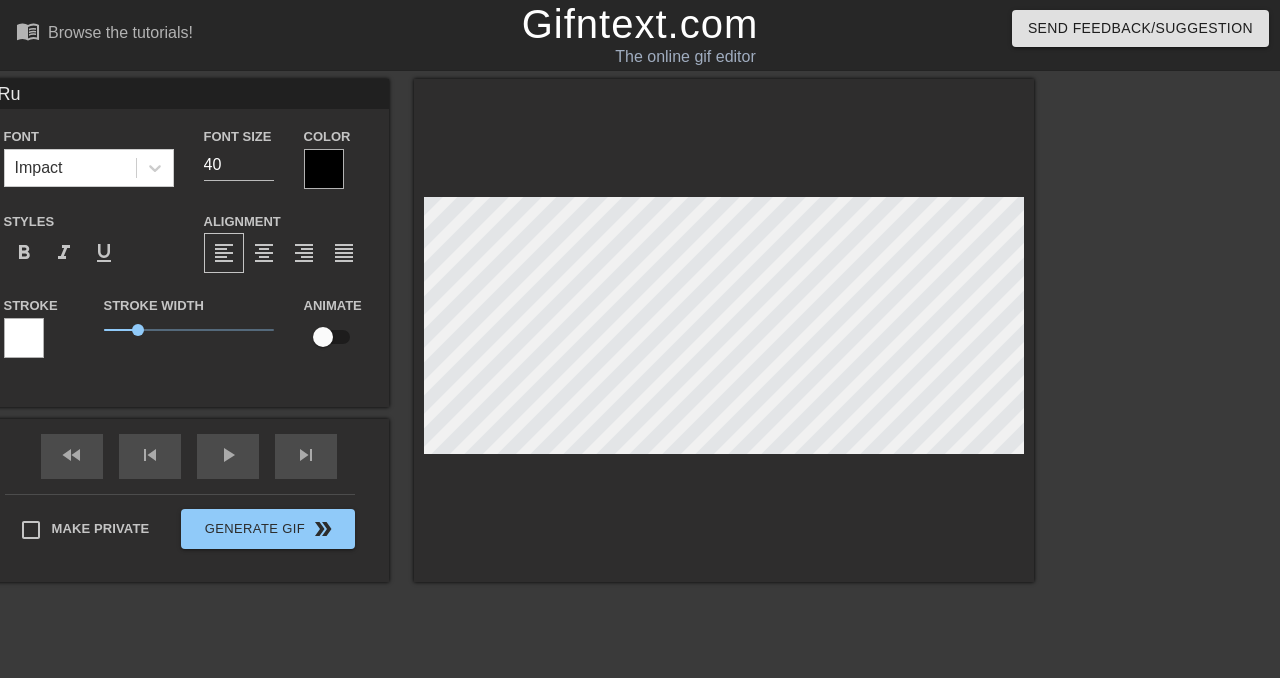 type on "Rul" 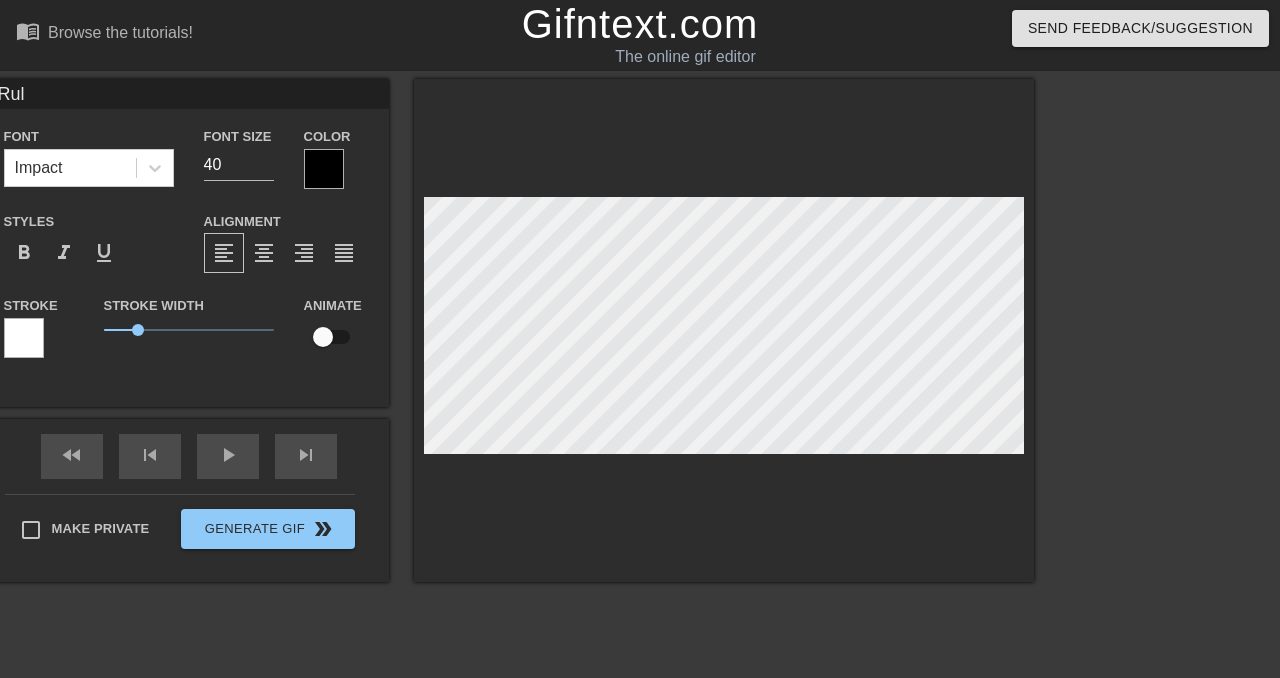 type on "Rule" 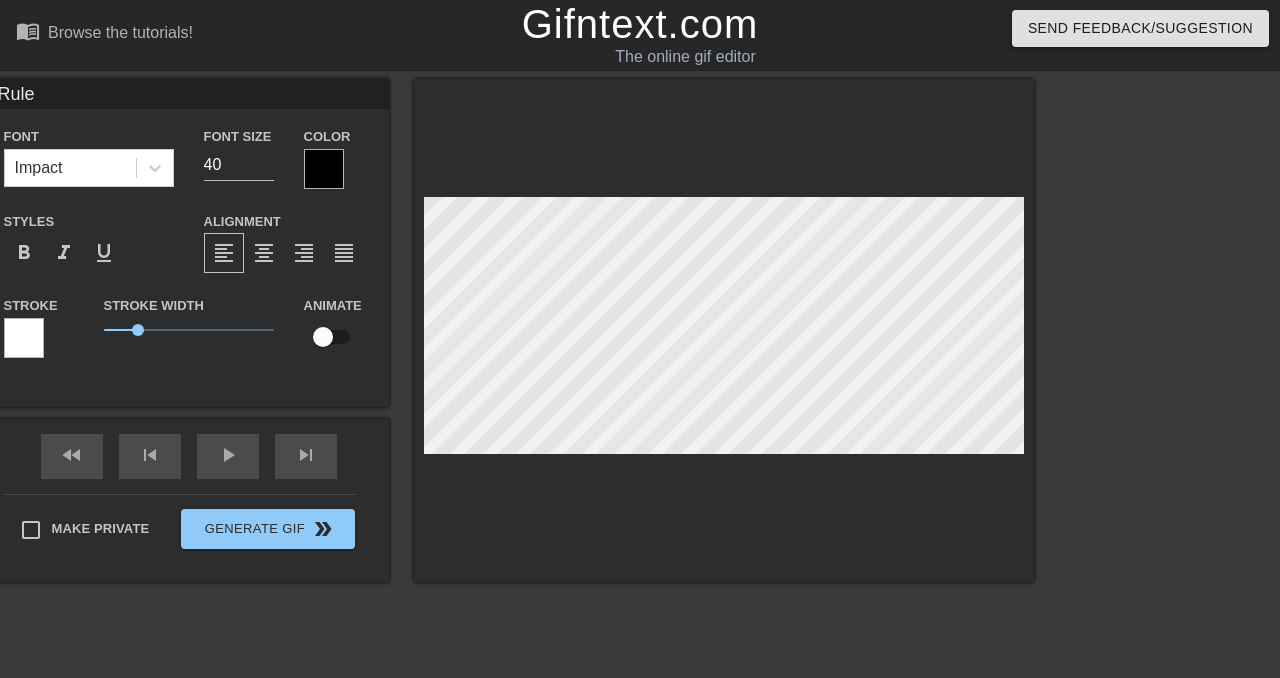 type on "Rules" 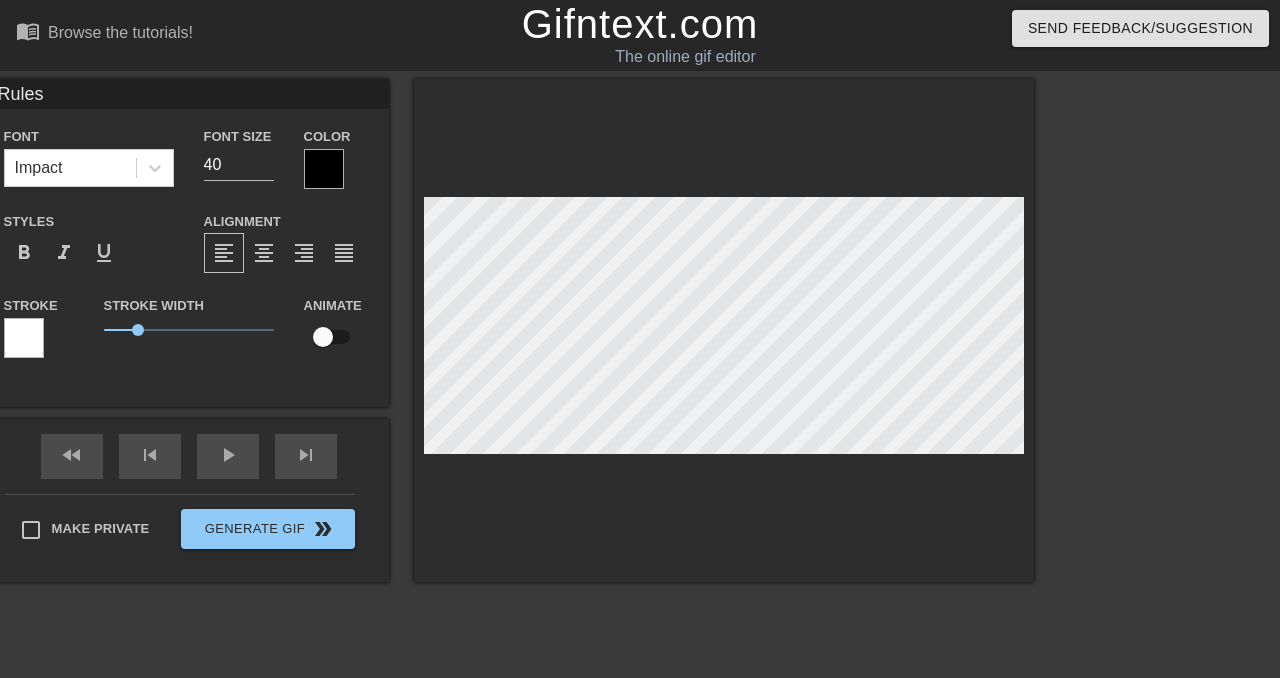 scroll, scrollTop: 0, scrollLeft: 0, axis: both 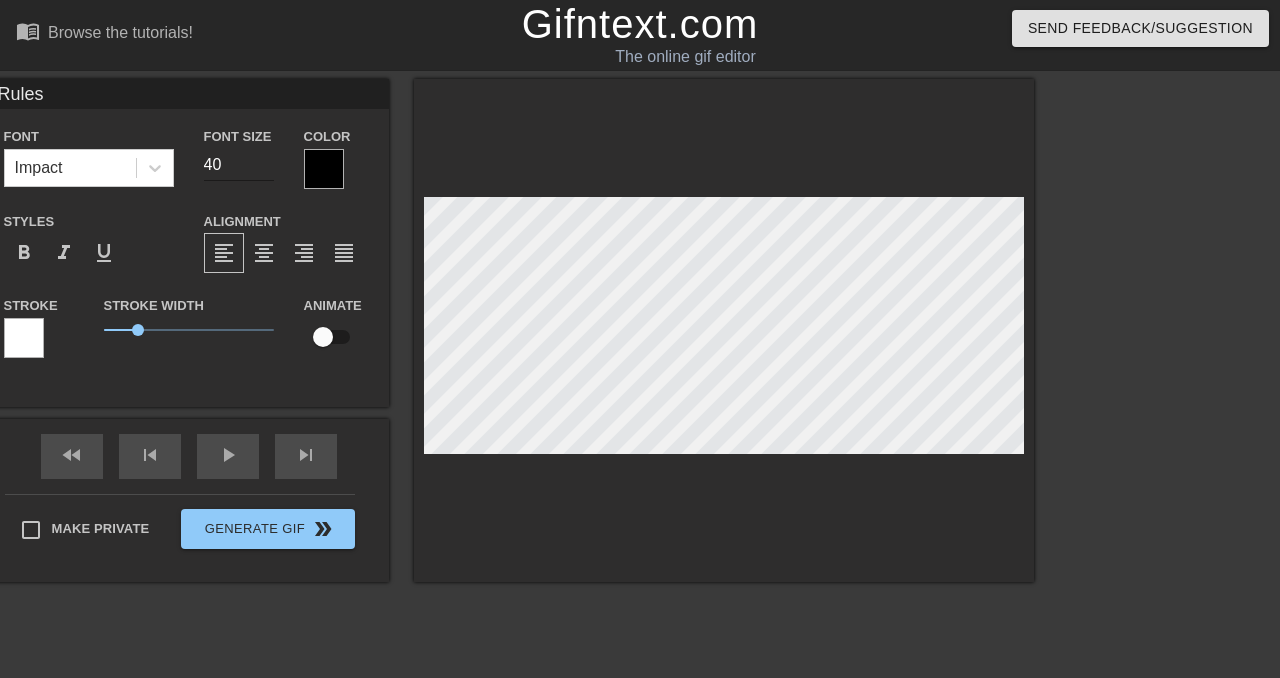 type on "Rules" 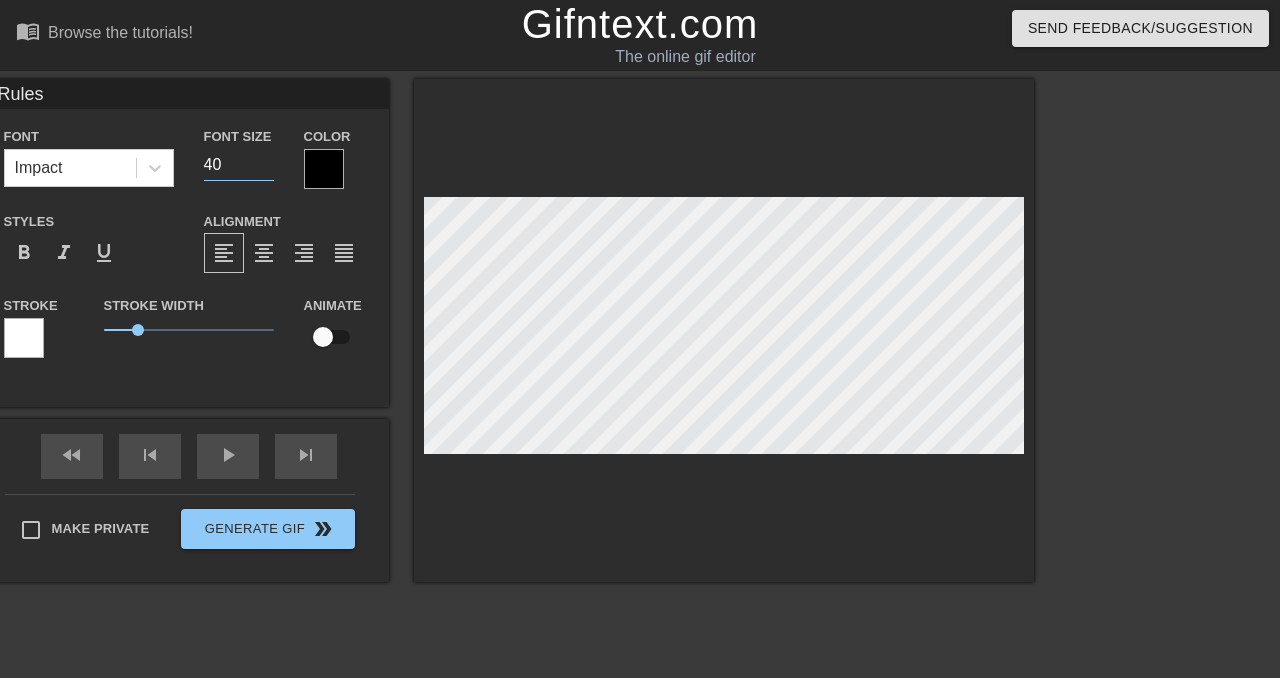 click on "40" at bounding box center (239, 165) 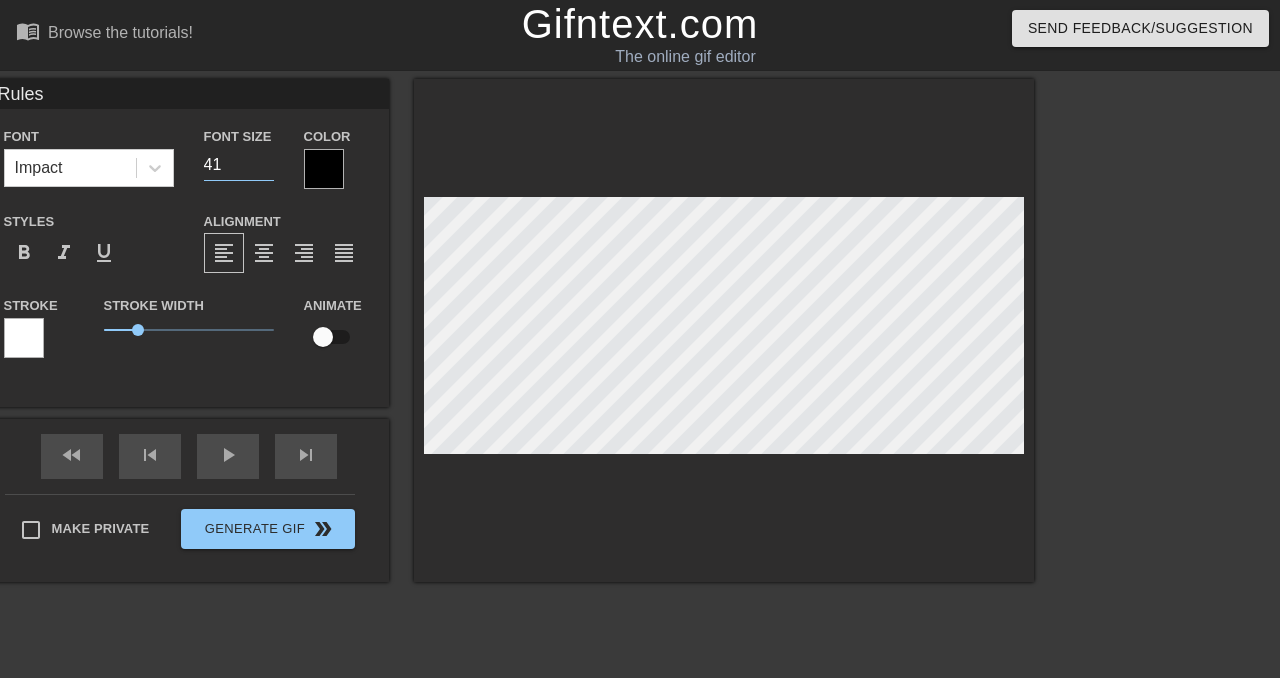 click on "41" at bounding box center [239, 165] 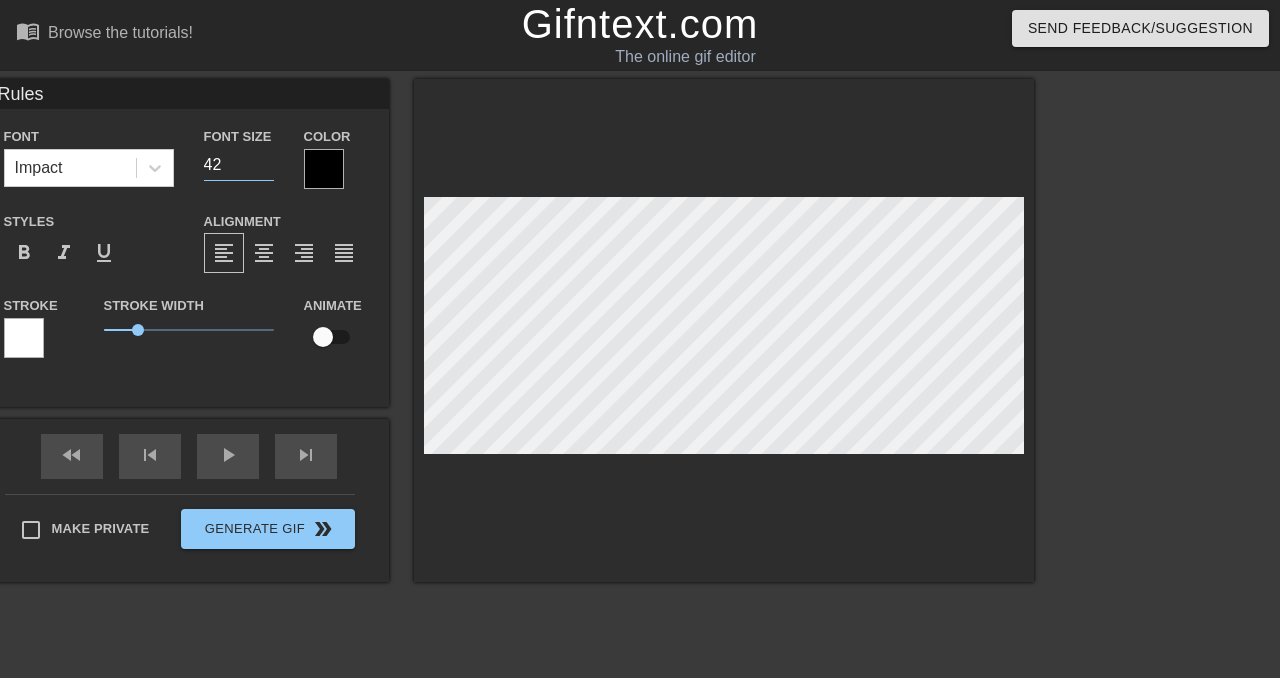 click on "42" at bounding box center [239, 165] 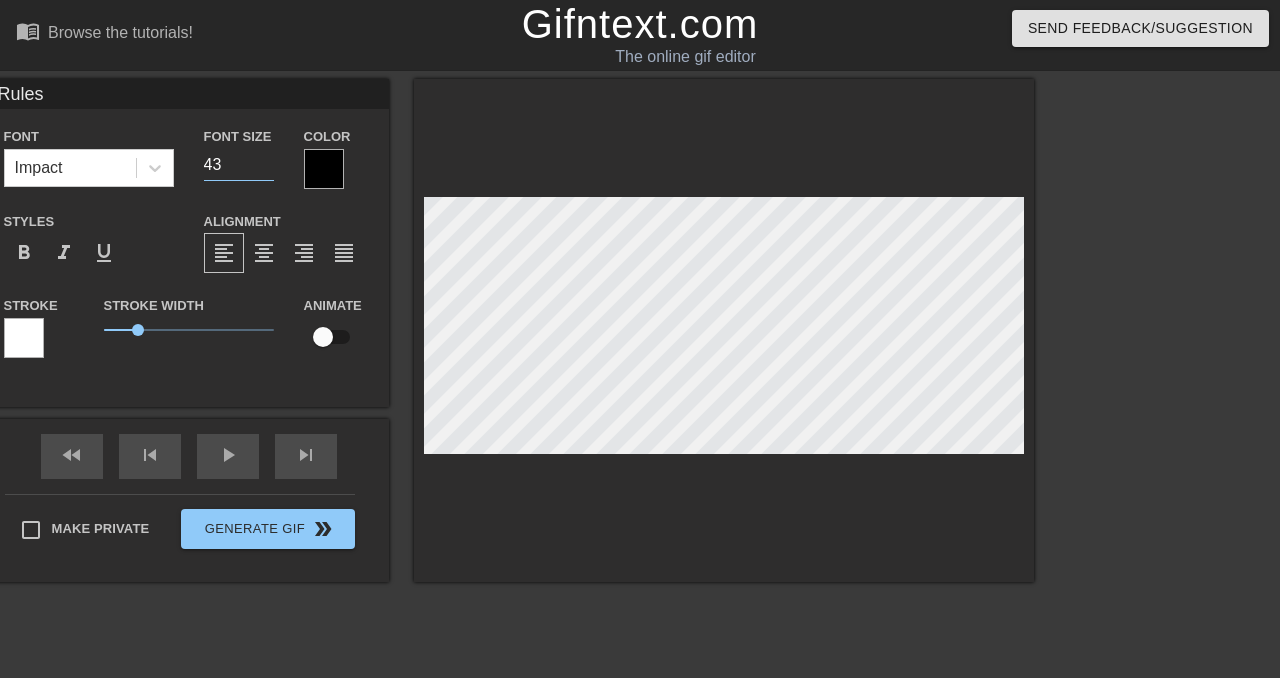 click on "43" at bounding box center (239, 165) 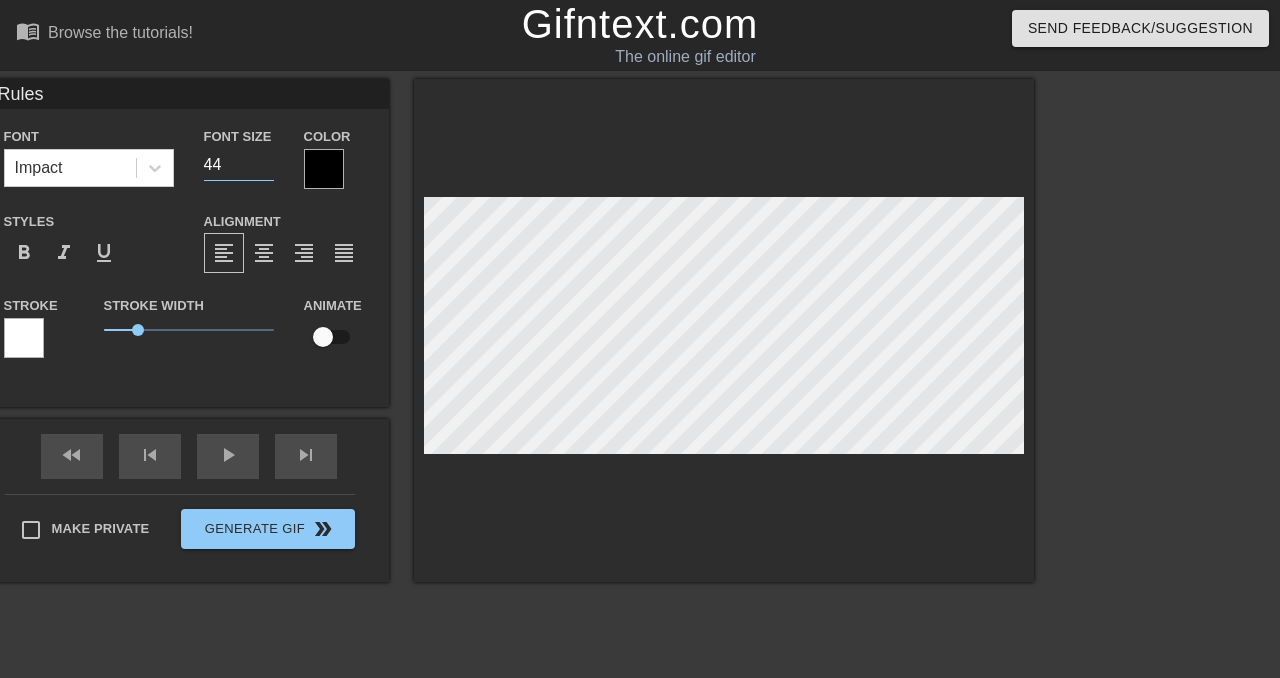 click on "44" at bounding box center [239, 165] 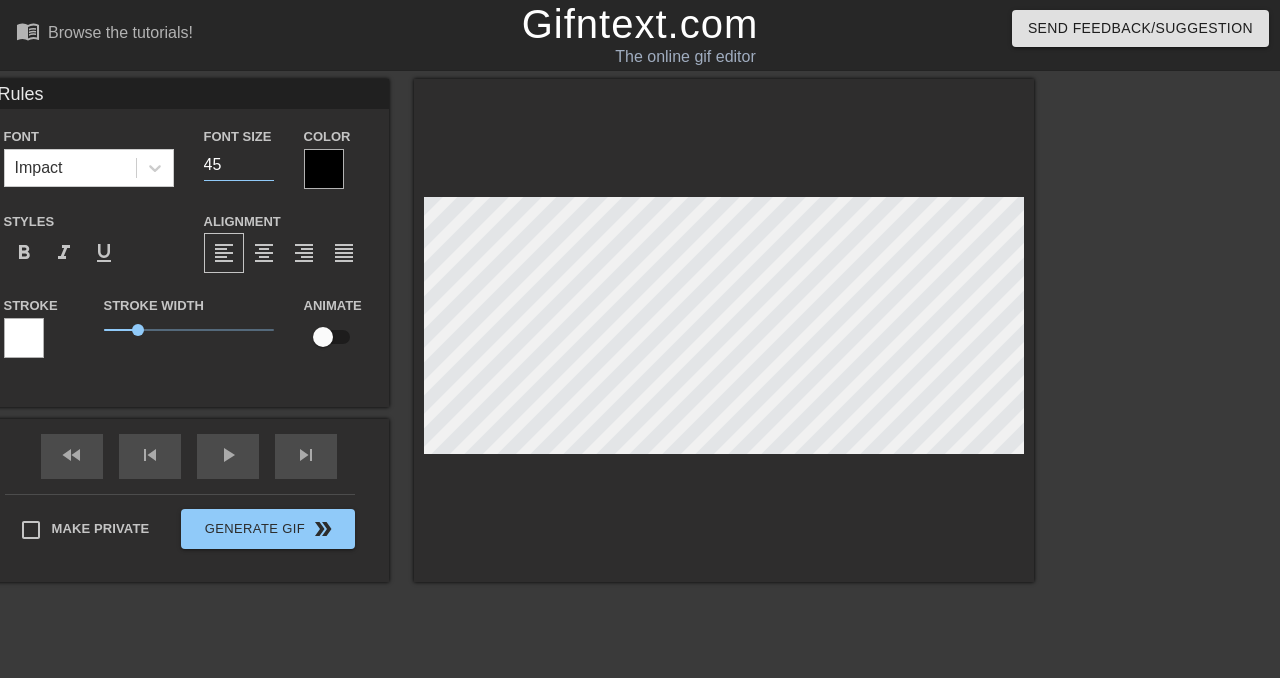 click on "45" at bounding box center [239, 165] 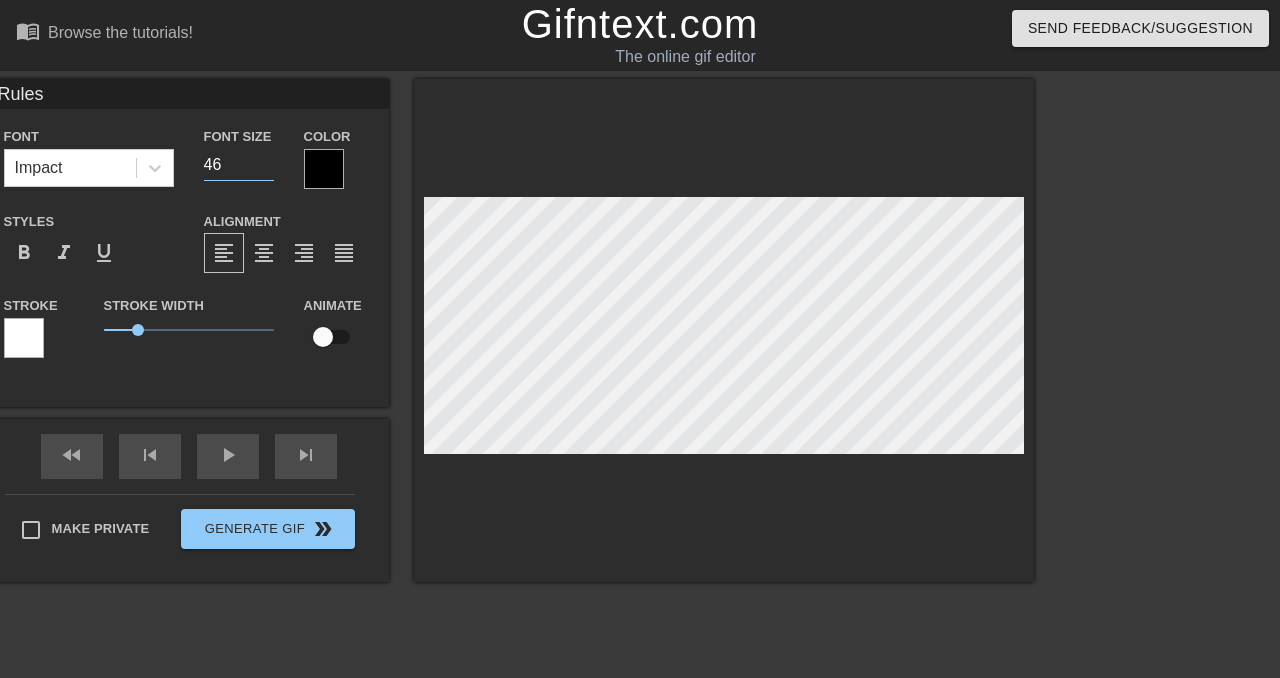 click on "46" at bounding box center [239, 165] 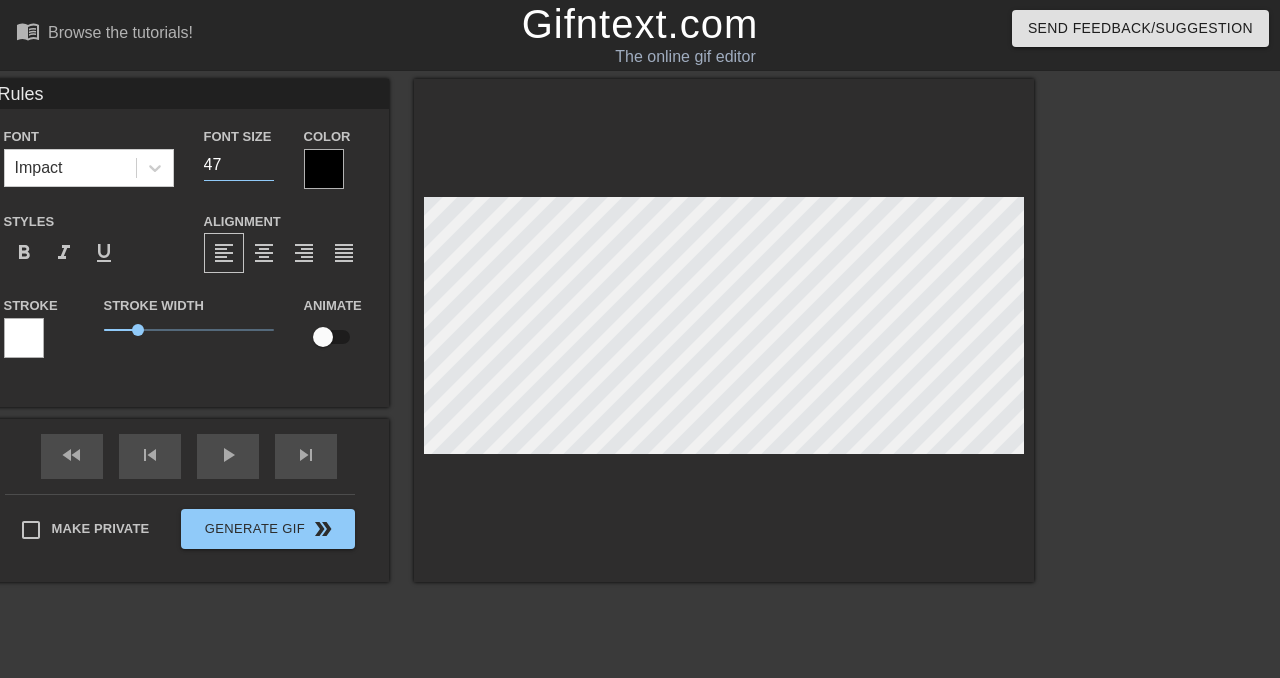 click on "47" at bounding box center (239, 165) 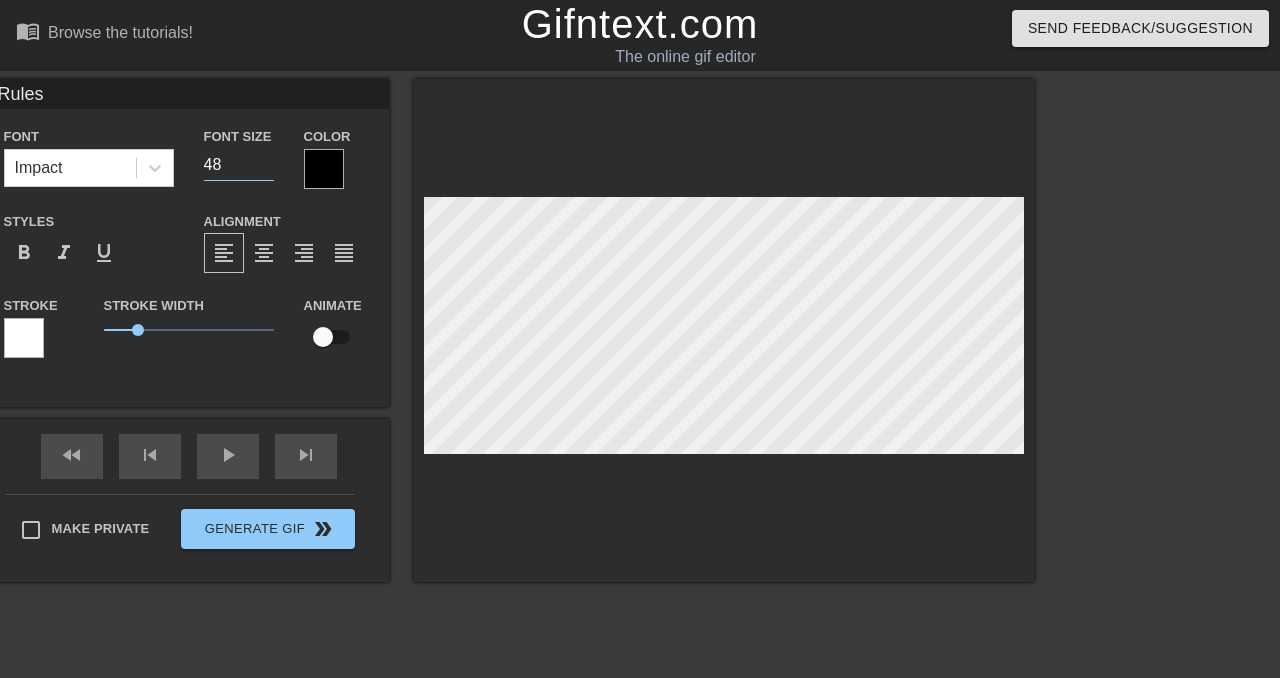 click on "48" at bounding box center (239, 165) 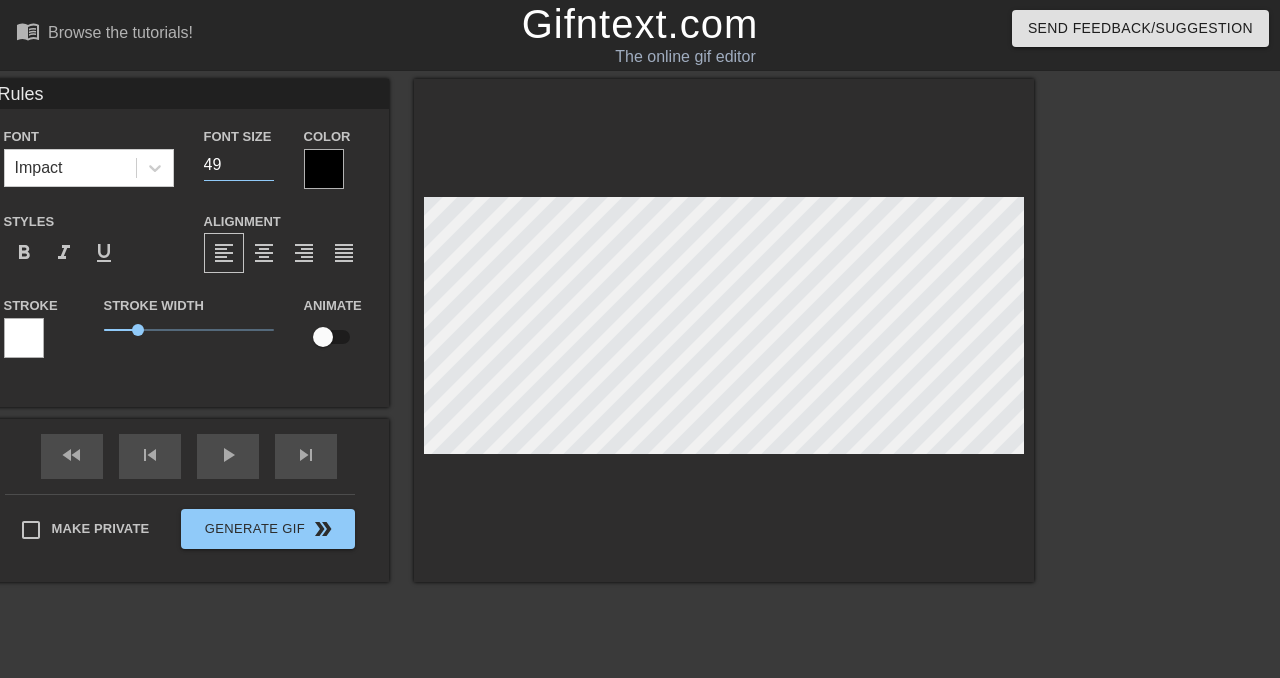 click on "49" at bounding box center (239, 165) 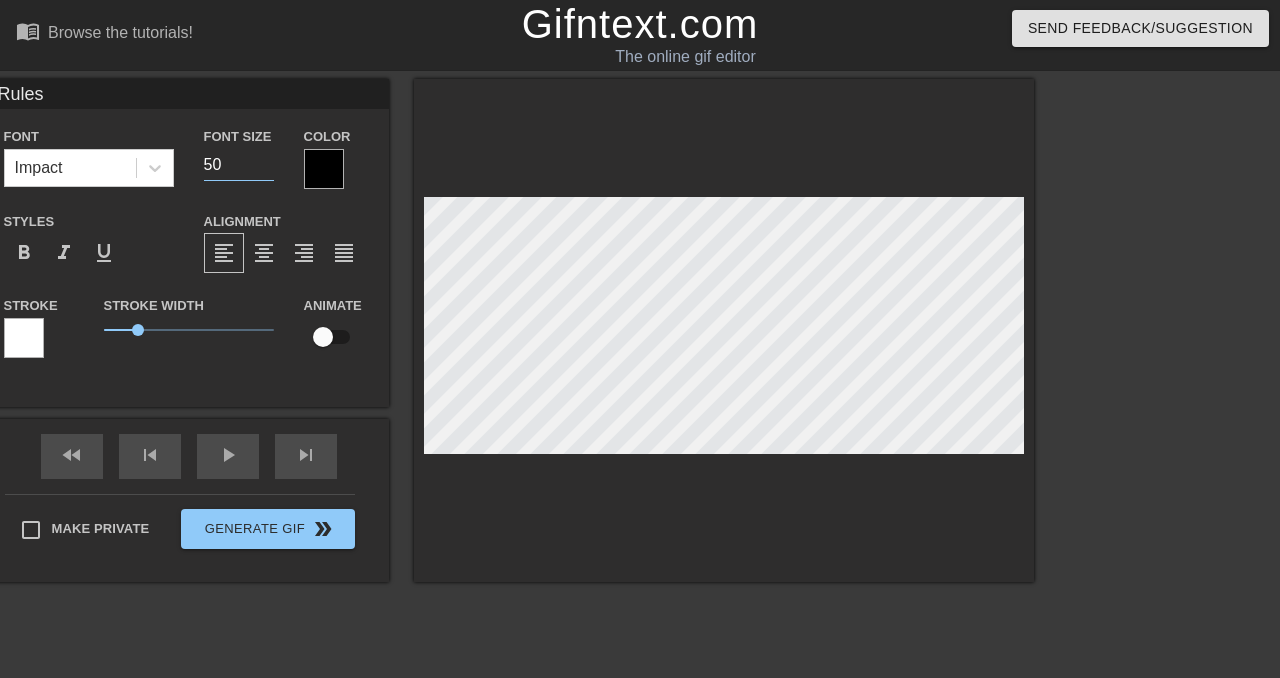 click on "50" at bounding box center (239, 165) 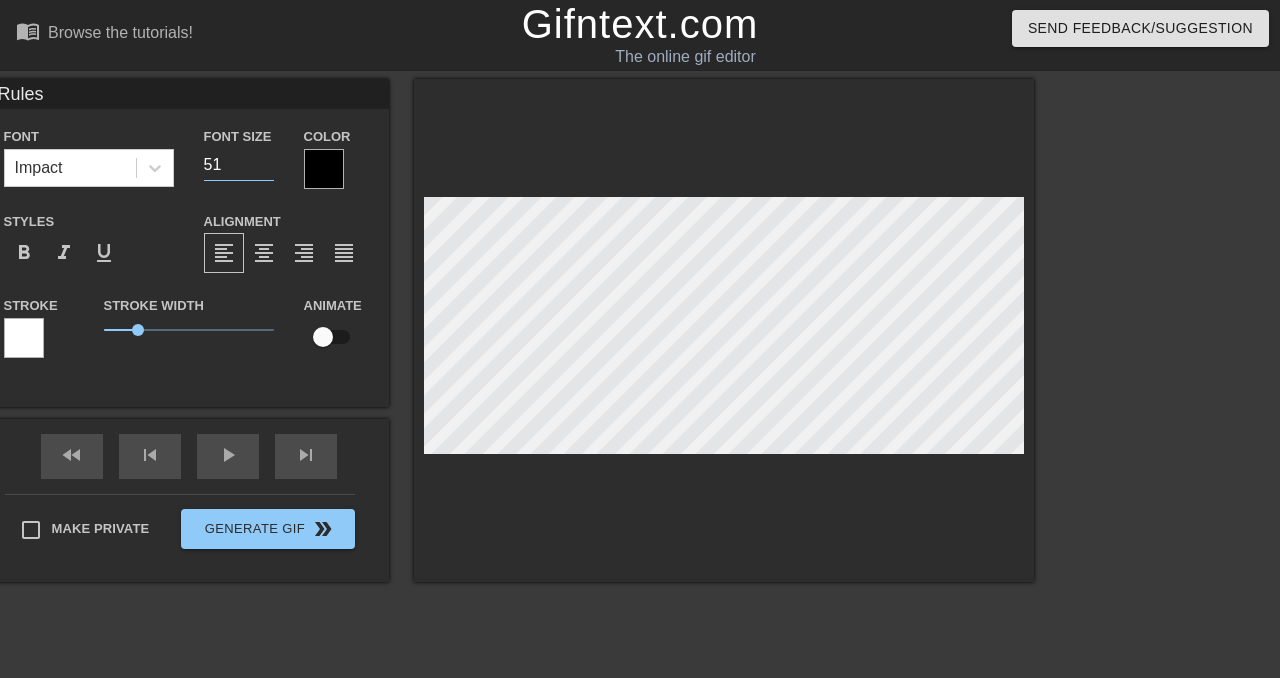 click on "51" at bounding box center [239, 165] 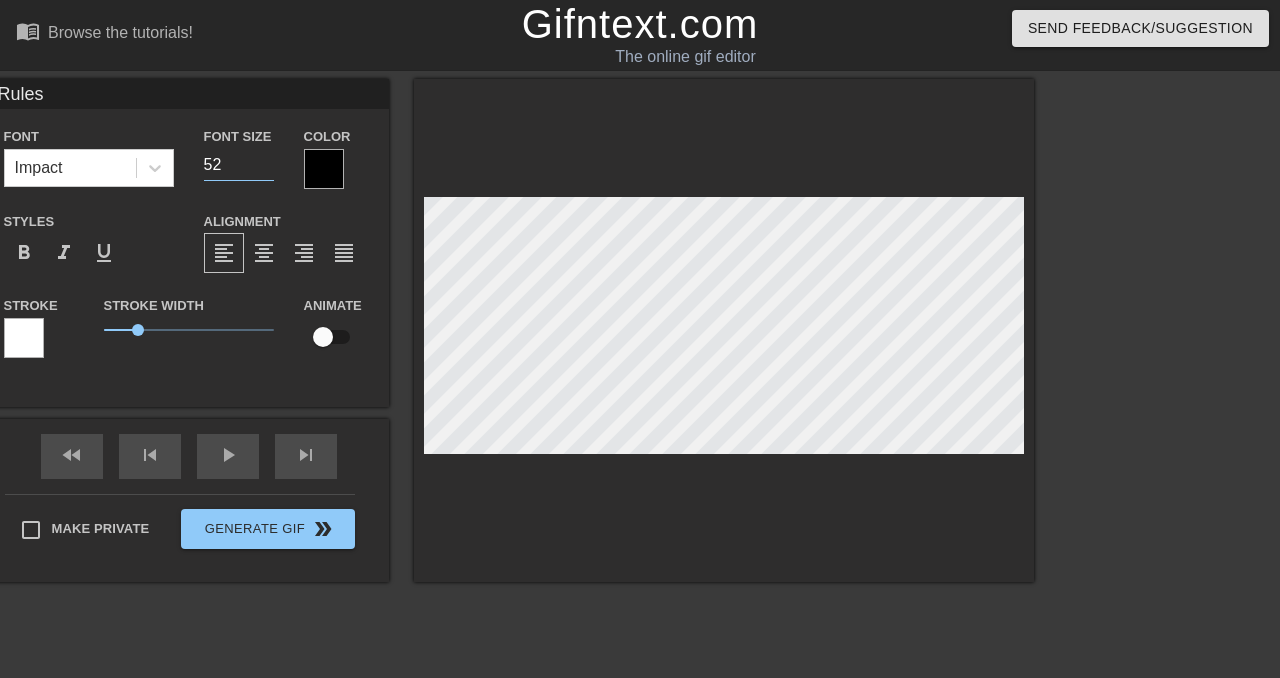 click on "52" at bounding box center [239, 165] 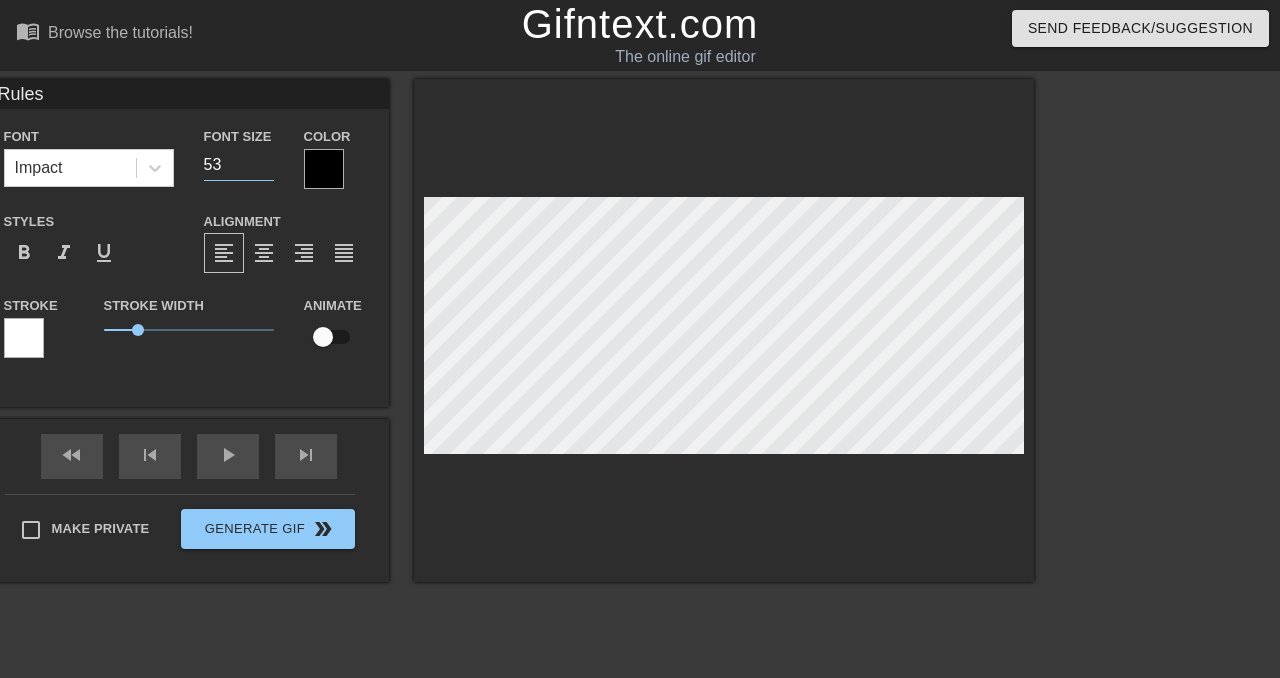 click on "53" at bounding box center [239, 165] 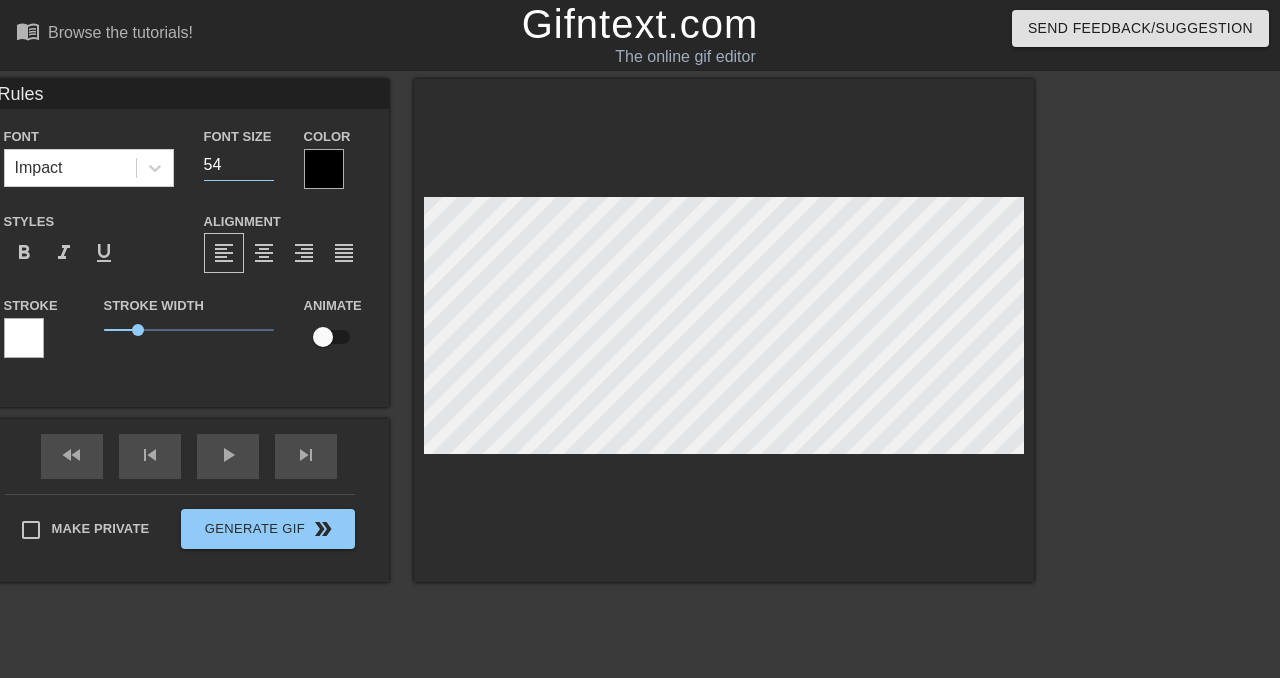 click on "54" at bounding box center [239, 165] 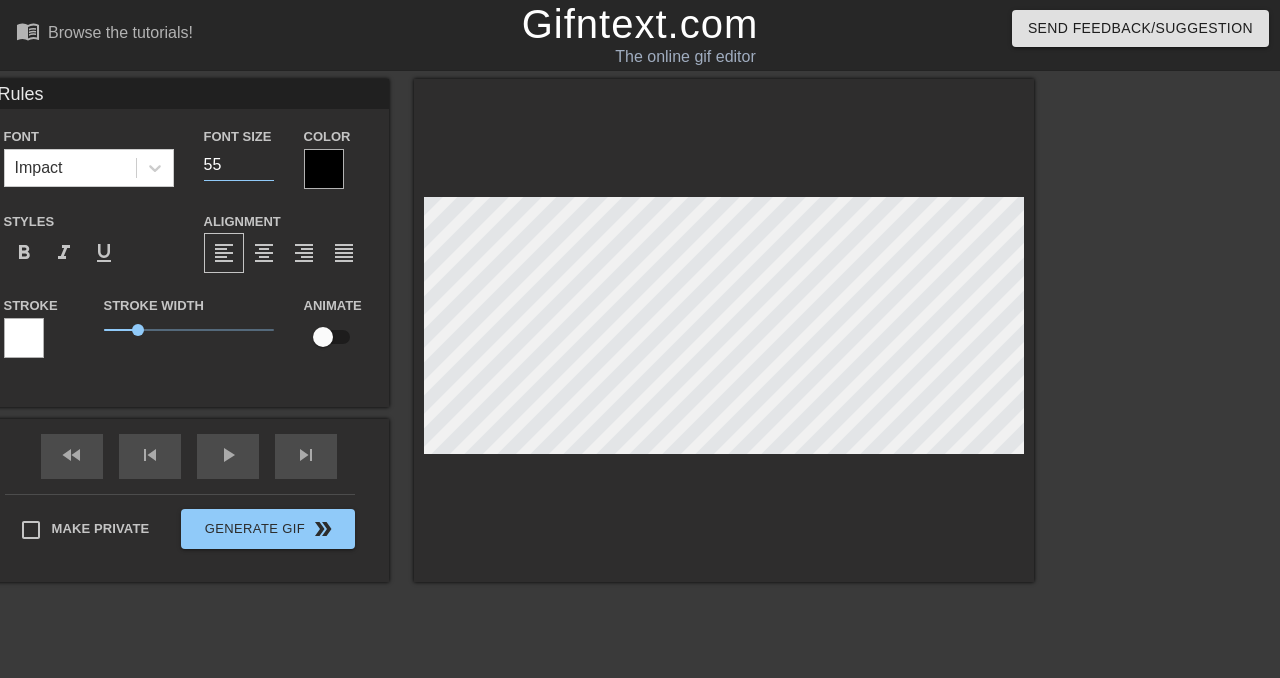 click on "55" at bounding box center (239, 165) 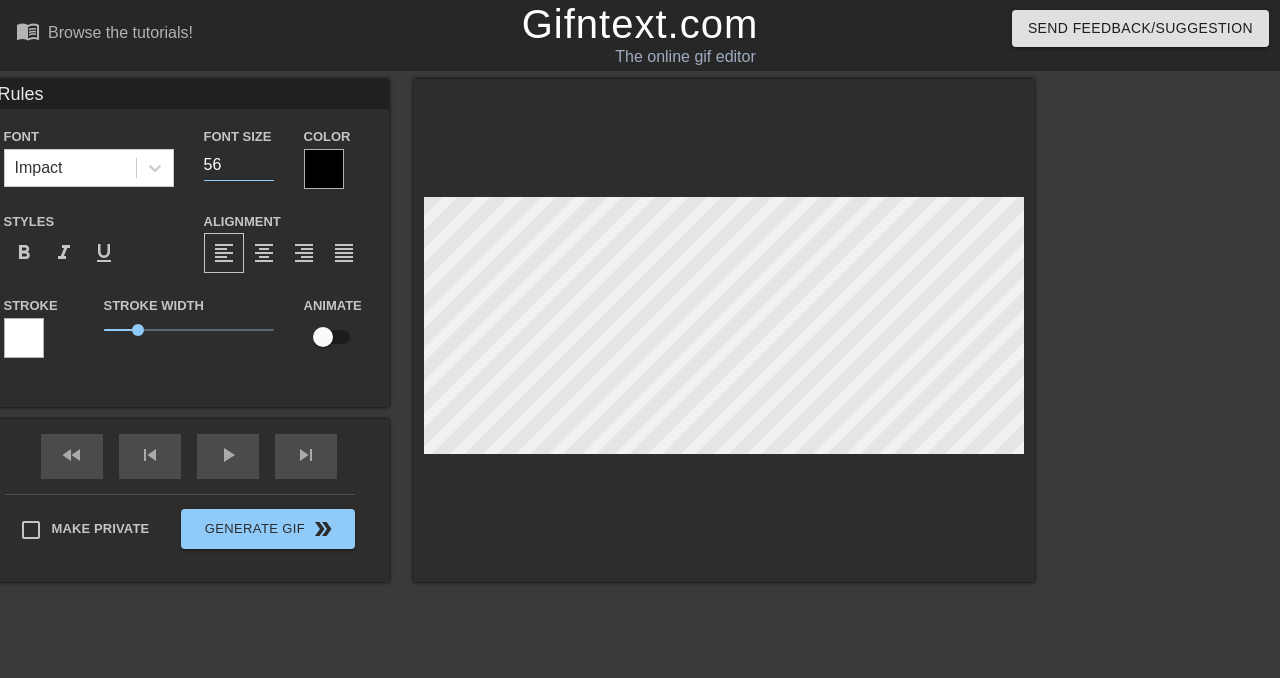 click on "56" at bounding box center (239, 165) 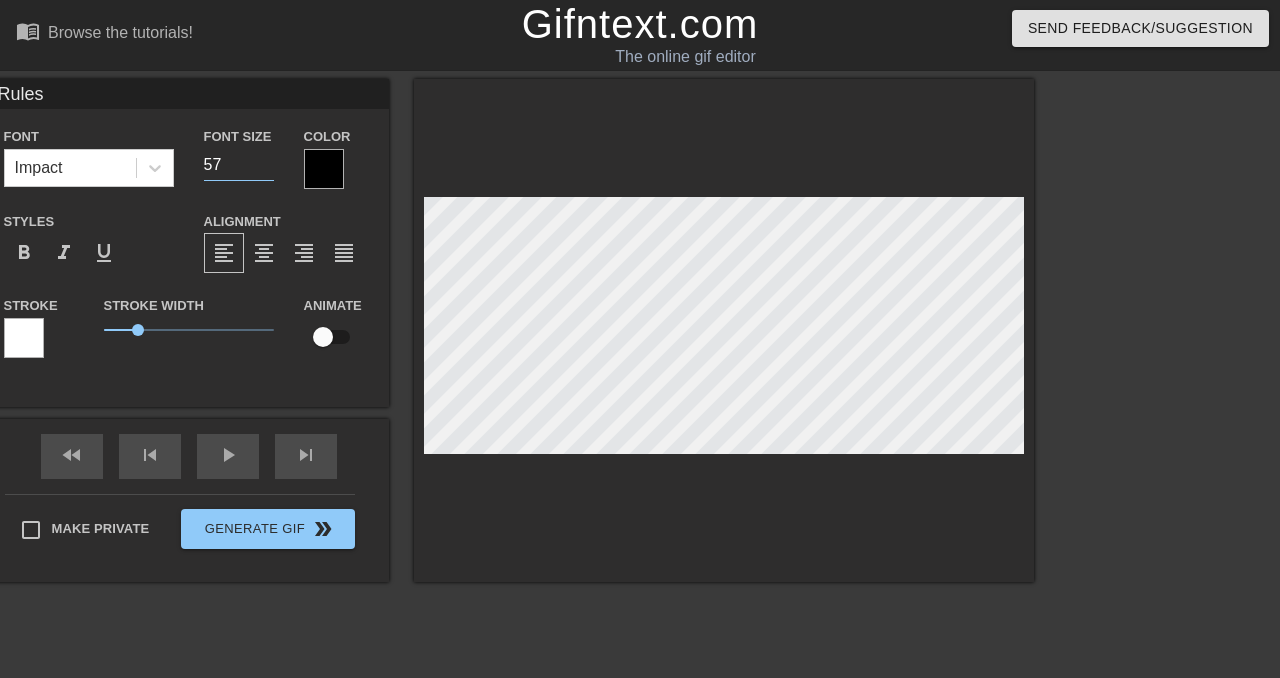 click on "57" at bounding box center [239, 165] 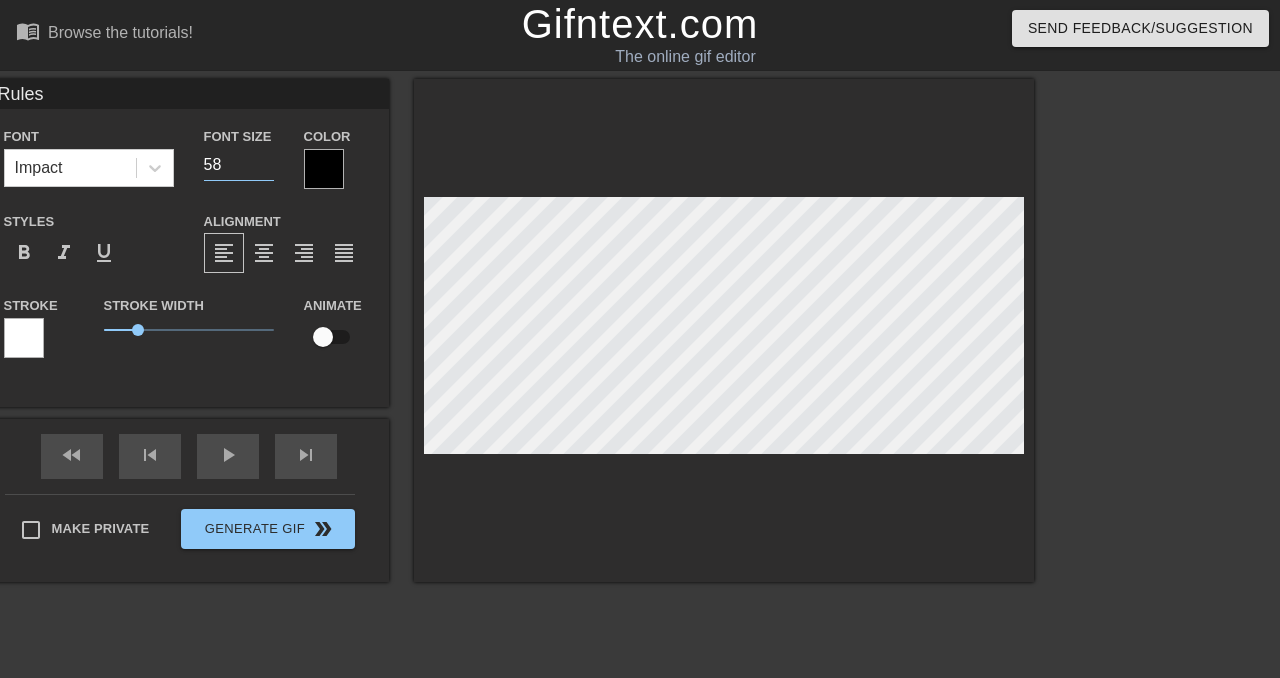 click on "58" at bounding box center [239, 165] 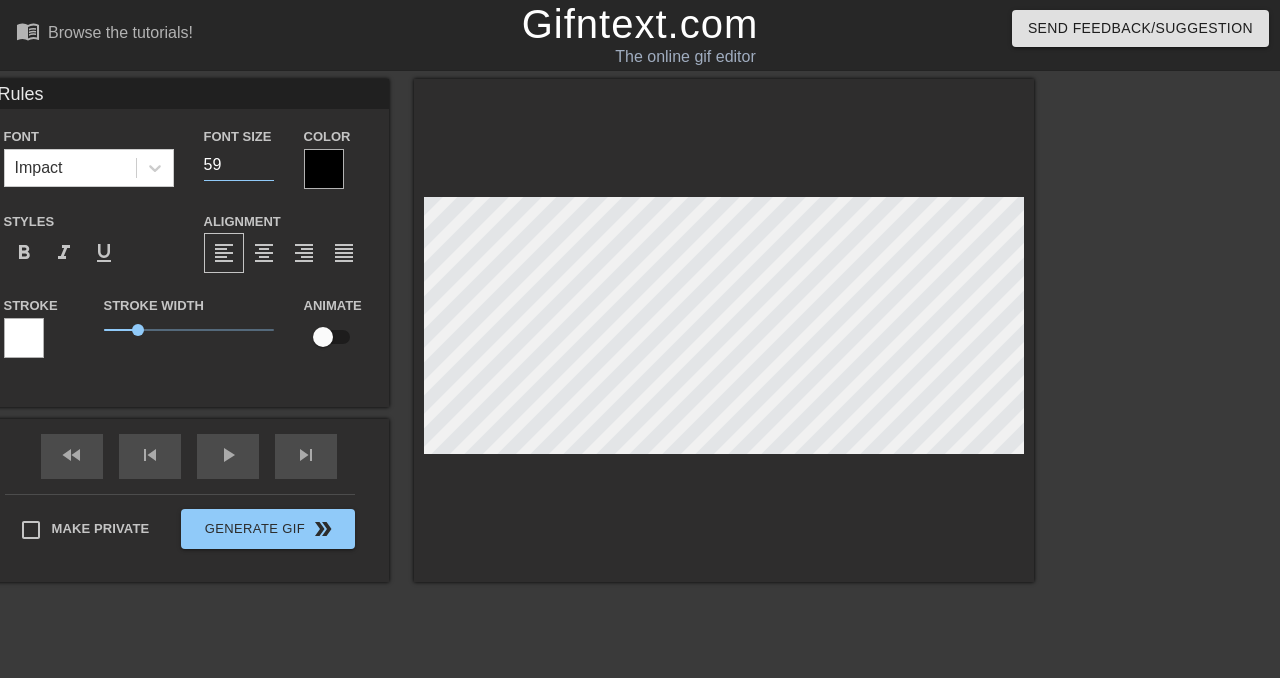 click on "59" at bounding box center (239, 165) 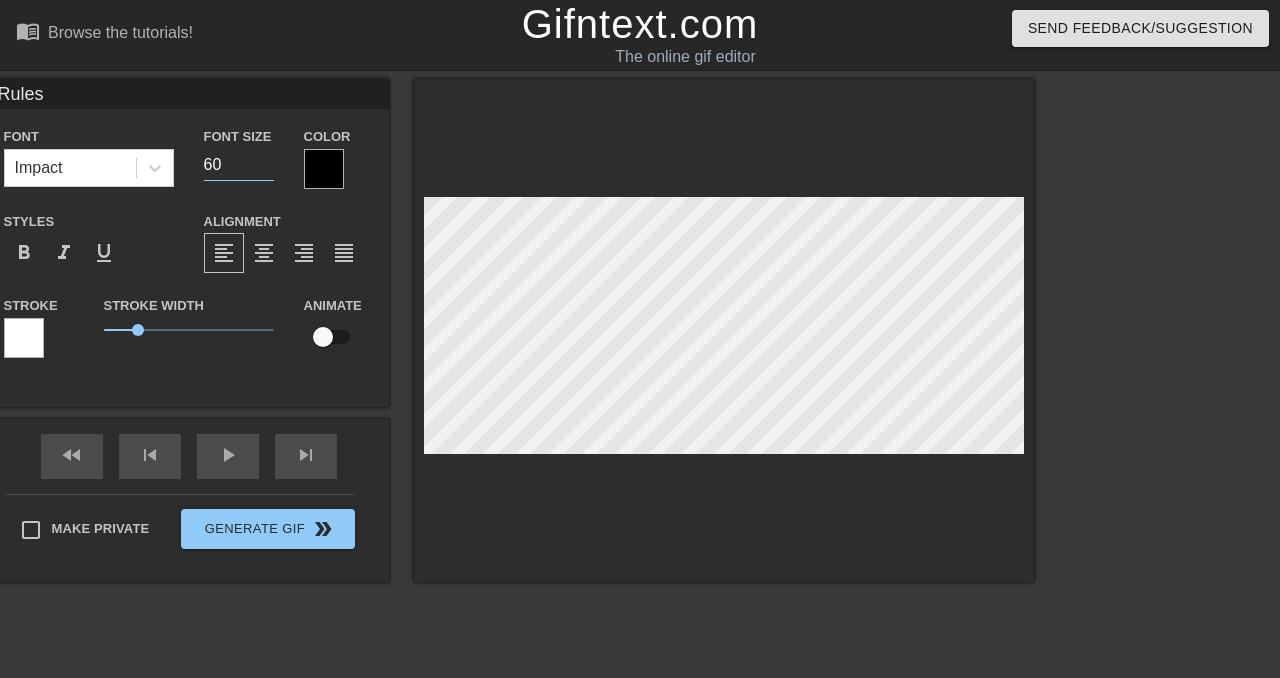 click on "60" at bounding box center [239, 165] 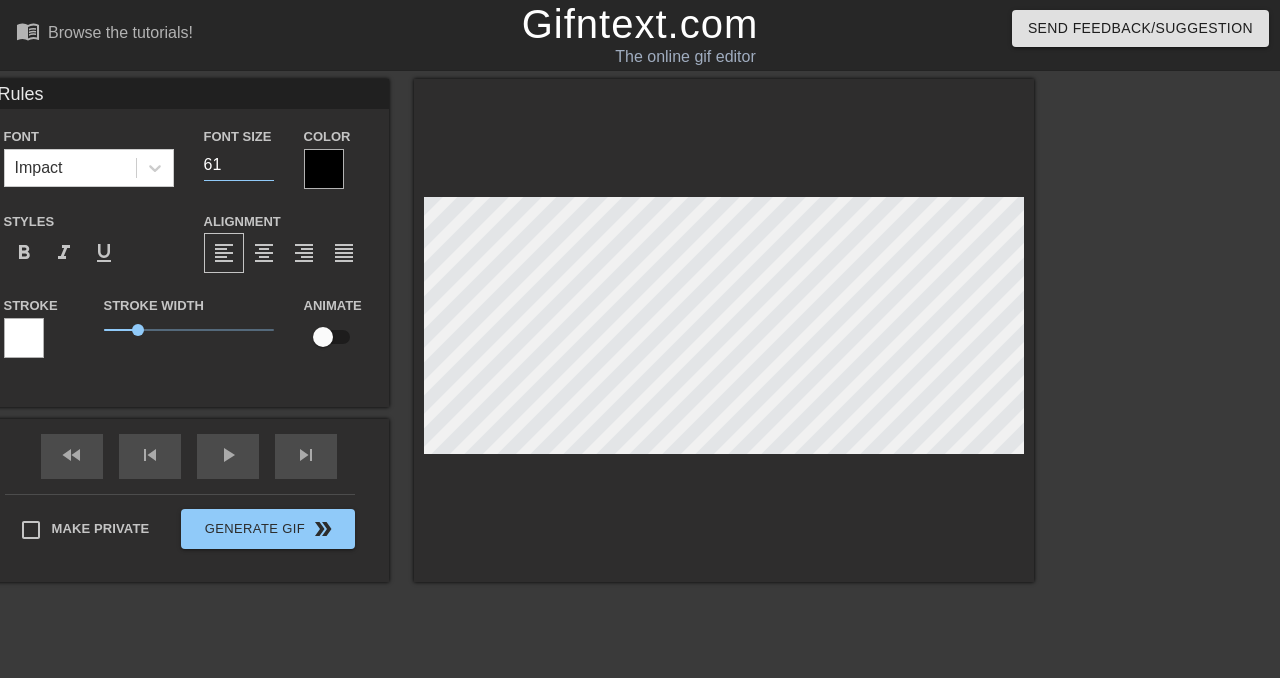 click on "61" at bounding box center (239, 165) 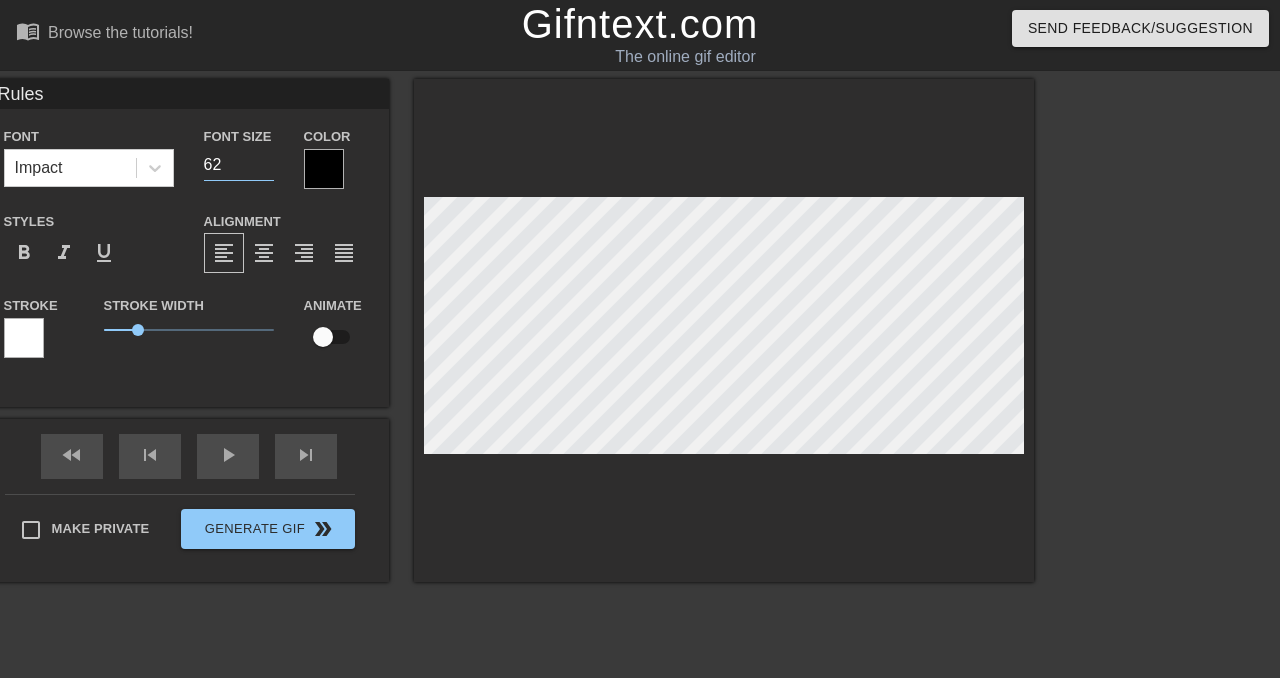click on "62" at bounding box center (239, 165) 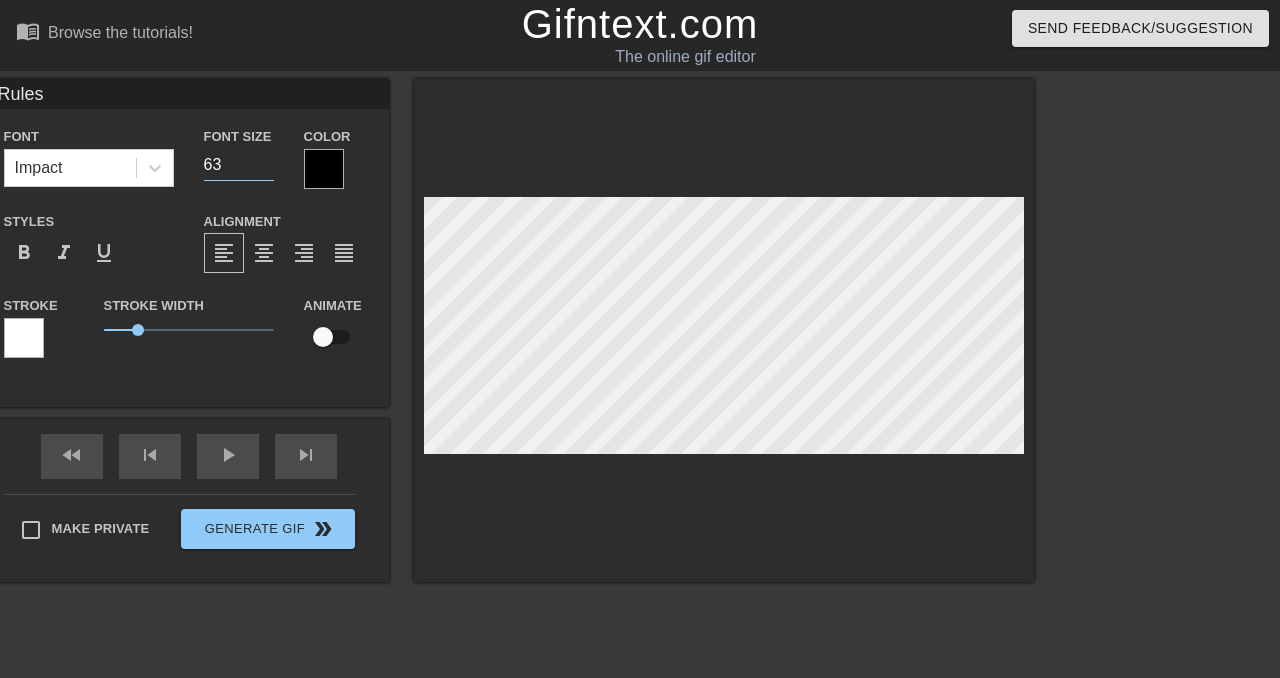 click on "63" at bounding box center (239, 165) 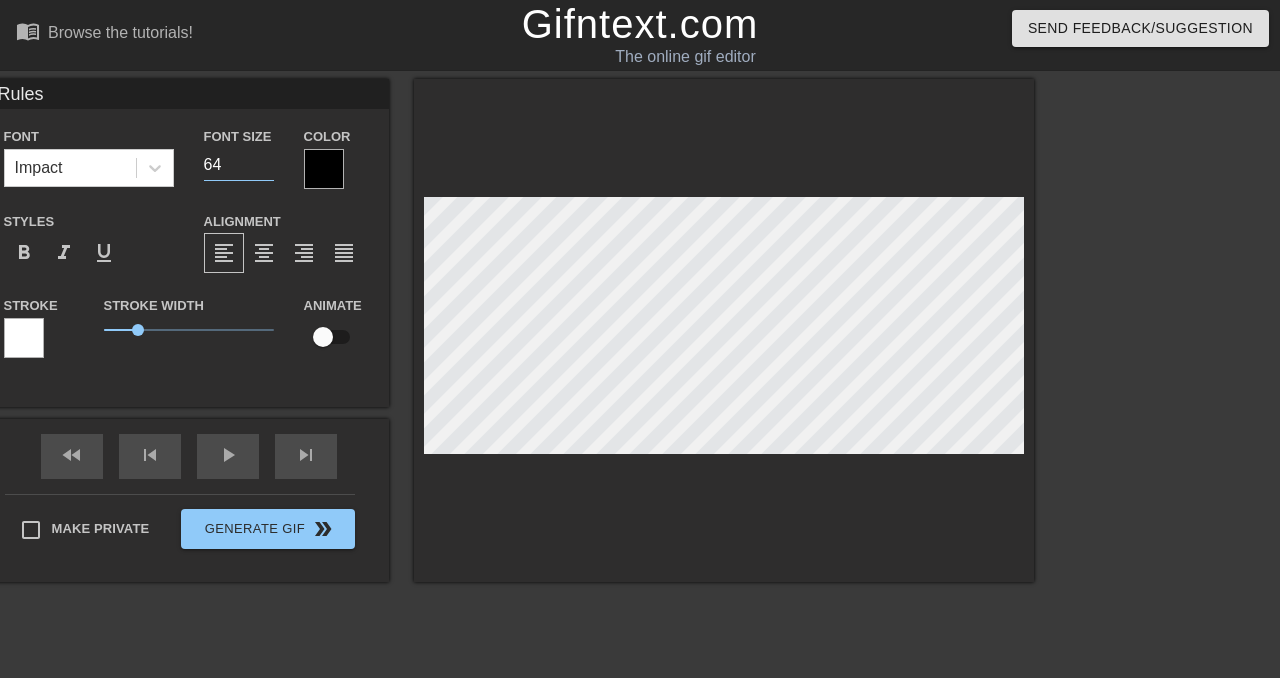 click on "64" at bounding box center [239, 165] 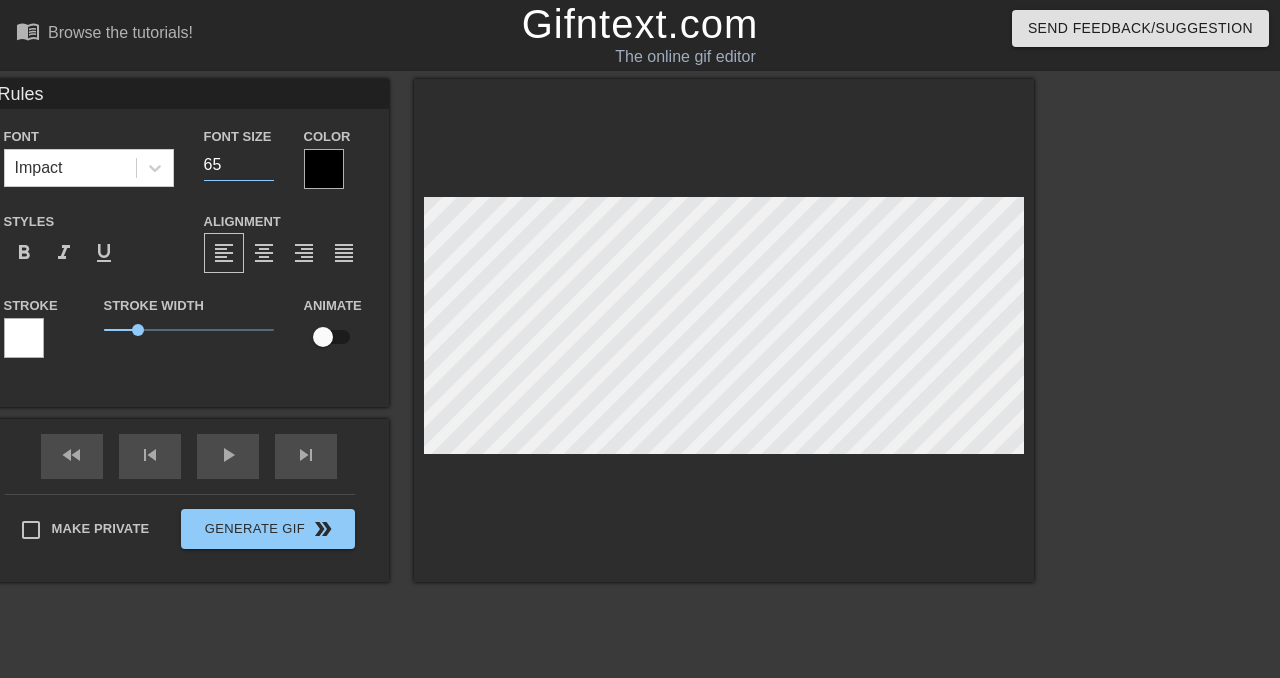 type on "65" 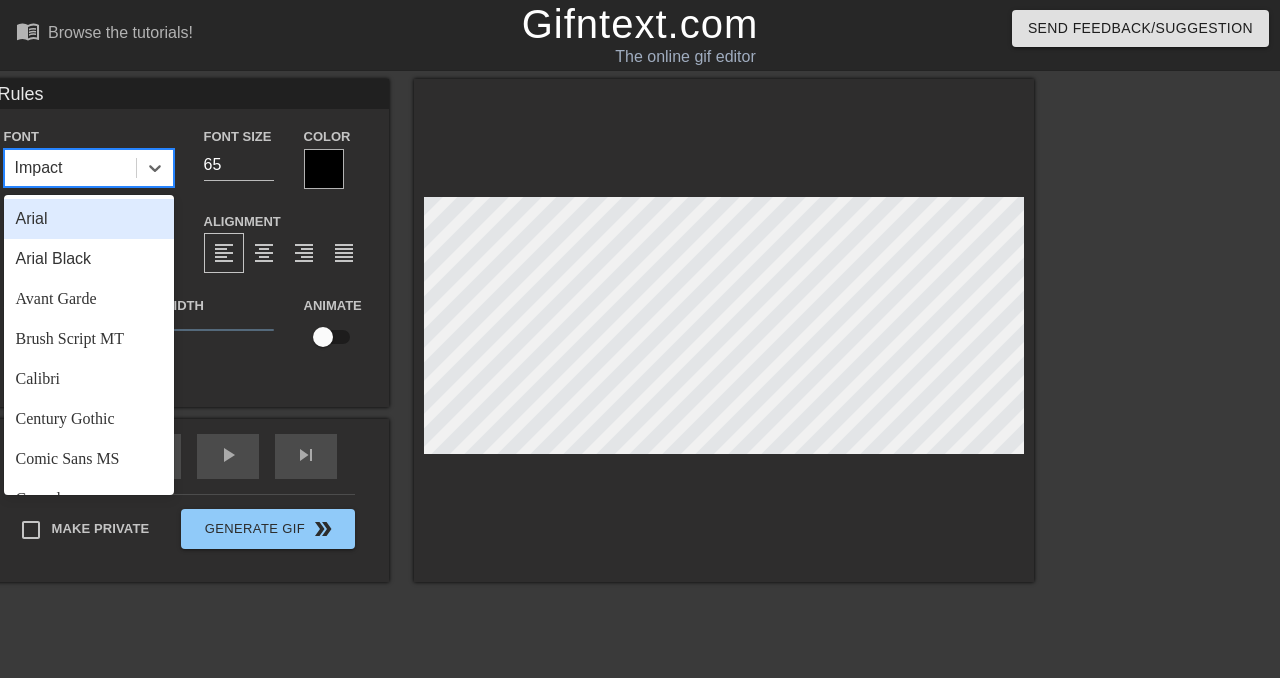 click on "Impact" at bounding box center [70, 168] 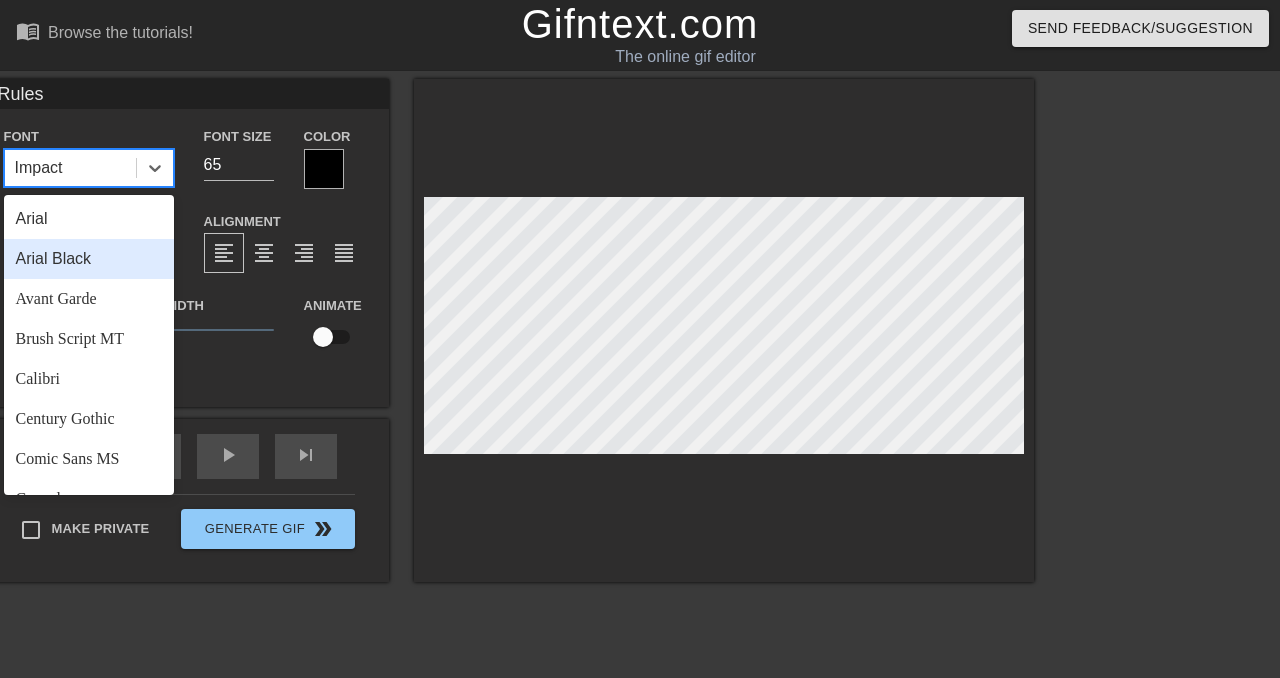 click on "Arial Black" at bounding box center (89, 259) 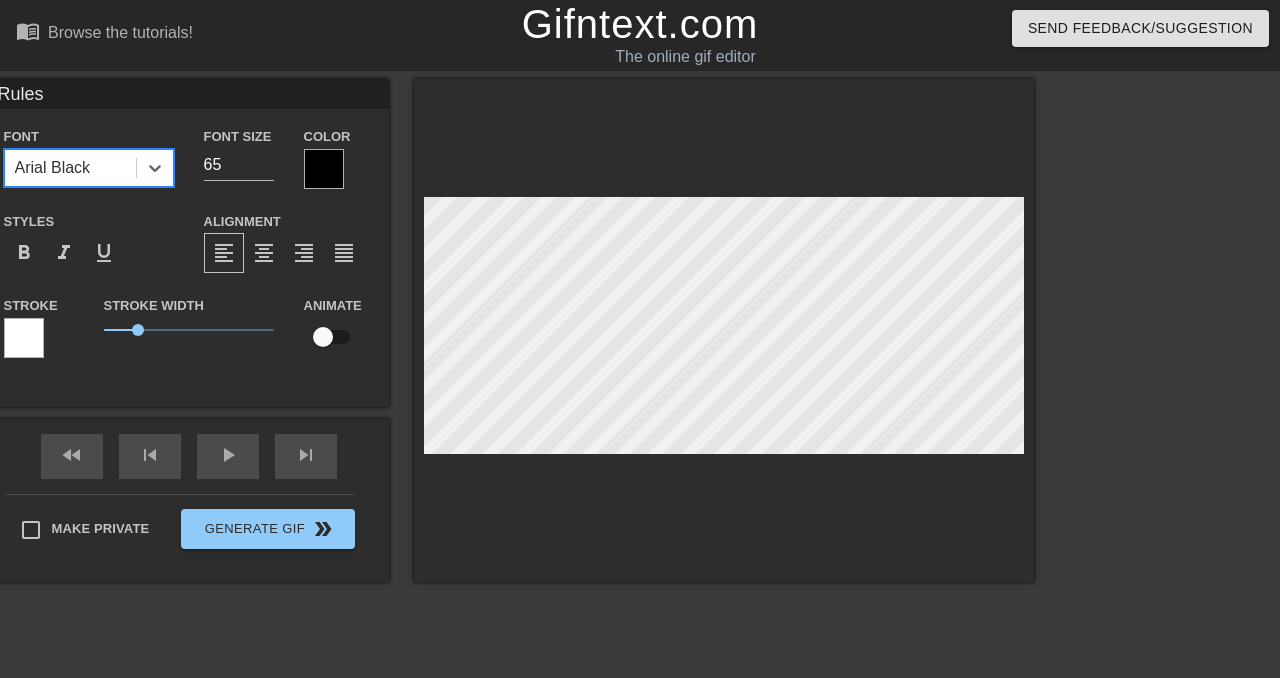 click on "Arial Black" at bounding box center [53, 168] 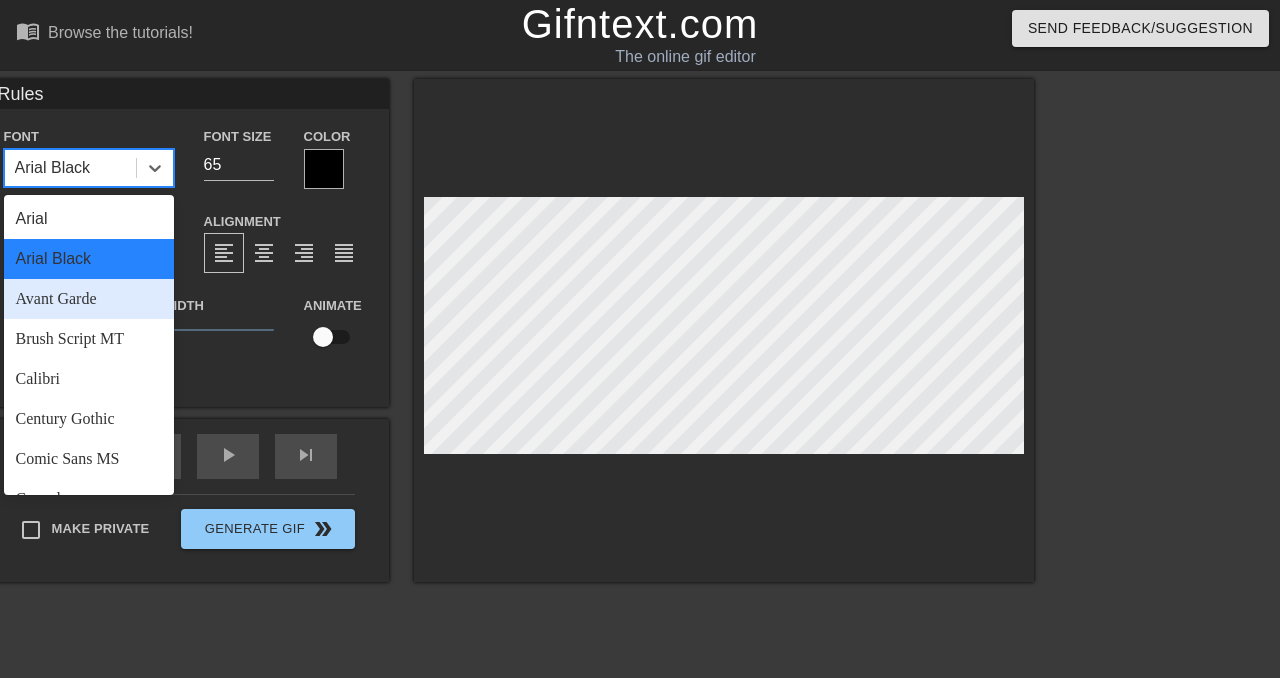 click on "Avant Garde" at bounding box center (89, 299) 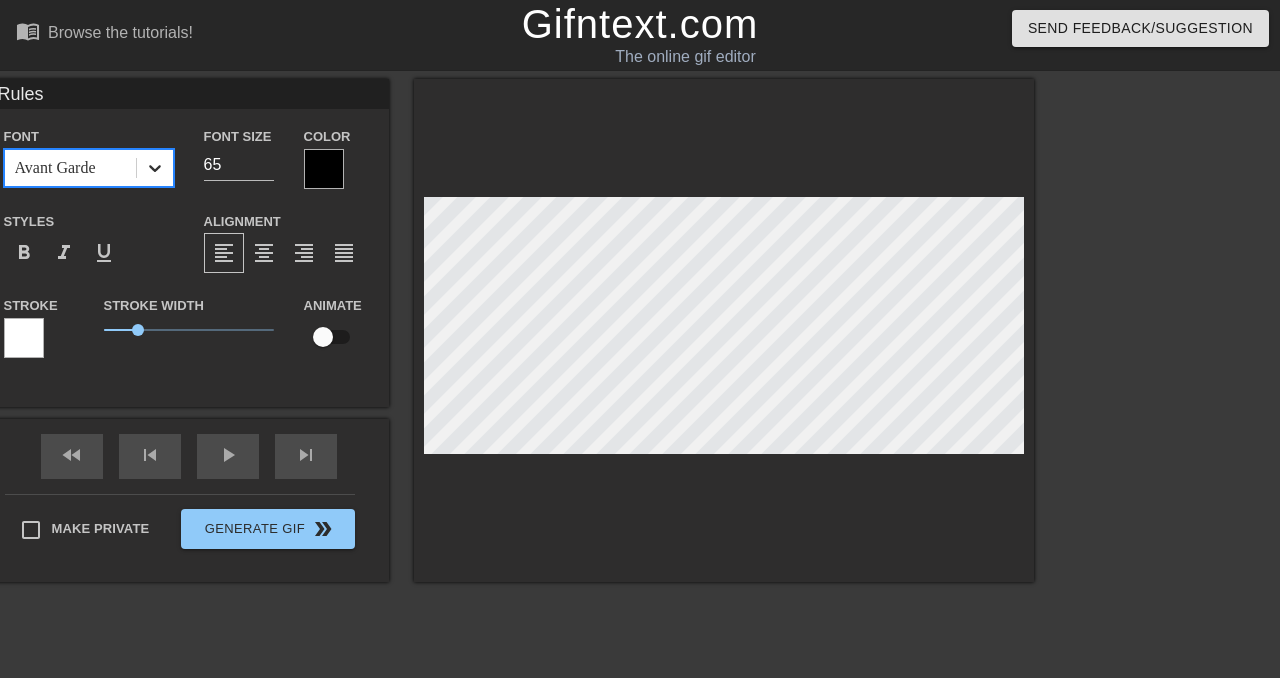 click at bounding box center [155, 168] 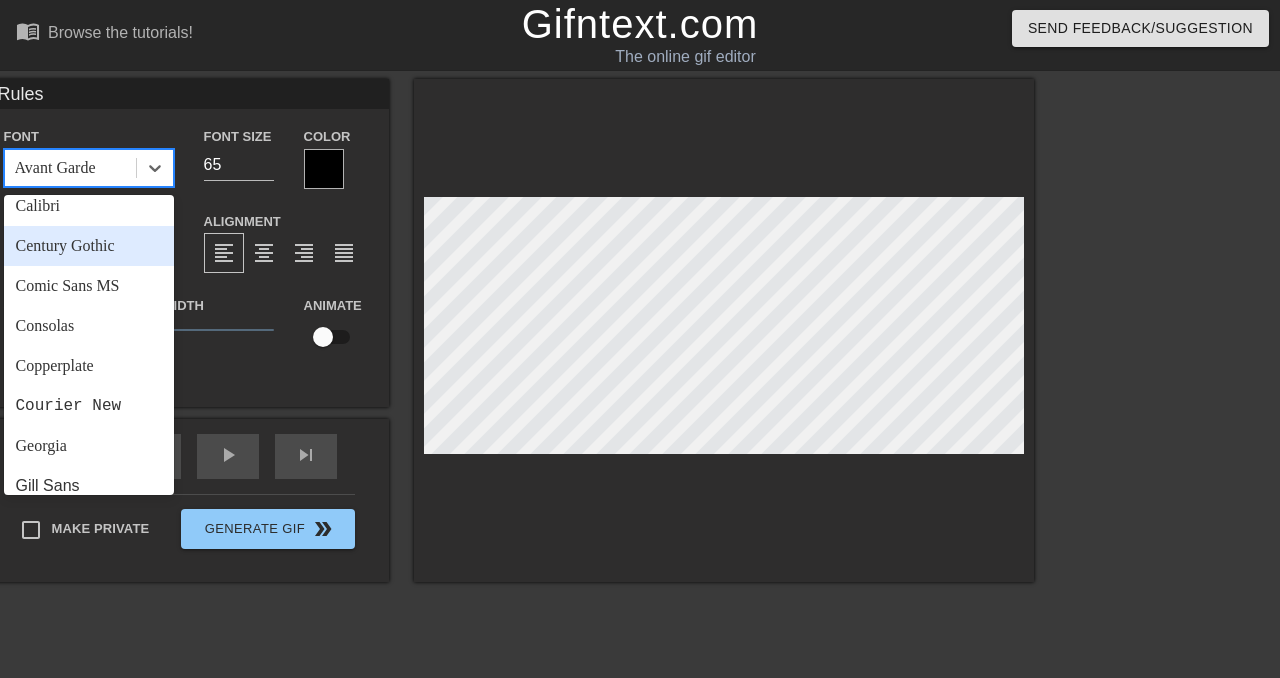 scroll, scrollTop: 182, scrollLeft: 0, axis: vertical 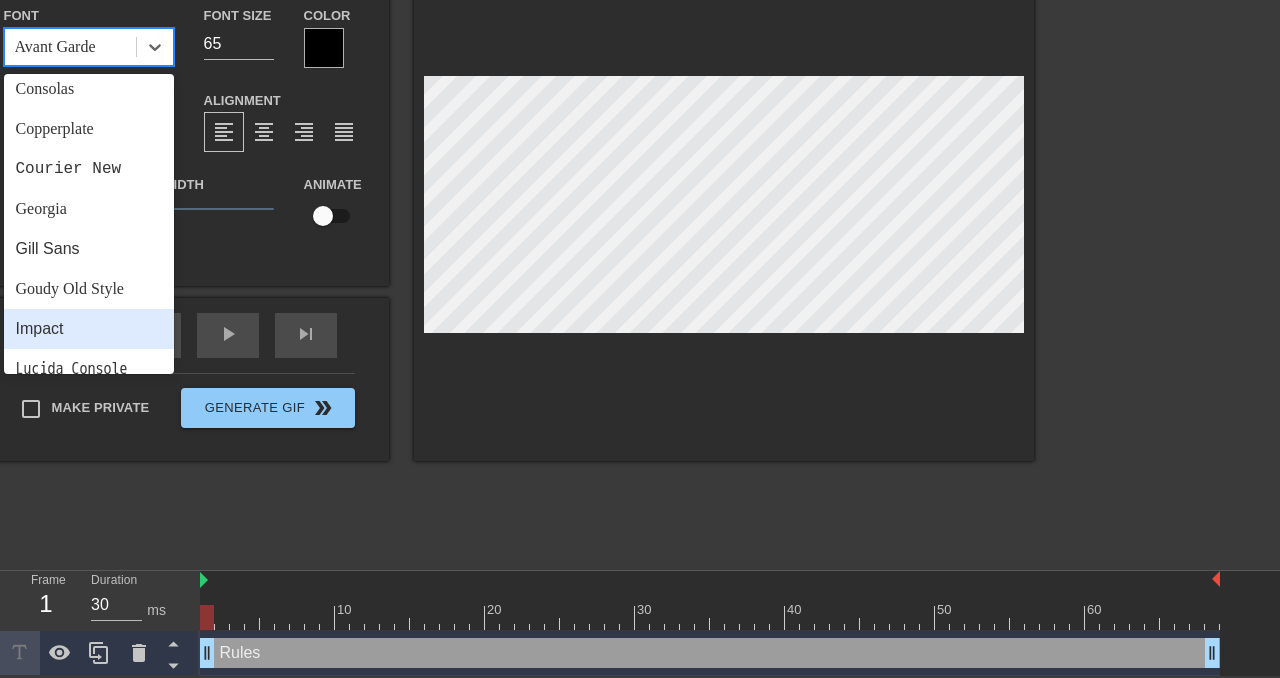 click on "Impact" at bounding box center [89, 329] 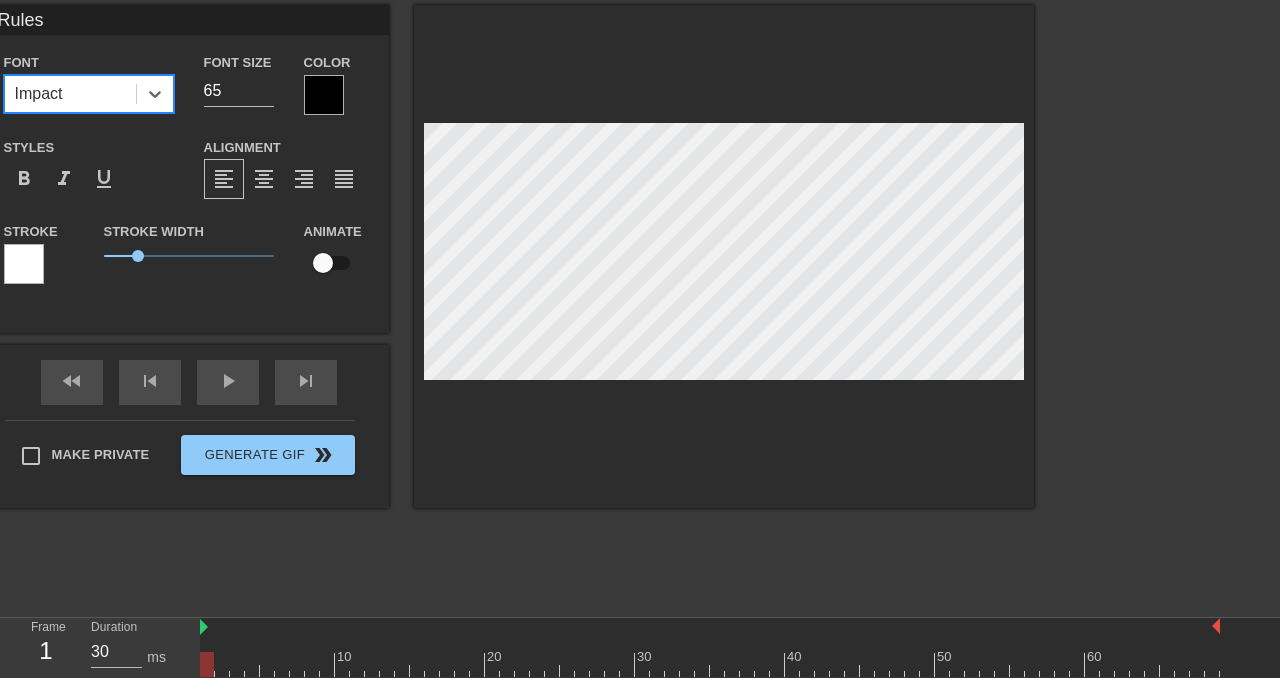 scroll, scrollTop: 59, scrollLeft: 0, axis: vertical 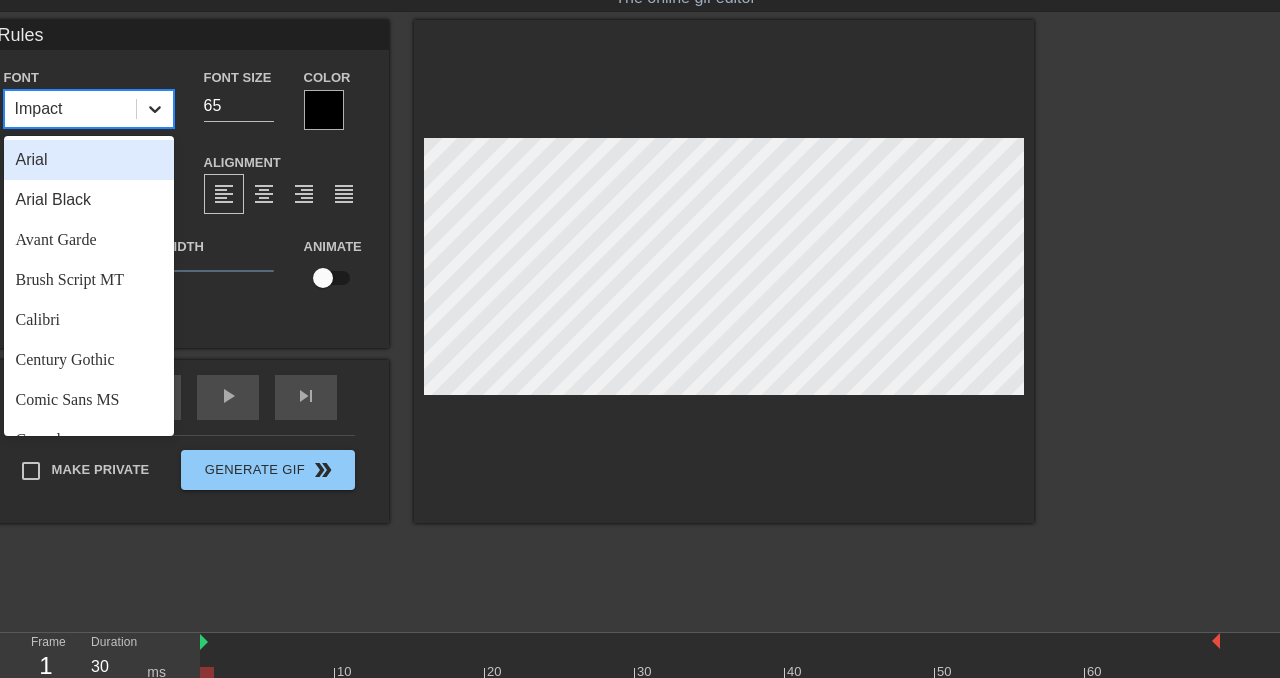 click 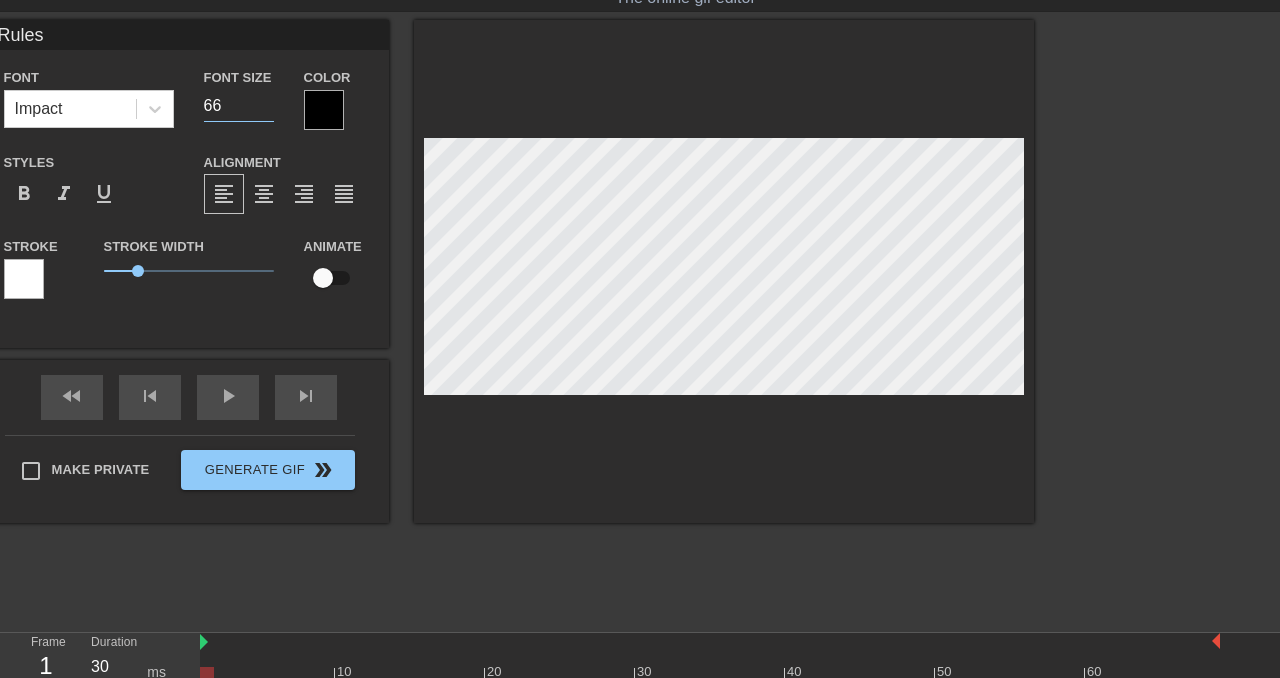 click on "66" at bounding box center (239, 106) 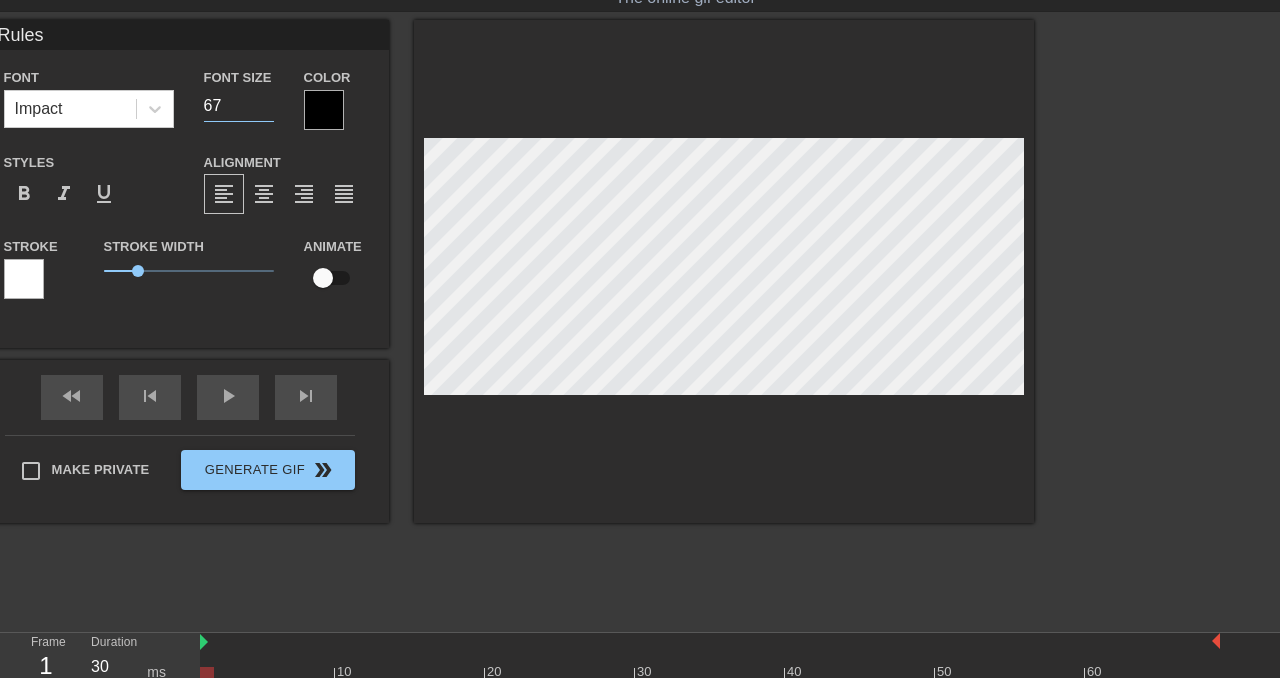 click on "67" at bounding box center [239, 106] 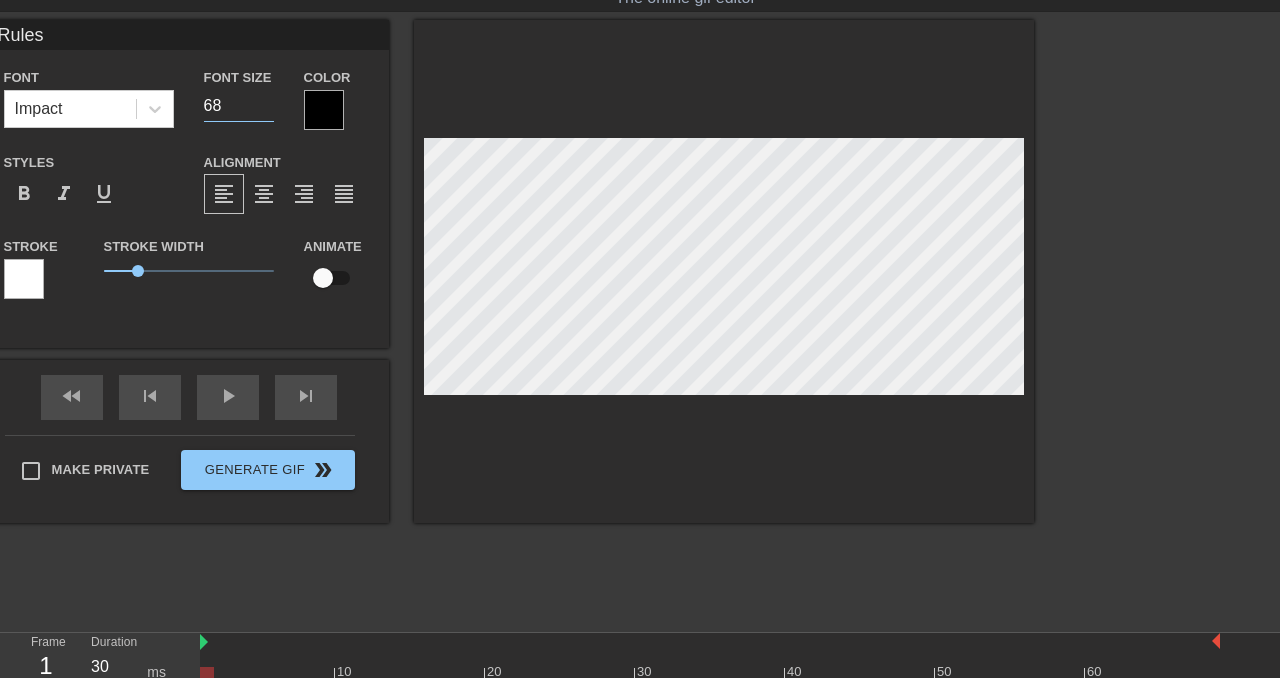 click on "68" at bounding box center (239, 106) 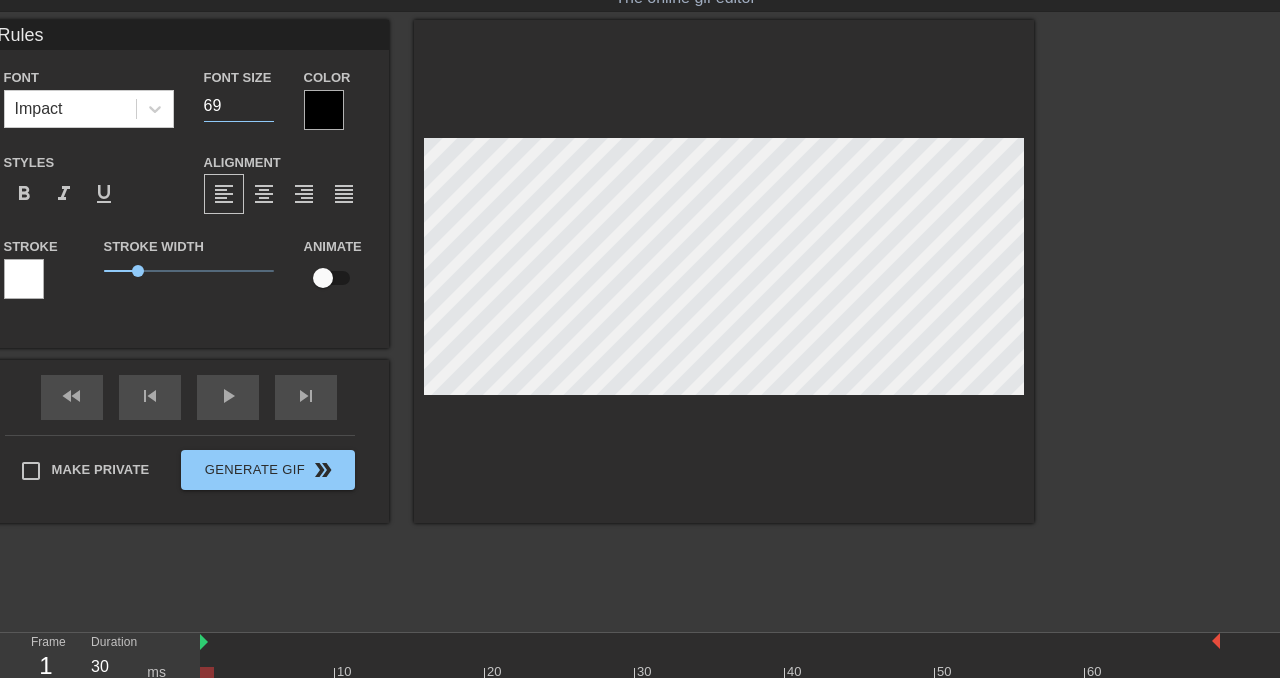 click on "69" at bounding box center [239, 106] 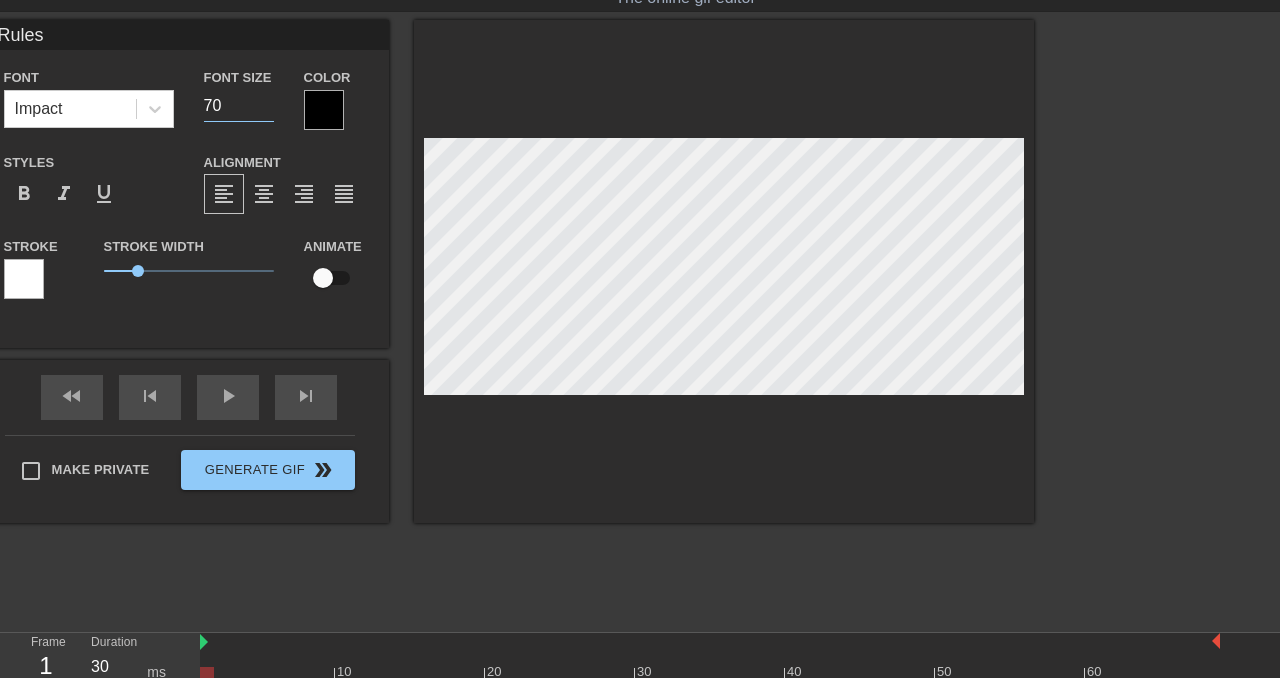 click on "70" at bounding box center [239, 106] 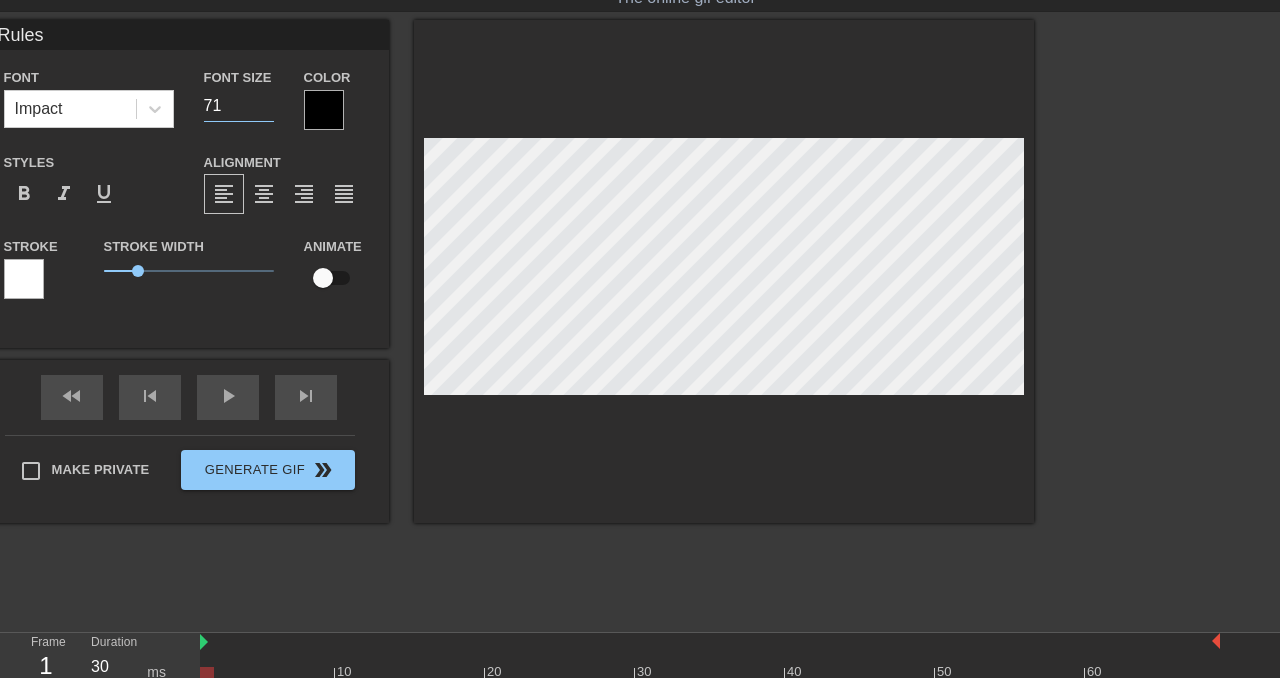 click on "71" at bounding box center (239, 106) 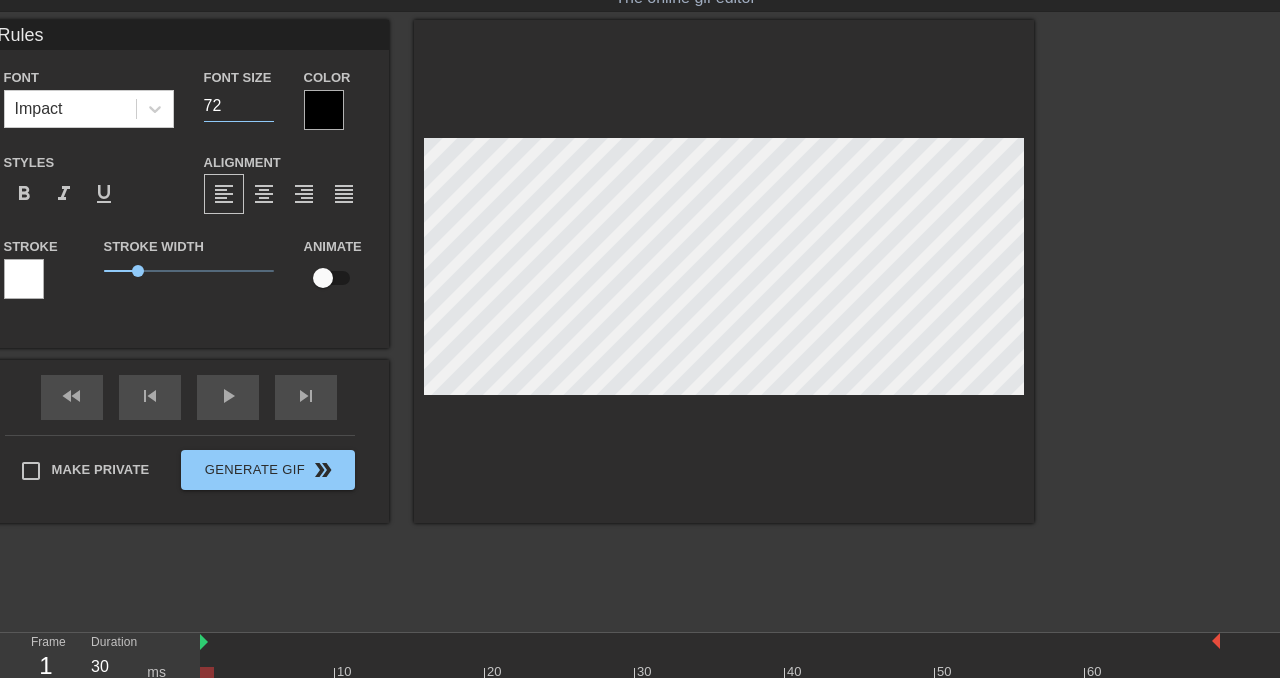 click on "72" at bounding box center (239, 106) 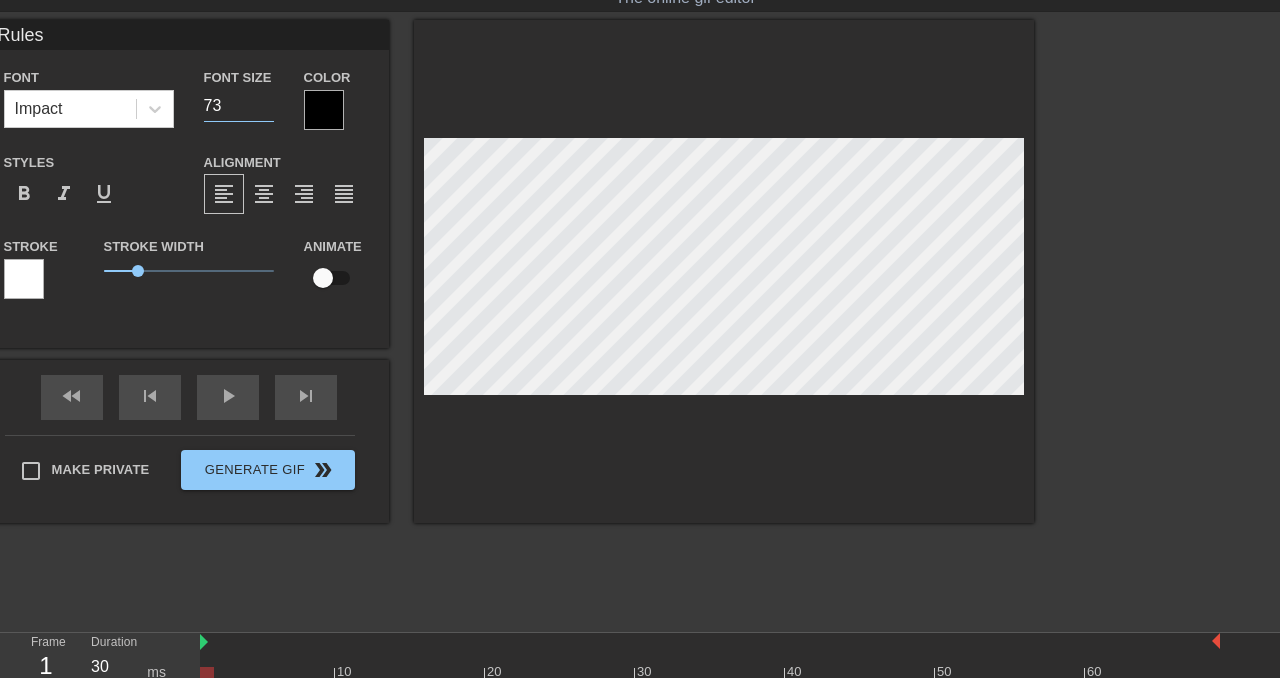 click on "73" at bounding box center [239, 106] 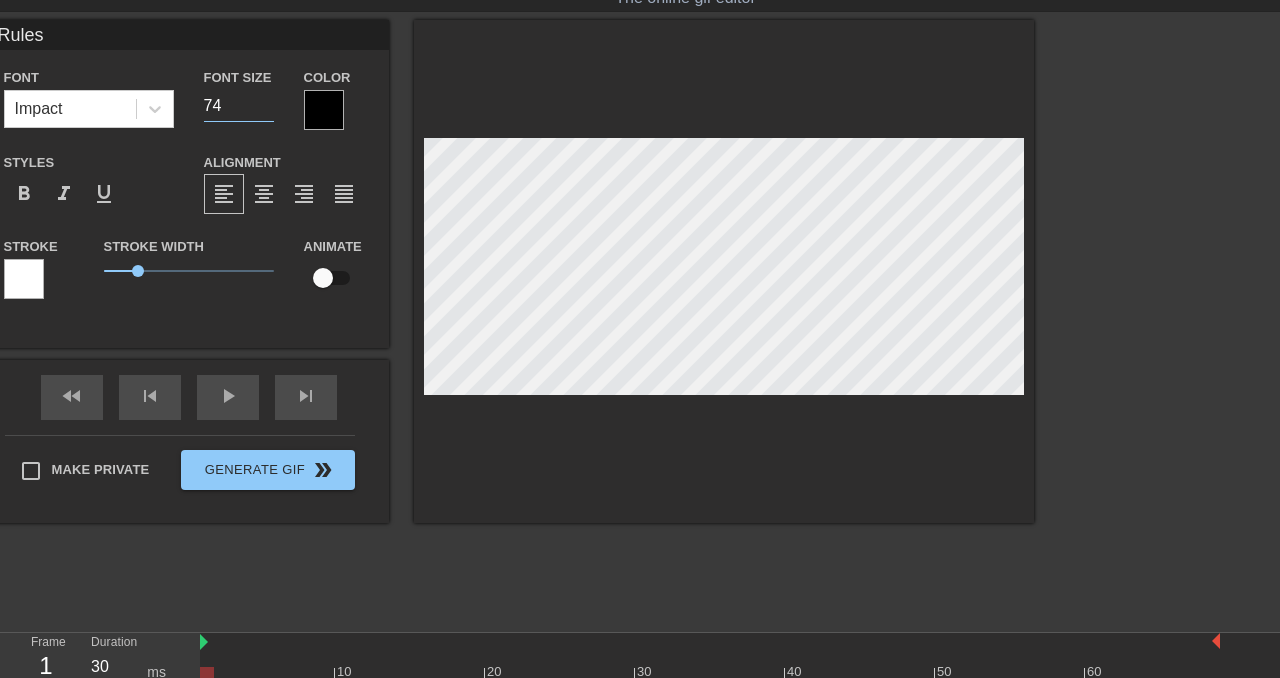 click on "74" at bounding box center [239, 106] 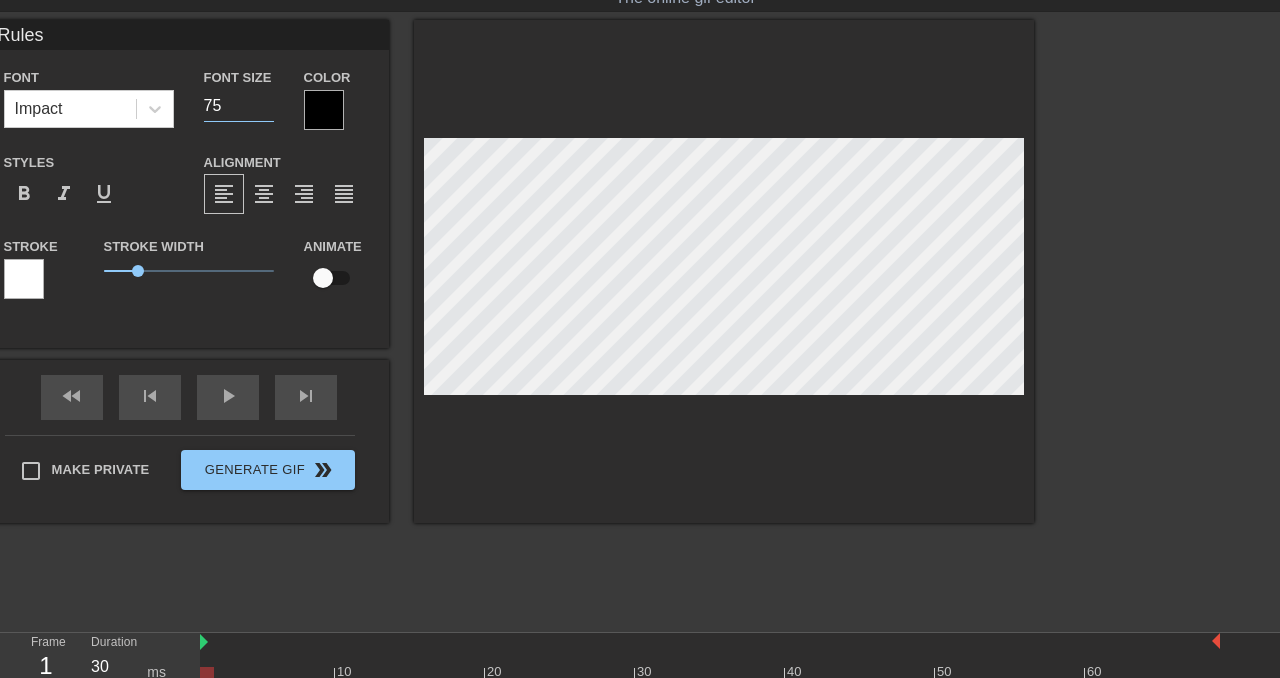 type on "75" 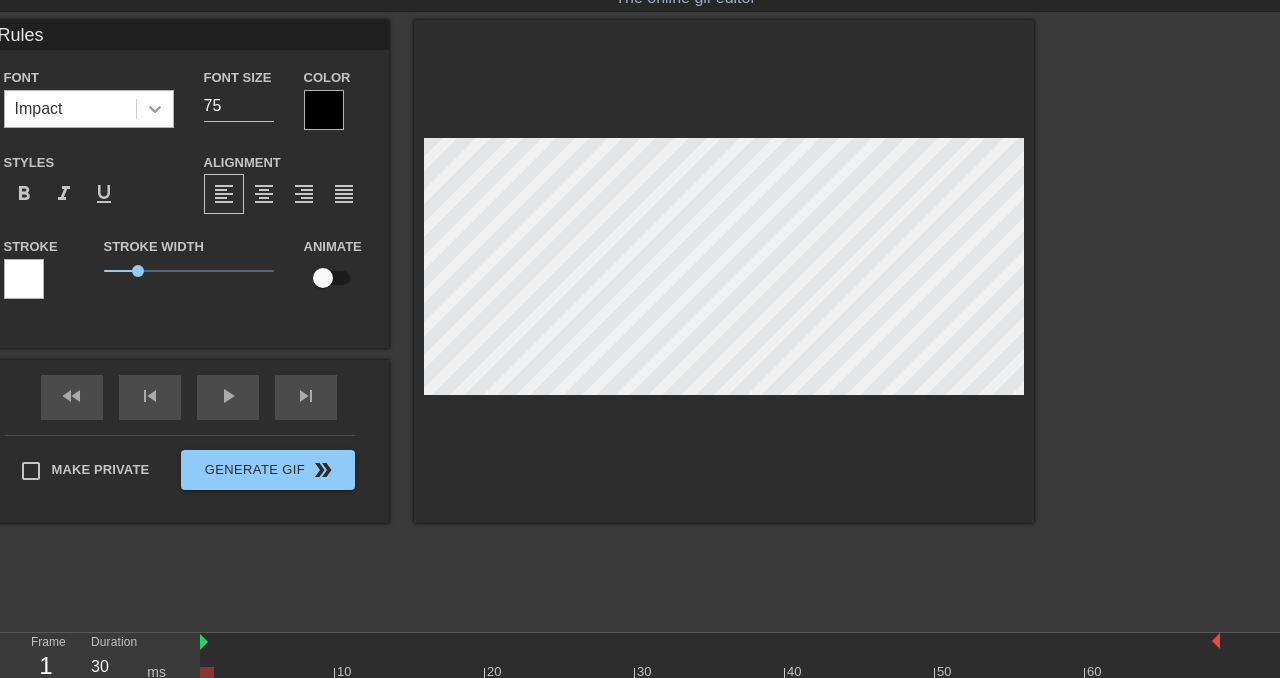 click at bounding box center (155, 109) 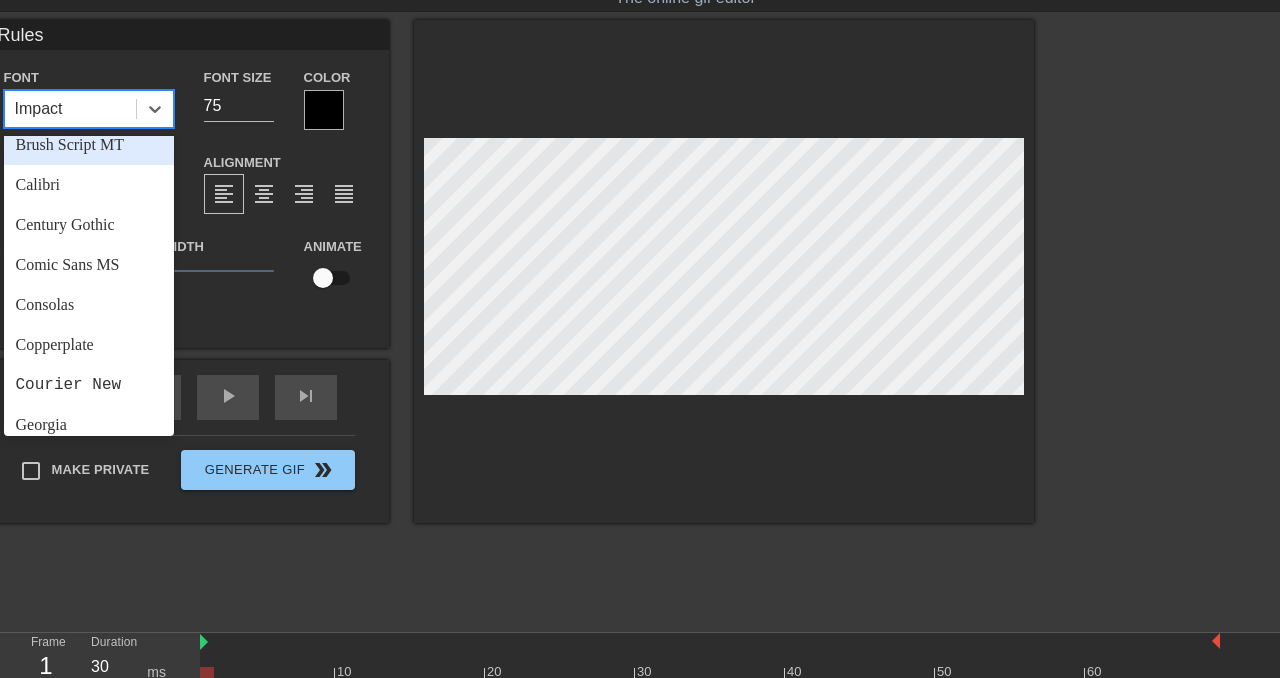 scroll, scrollTop: 136, scrollLeft: 0, axis: vertical 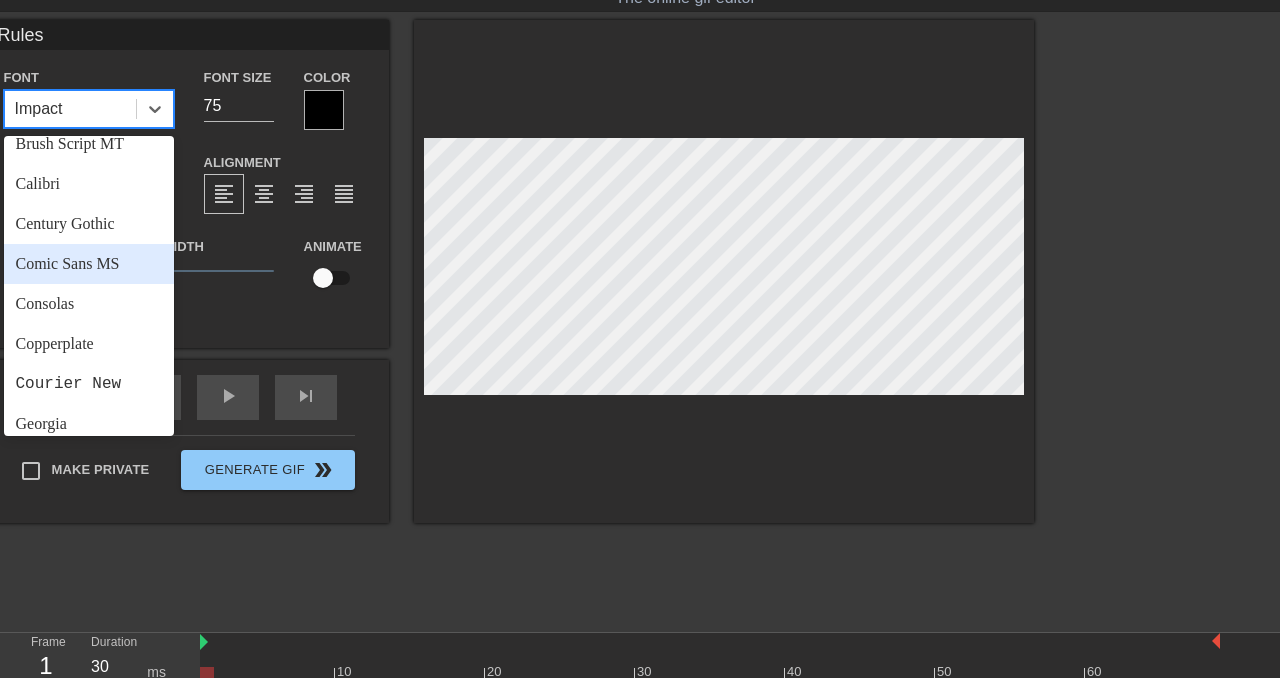 click on "Comic Sans MS" at bounding box center (89, 264) 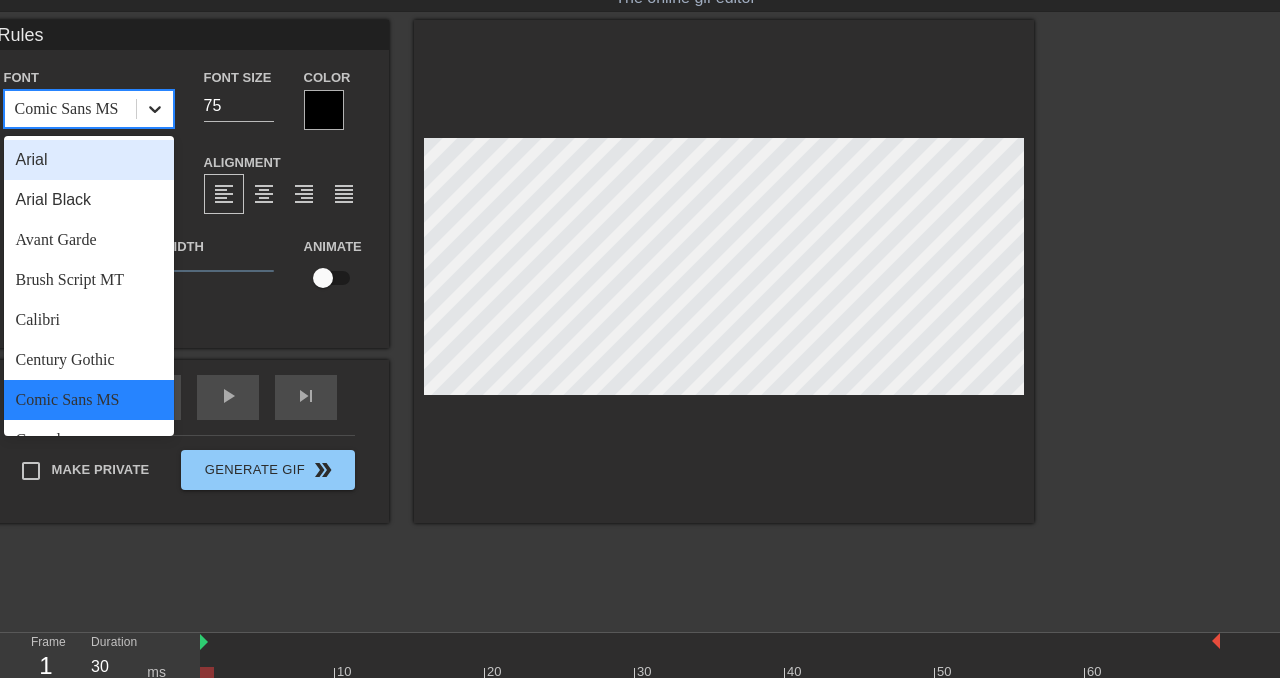 click 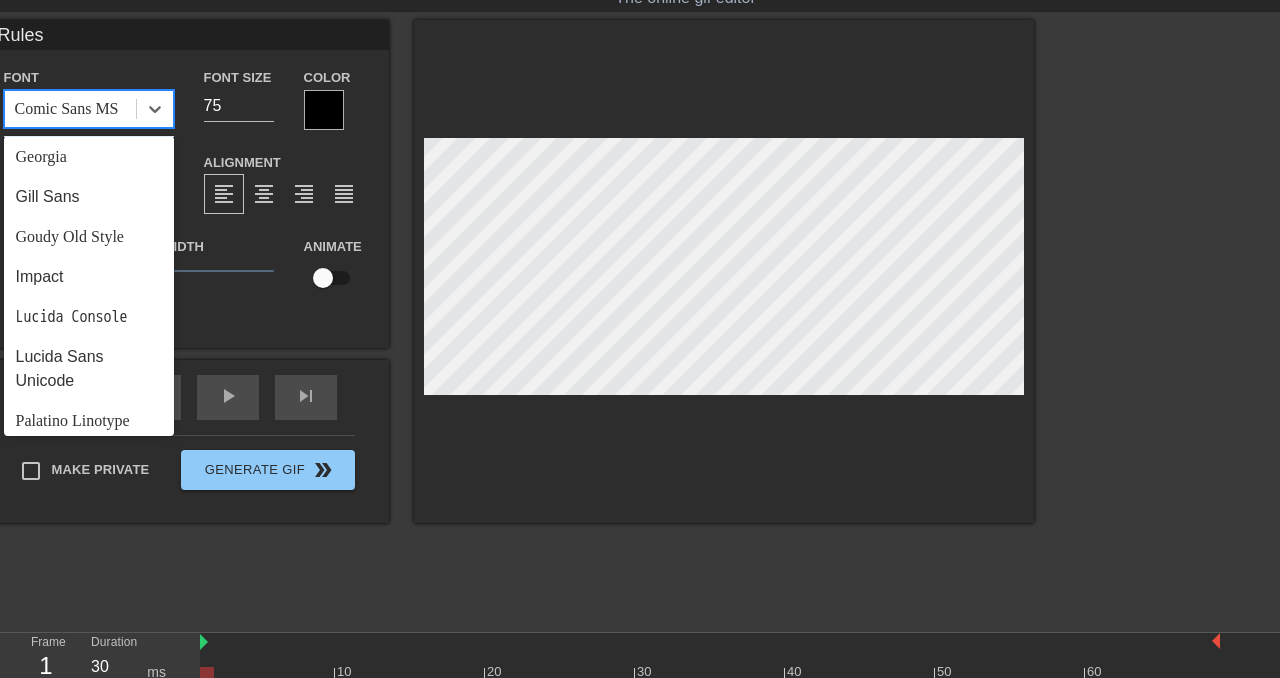 scroll, scrollTop: 405, scrollLeft: 0, axis: vertical 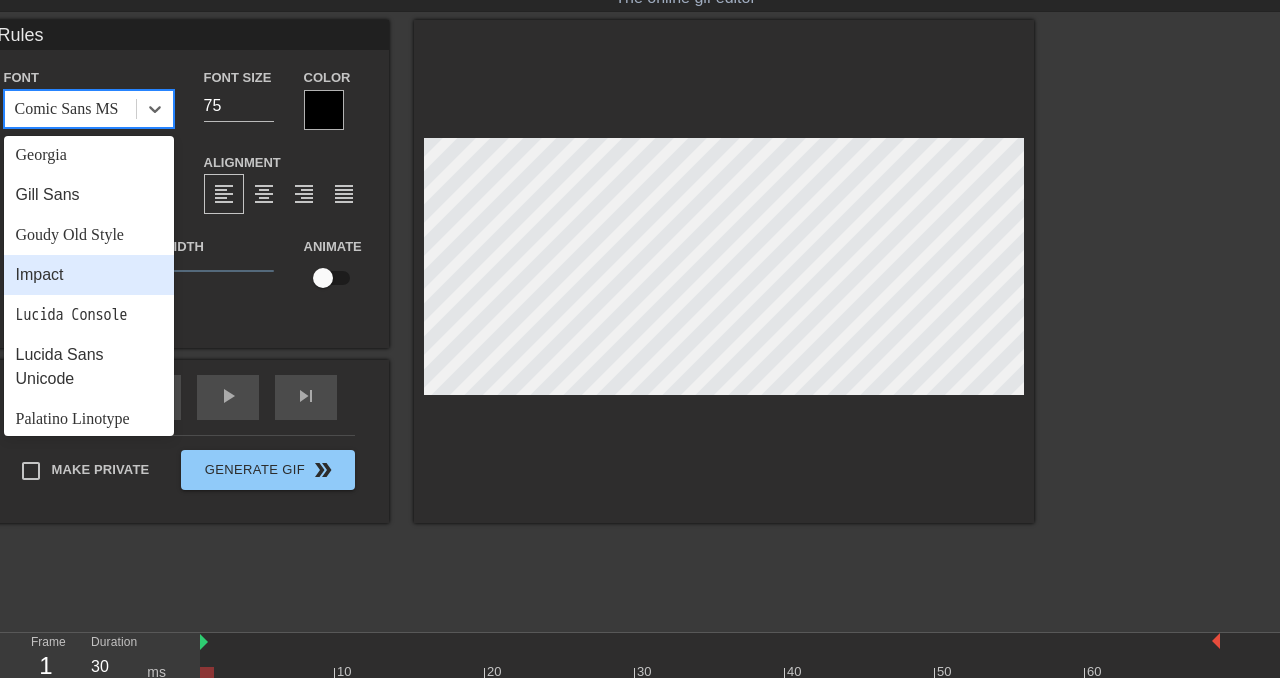 click on "Impact" at bounding box center (89, 275) 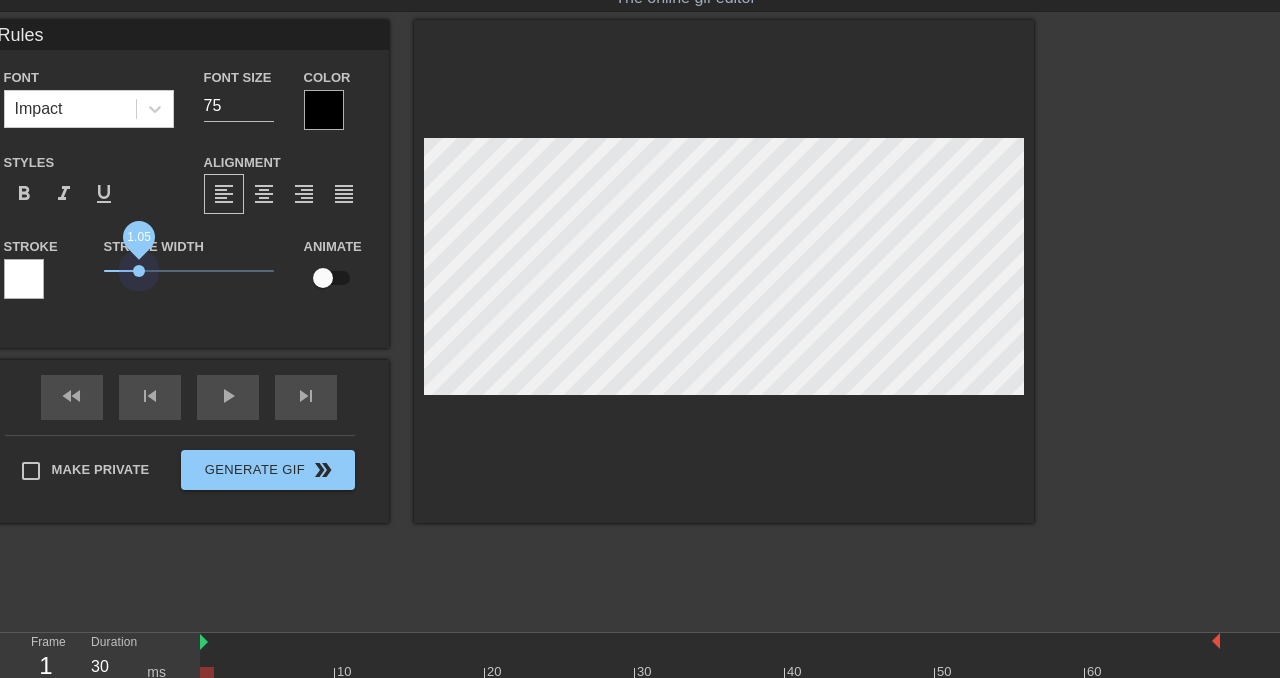 drag, startPoint x: 141, startPoint y: 267, endPoint x: 139, endPoint y: 290, distance: 23.086792 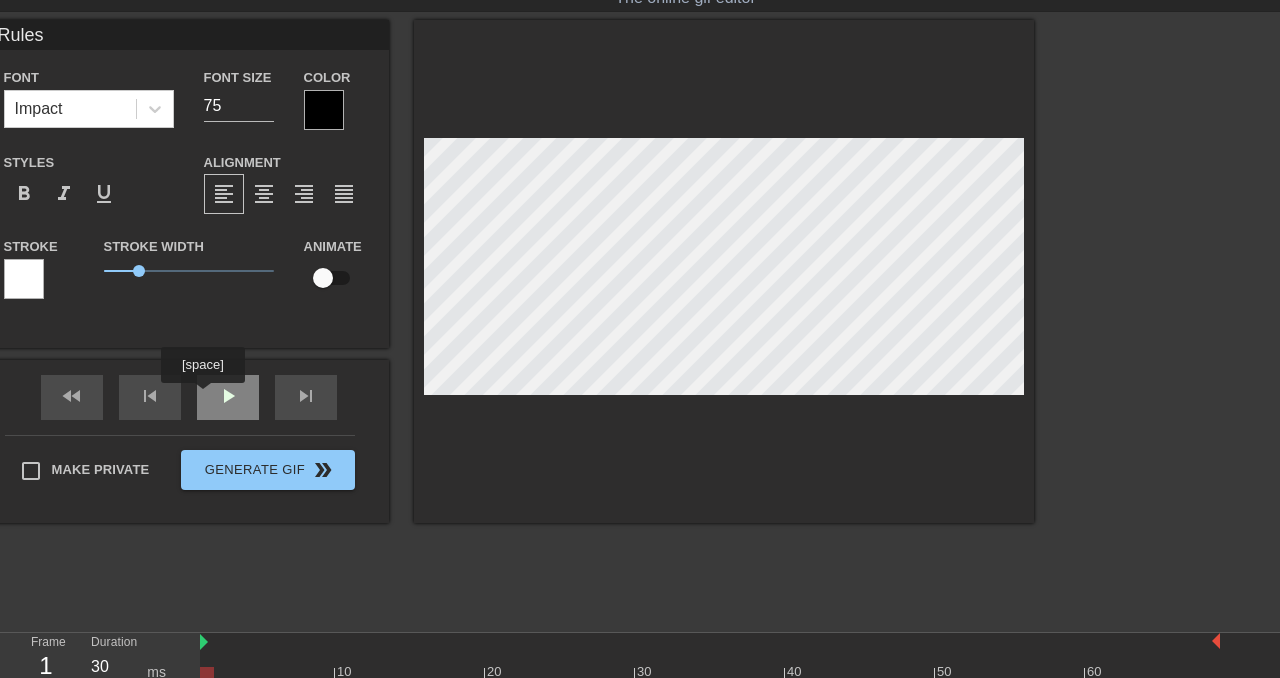 click on "play_arrow" at bounding box center [228, 397] 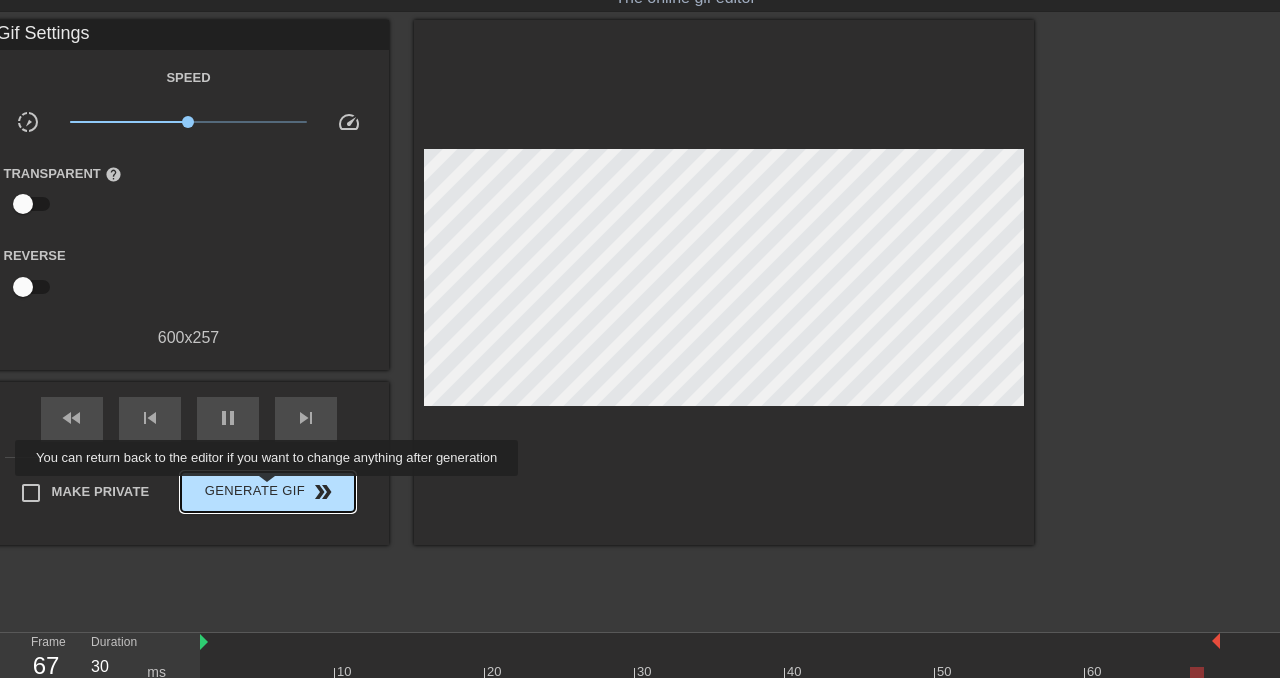 click on "Generate Gif double_arrow" at bounding box center [267, 492] 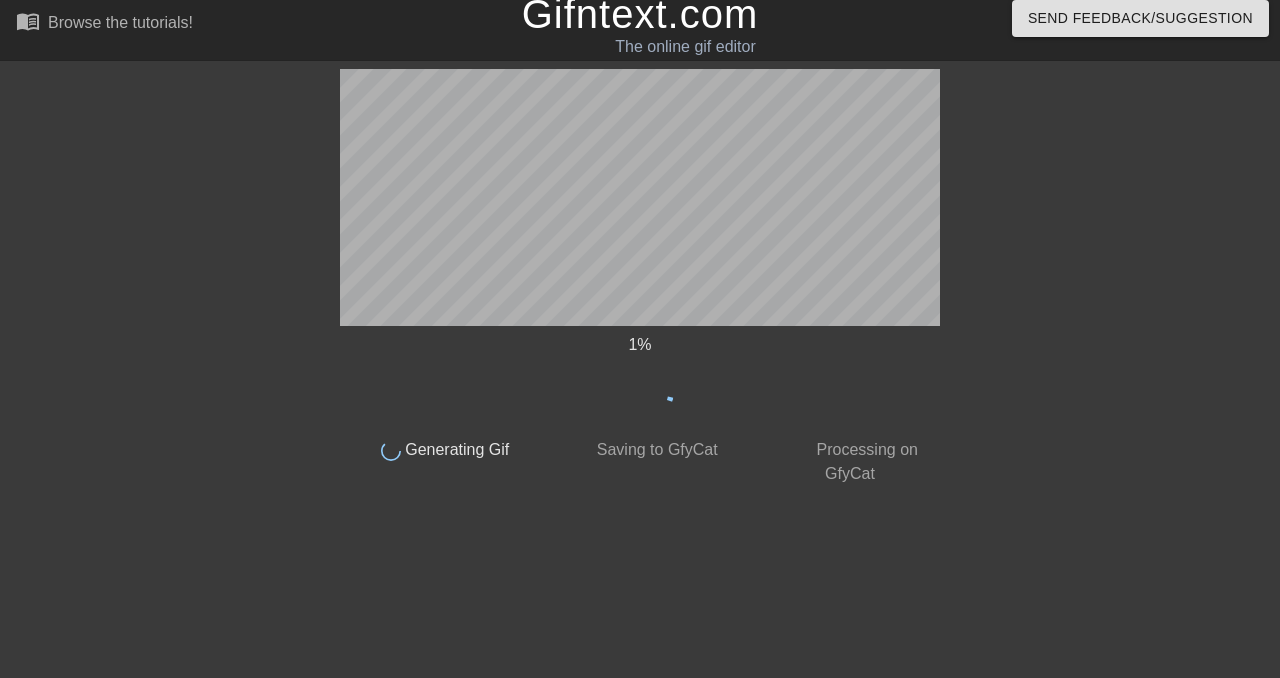 scroll, scrollTop: 10, scrollLeft: 0, axis: vertical 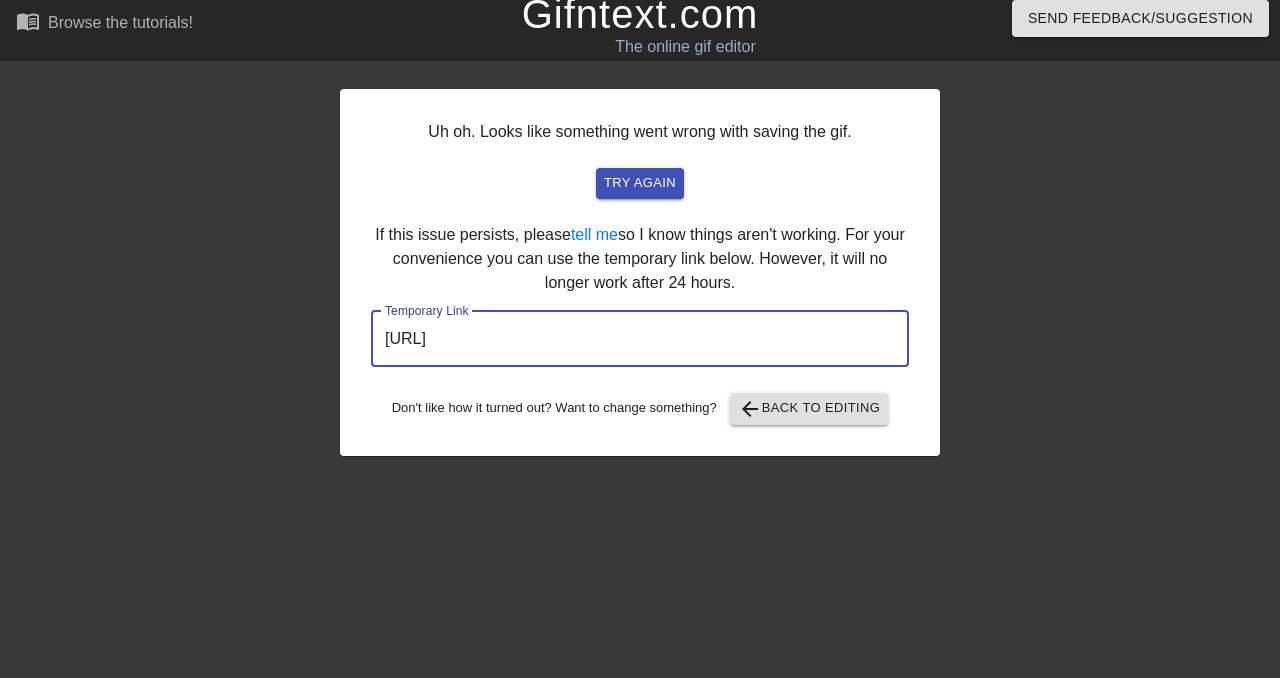 drag, startPoint x: 826, startPoint y: 326, endPoint x: 374, endPoint y: 313, distance: 452.18692 